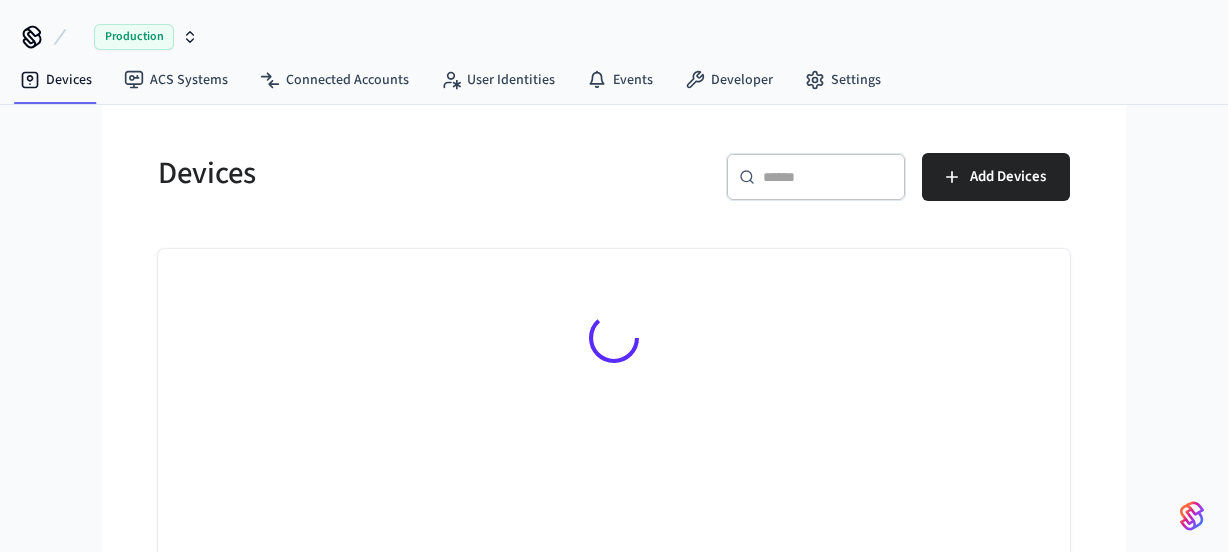 scroll, scrollTop: 0, scrollLeft: 0, axis: both 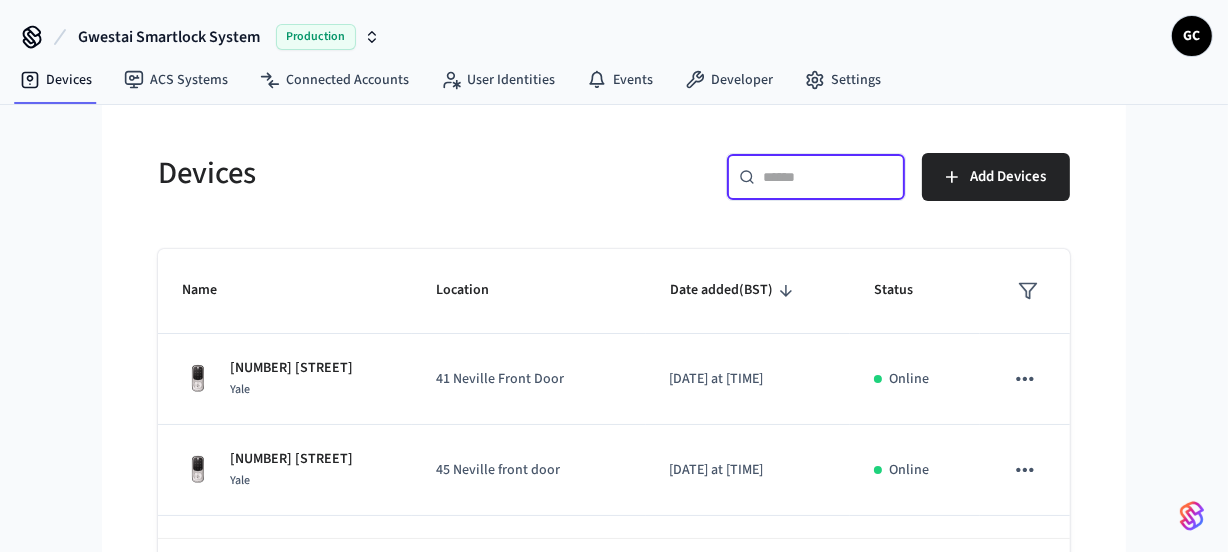 click at bounding box center (828, 177) 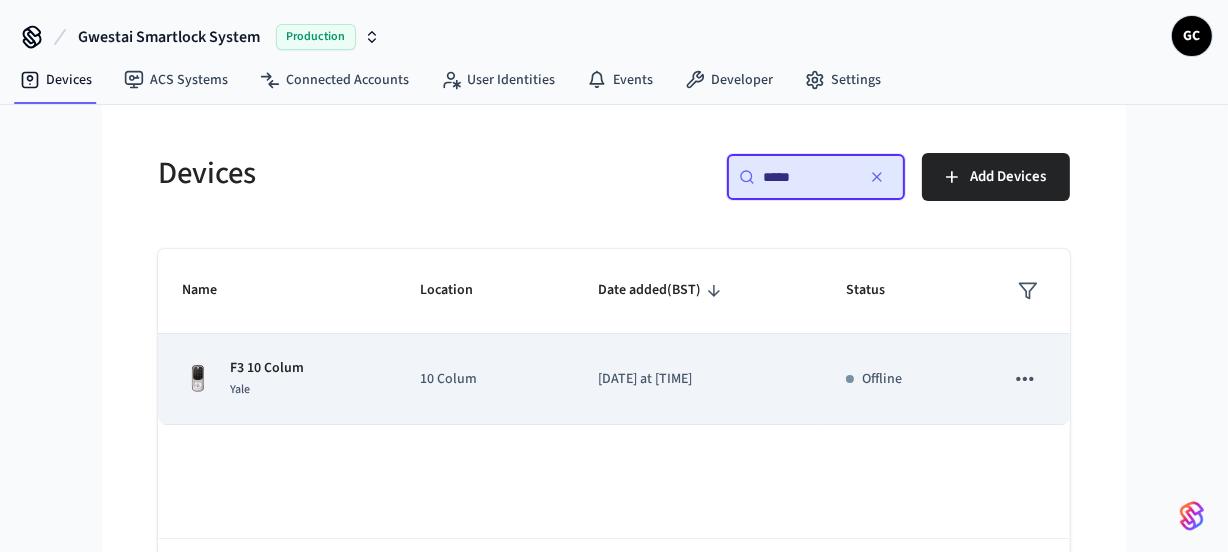 type on "*****" 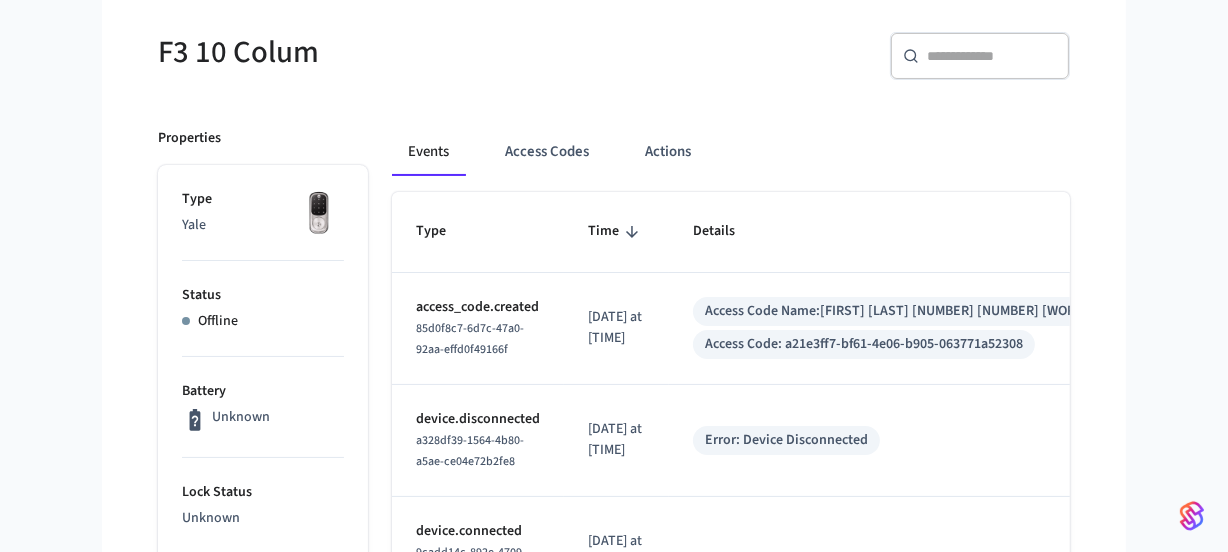 scroll, scrollTop: 0, scrollLeft: 0, axis: both 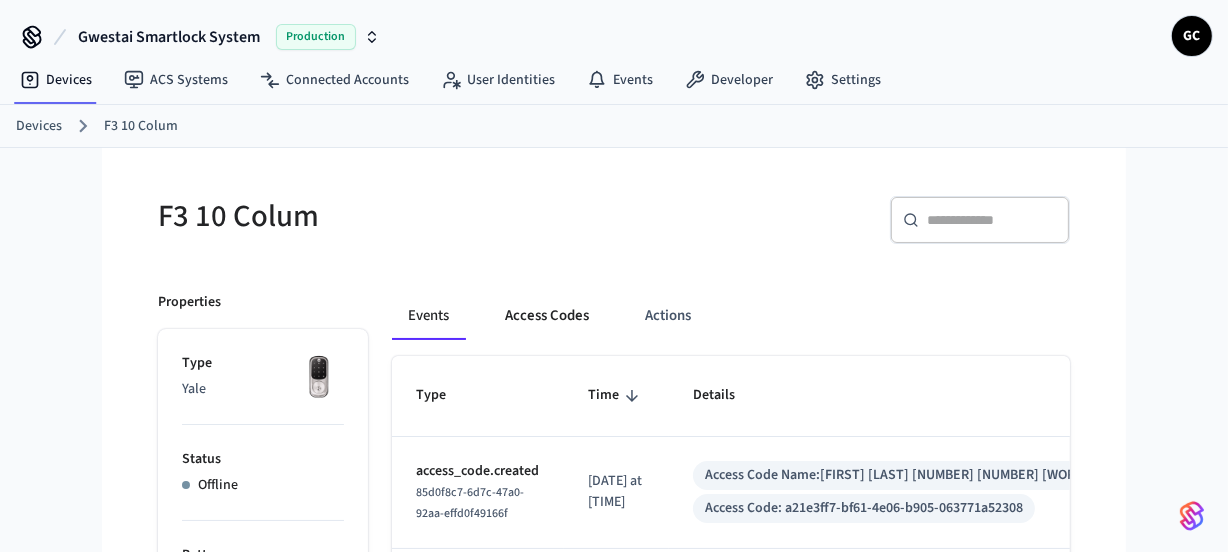 click on "Access Codes" at bounding box center (547, 316) 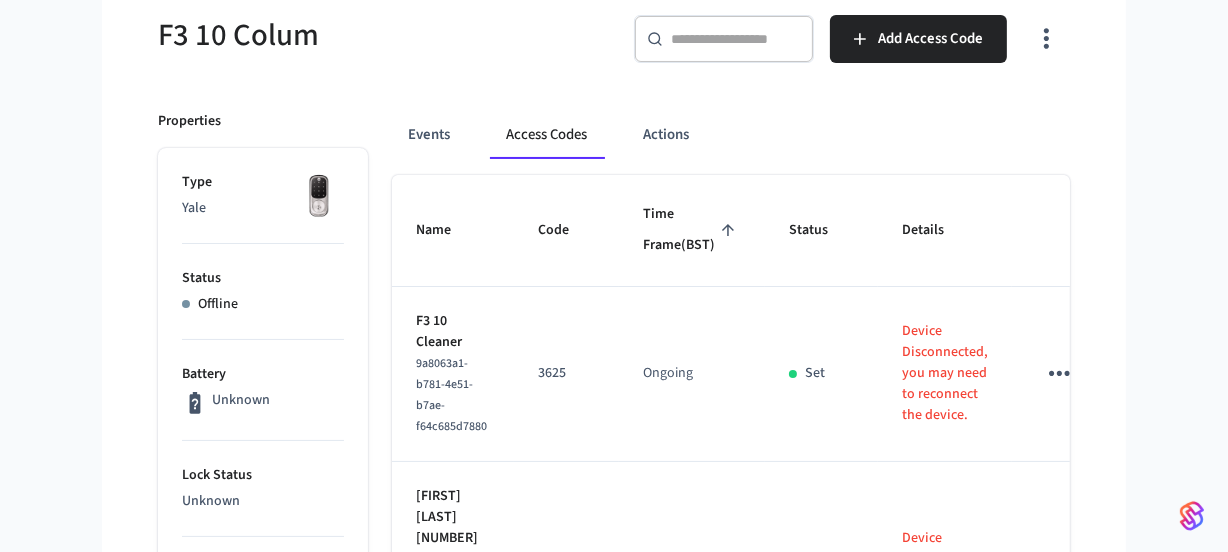 scroll, scrollTop: 363, scrollLeft: 0, axis: vertical 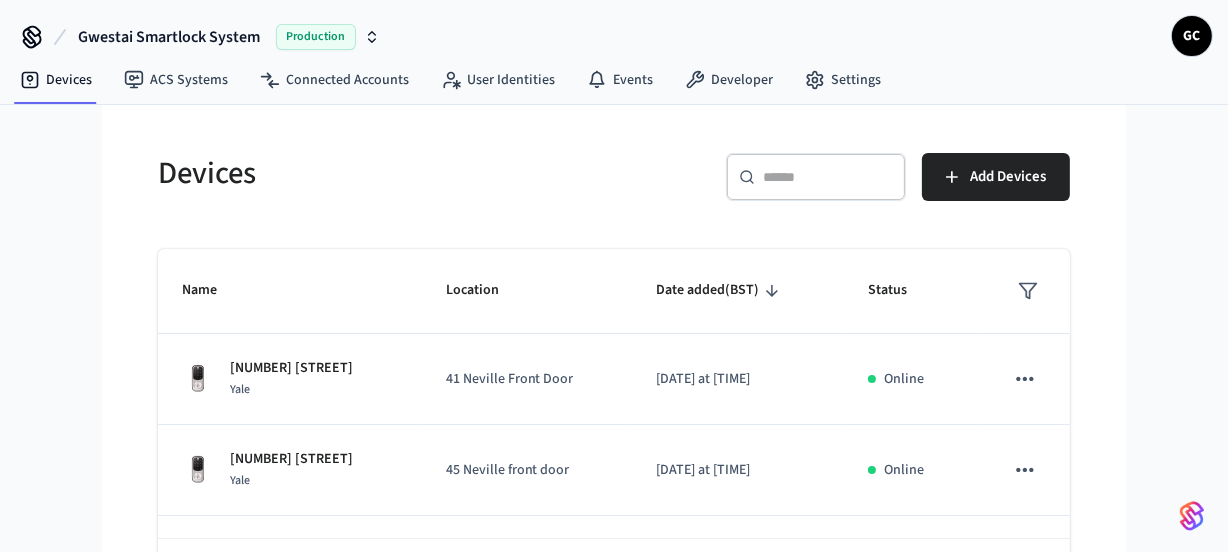 click at bounding box center (828, 177) 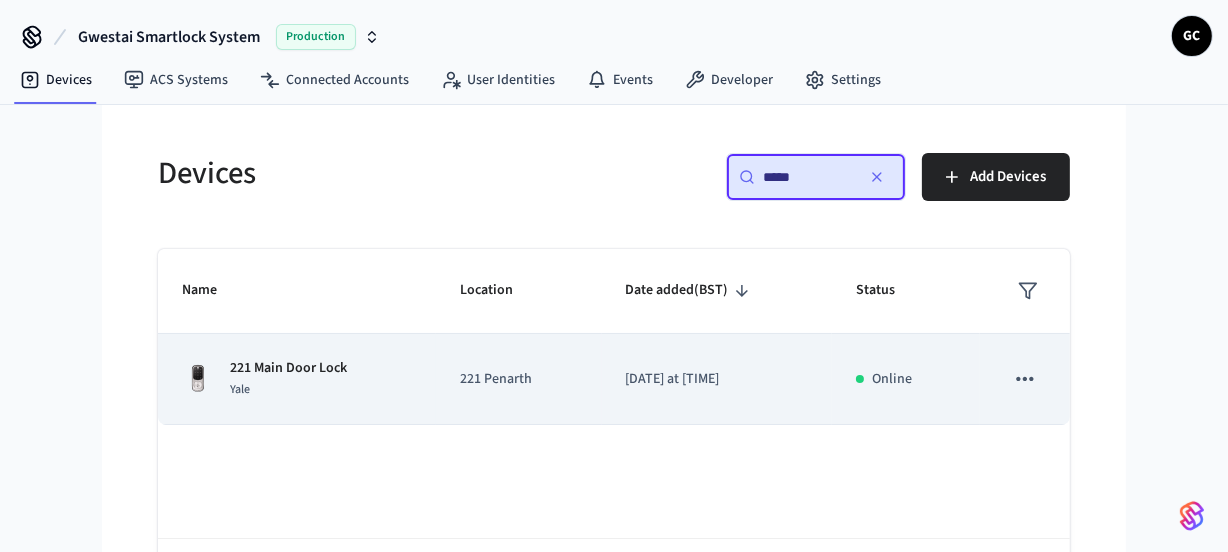 type on "*****" 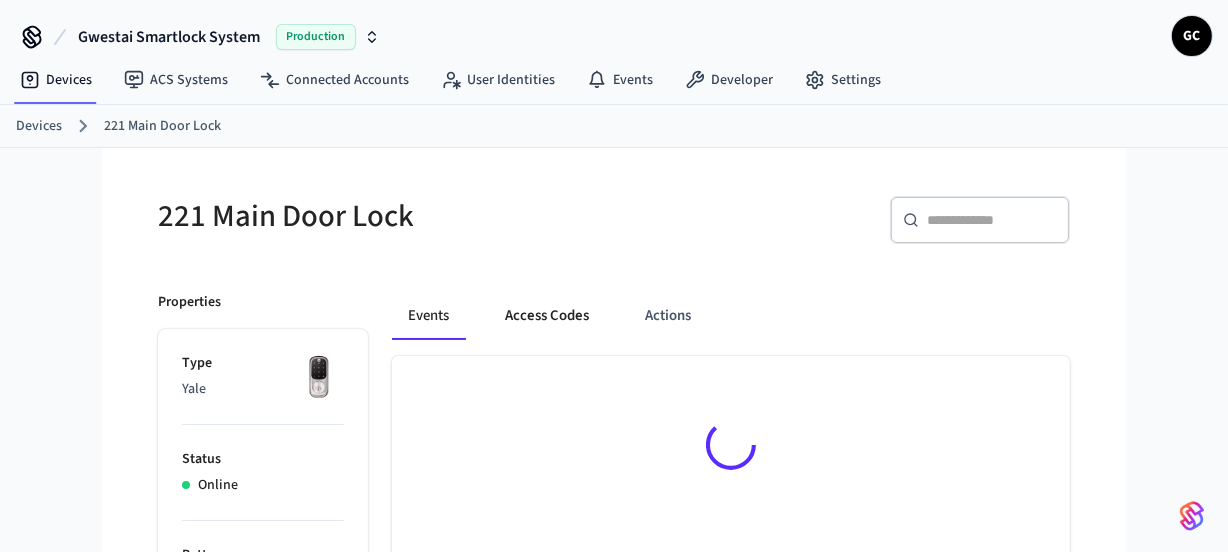 click on "Access Codes" at bounding box center (547, 316) 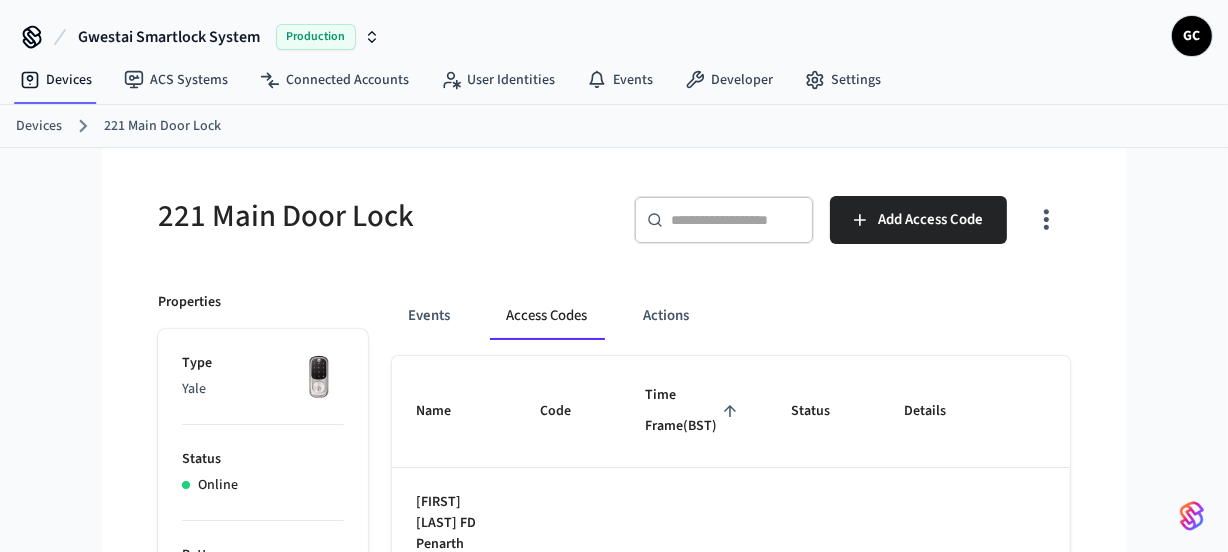 click on "Access Codes" at bounding box center [546, 316] 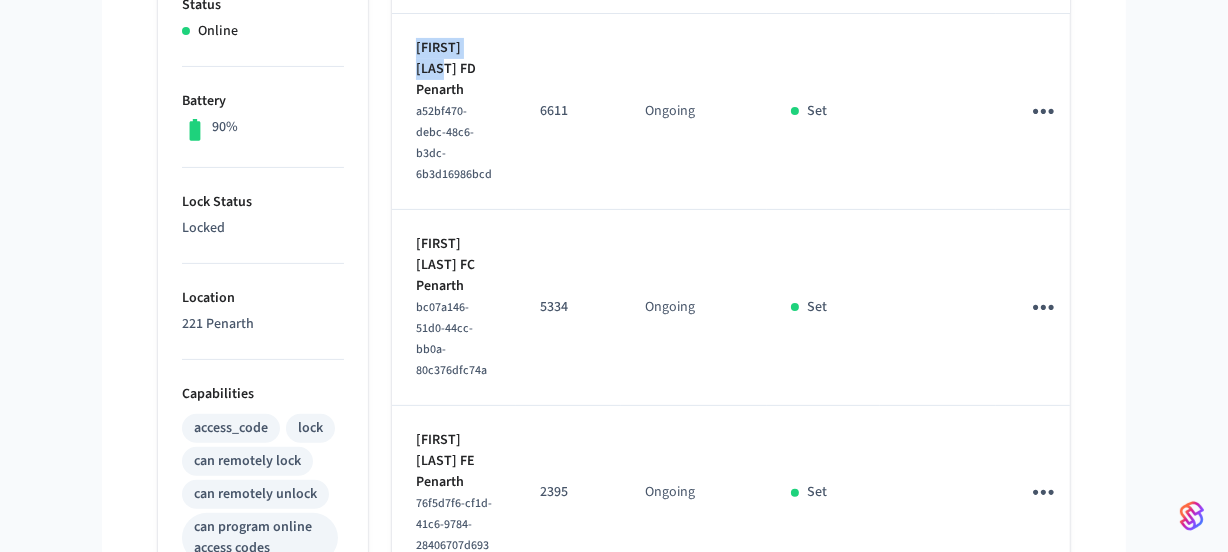 drag, startPoint x: 468, startPoint y: 100, endPoint x: 417, endPoint y: 83, distance: 53.75872 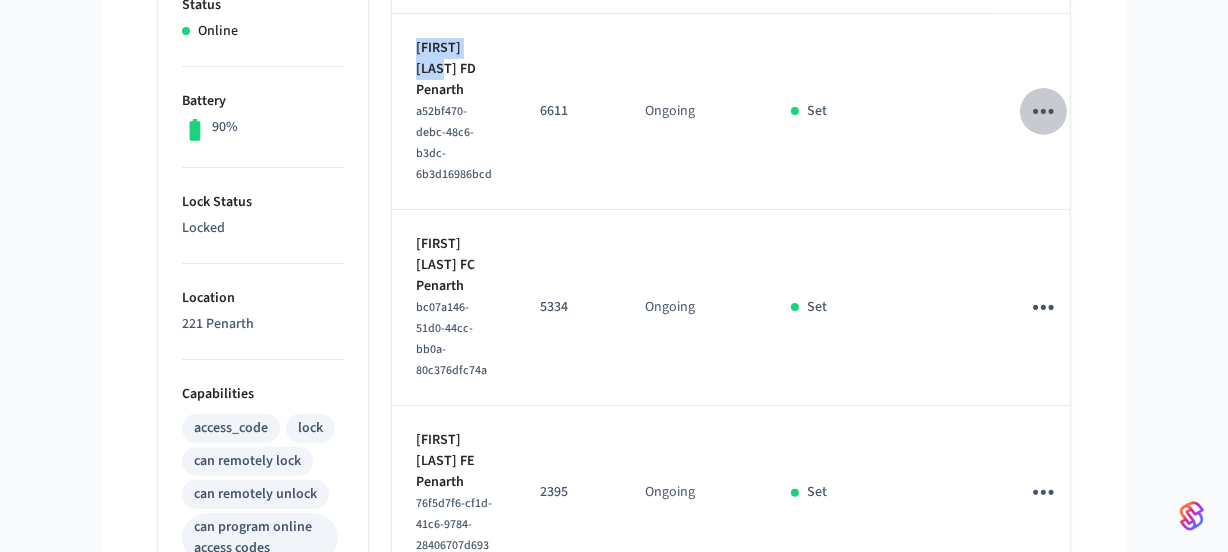 click 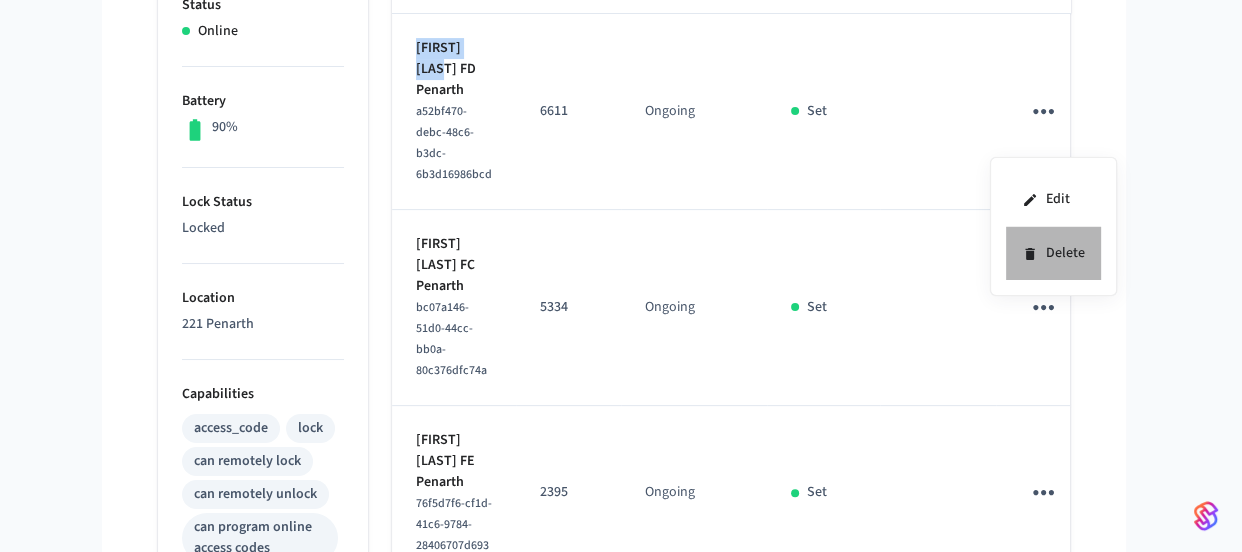 click 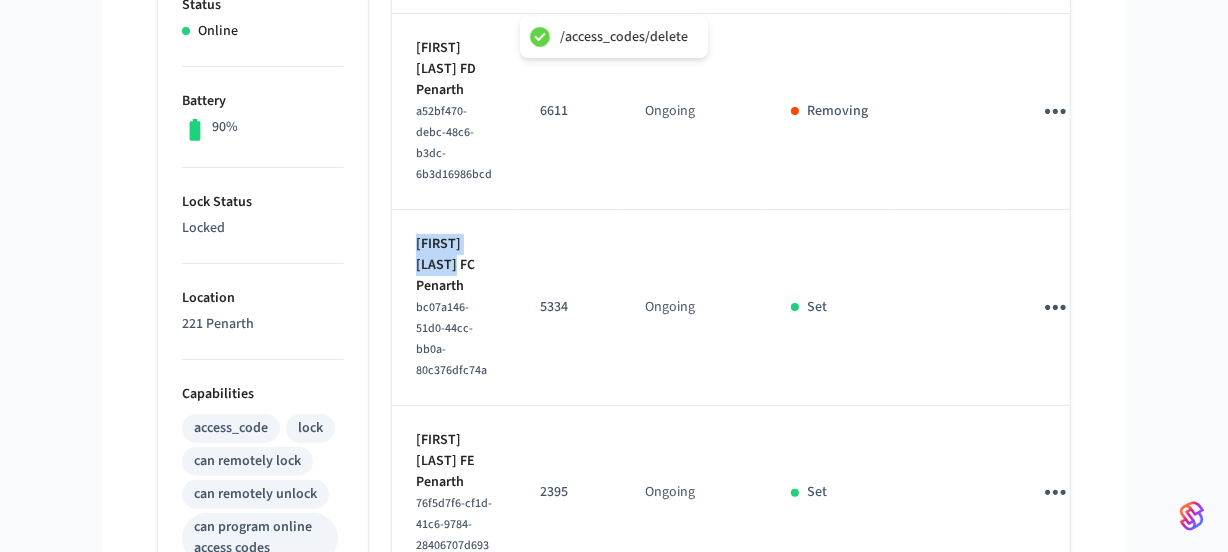 drag, startPoint x: 448, startPoint y: 288, endPoint x: 401, endPoint y: 280, distance: 47.67599 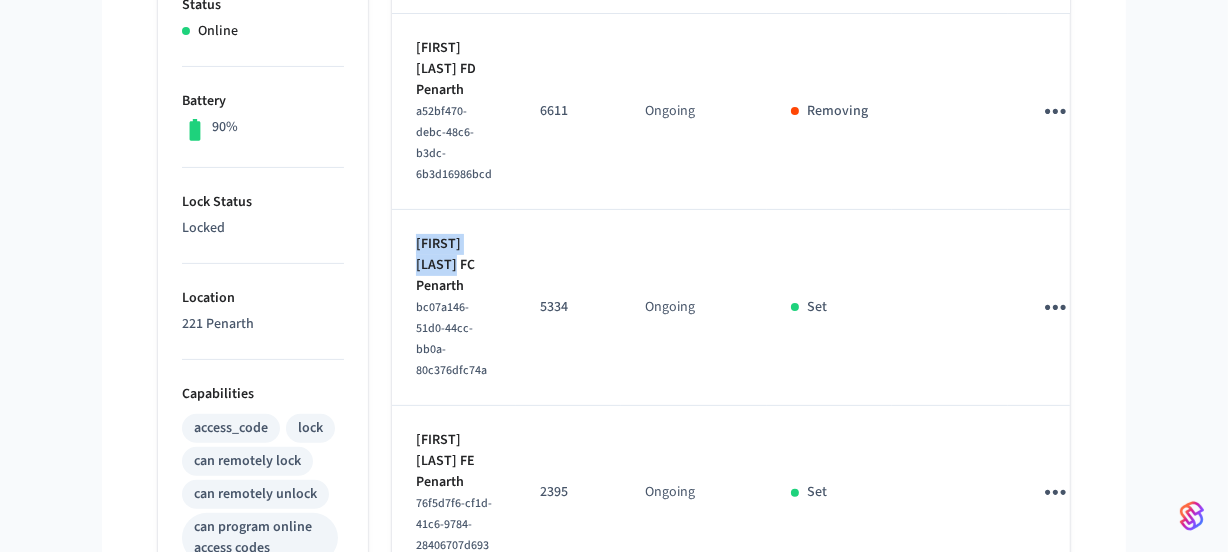 click 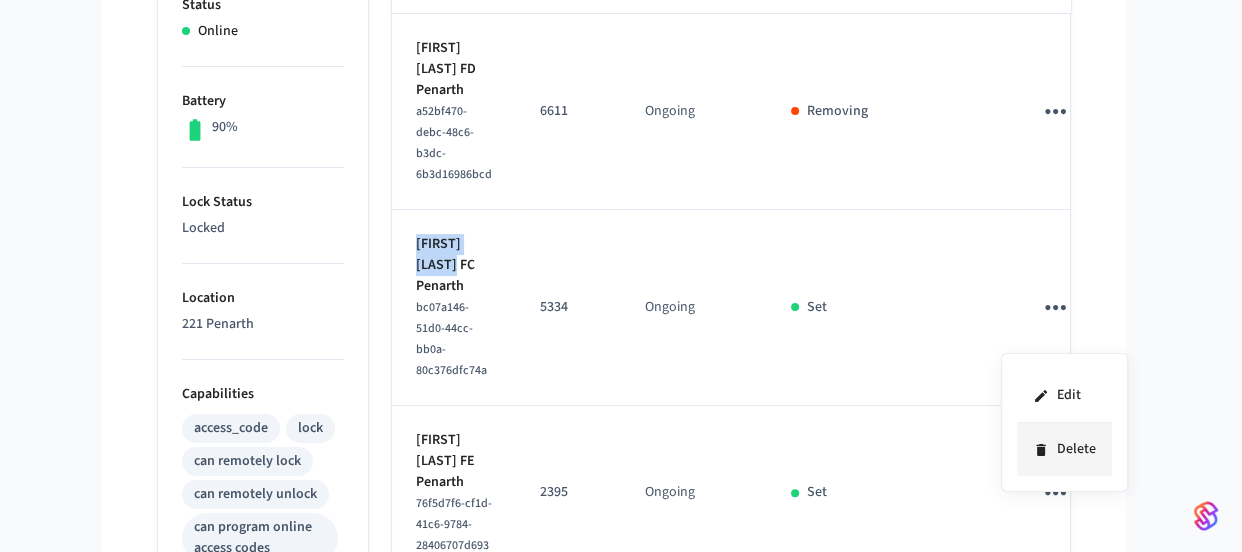 click 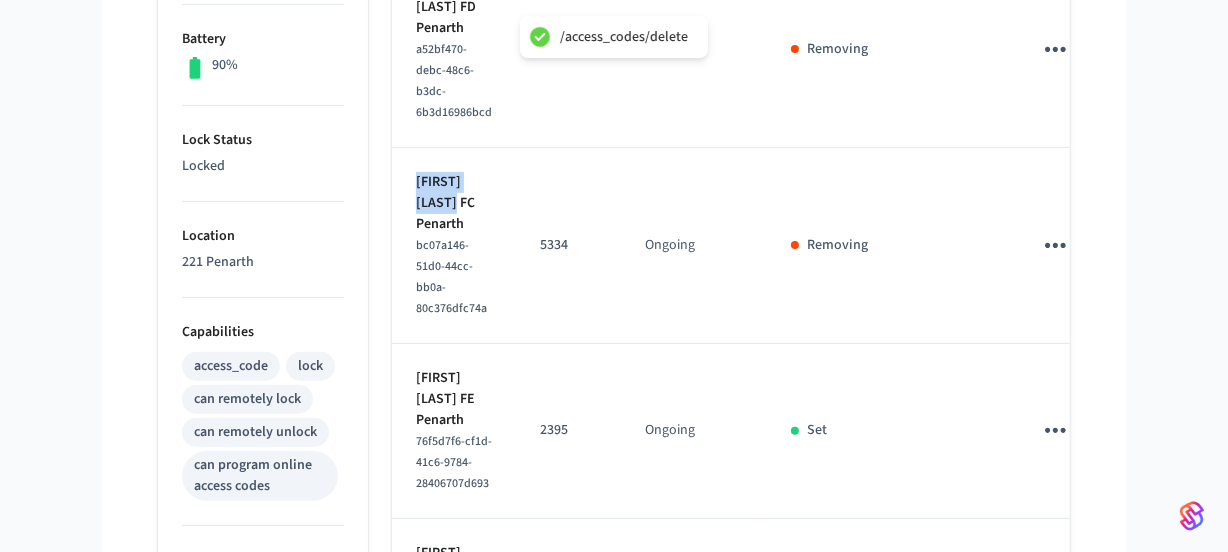 scroll, scrollTop: 727, scrollLeft: 0, axis: vertical 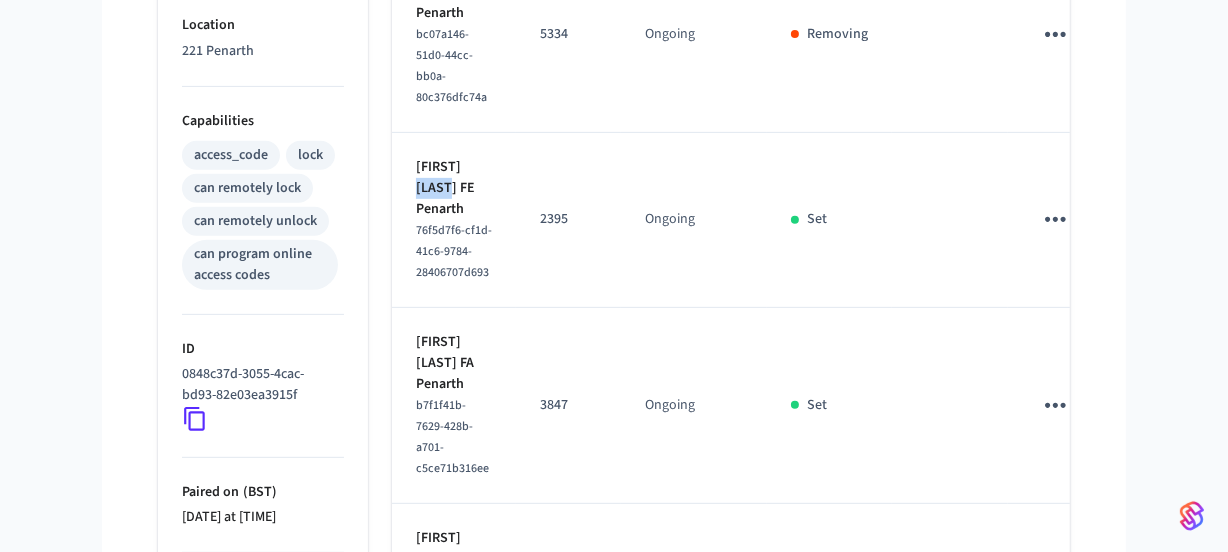 drag, startPoint x: 459, startPoint y: 213, endPoint x: 429, endPoint y: 215, distance: 30.066593 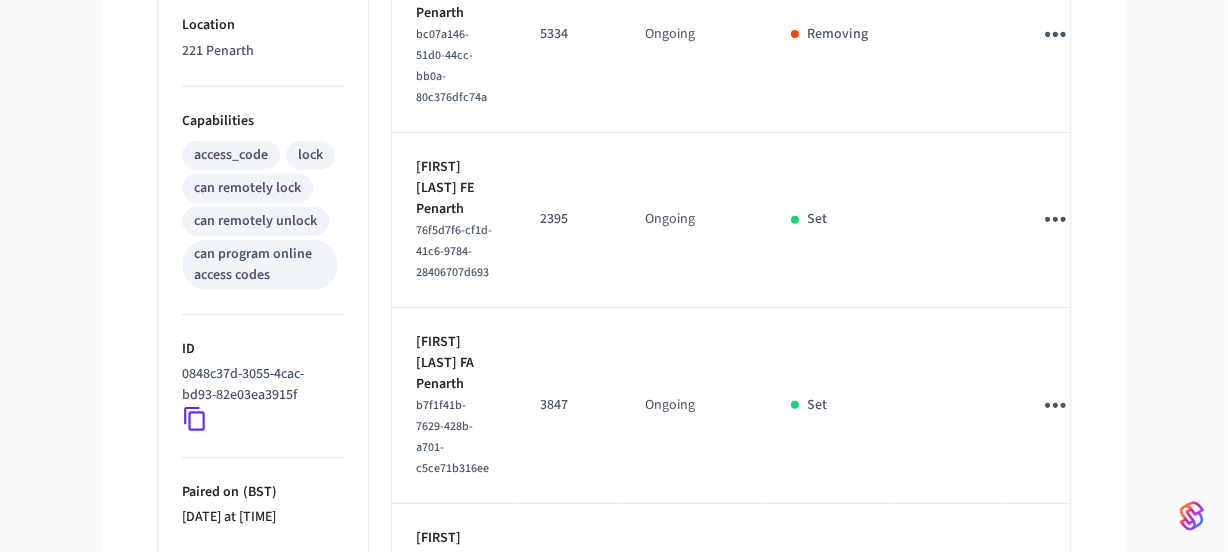 click on "Tashia Maharaj FE Penarth" at bounding box center (454, 188) 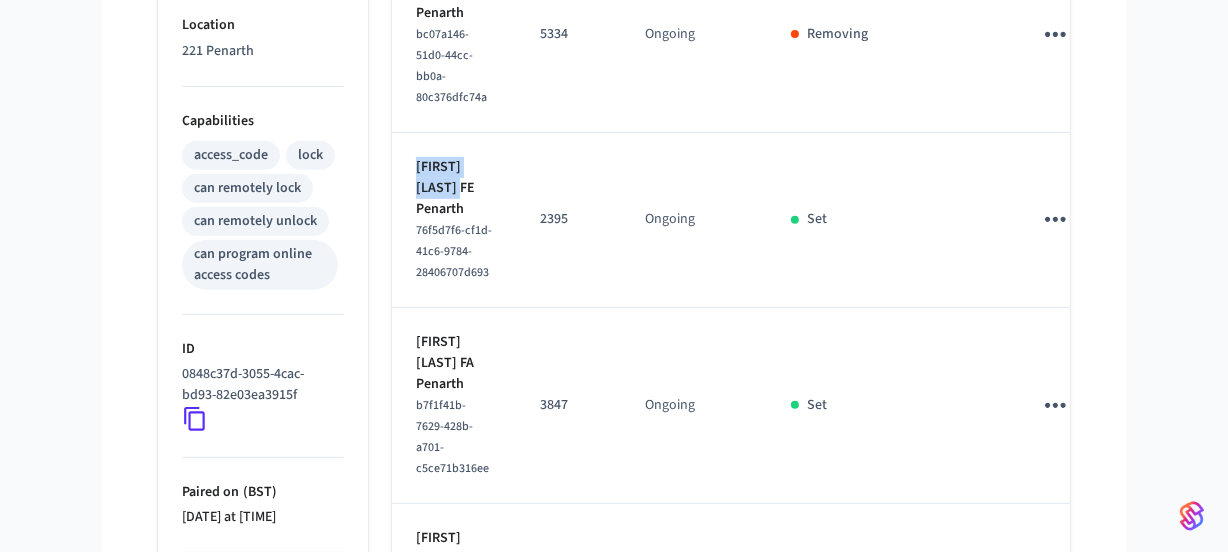 drag, startPoint x: 464, startPoint y: 219, endPoint x: 410, endPoint y: 200, distance: 57.245087 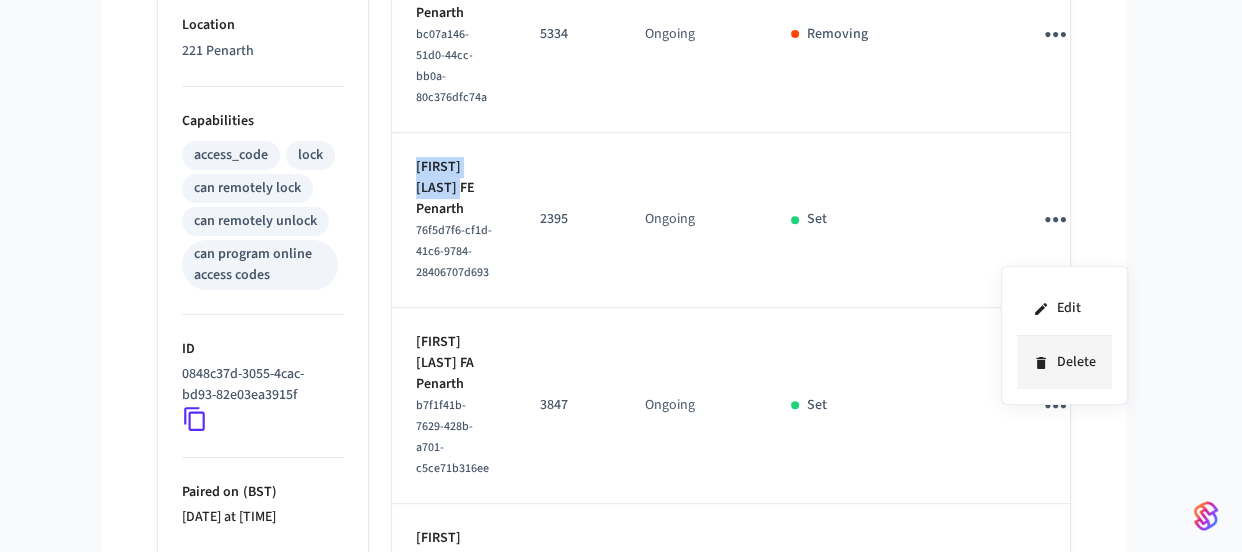 click 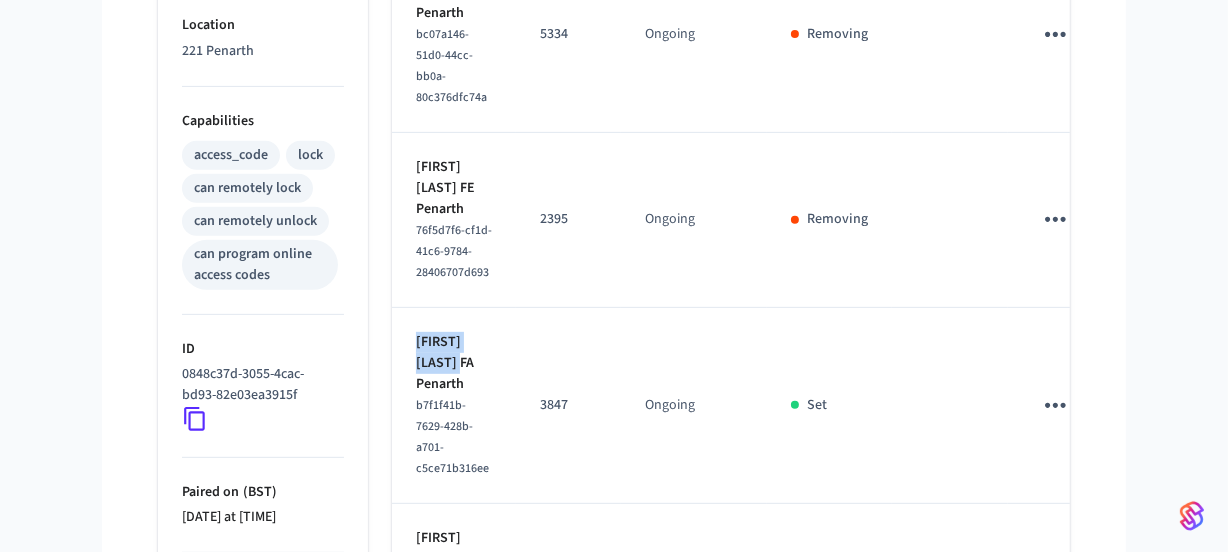 drag, startPoint x: 463, startPoint y: 390, endPoint x: 398, endPoint y: 375, distance: 66.70832 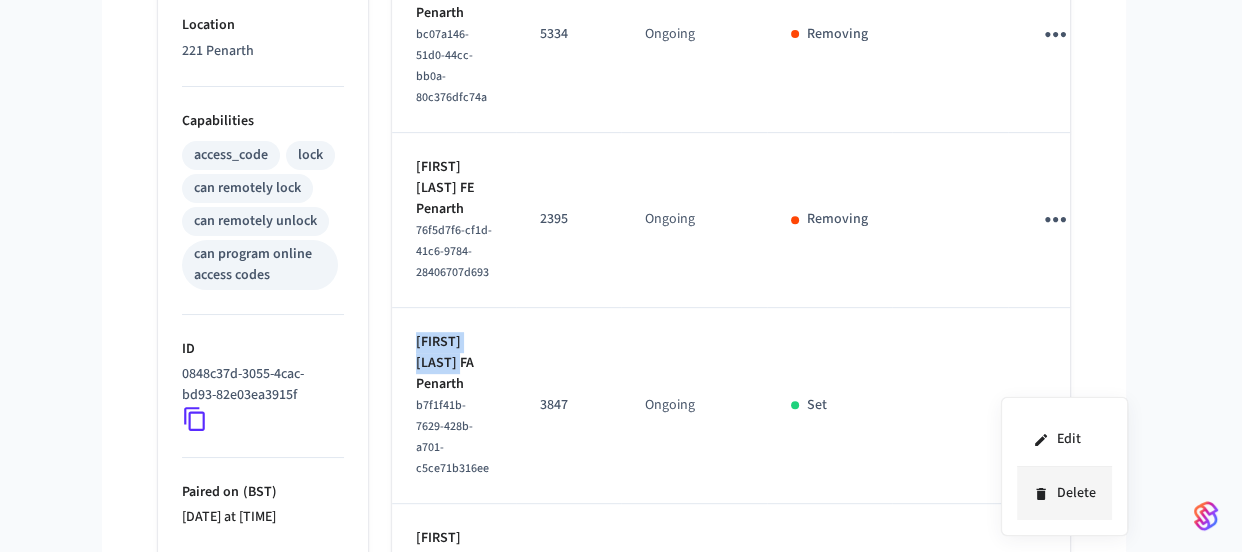 click on "Delete" at bounding box center (1064, 493) 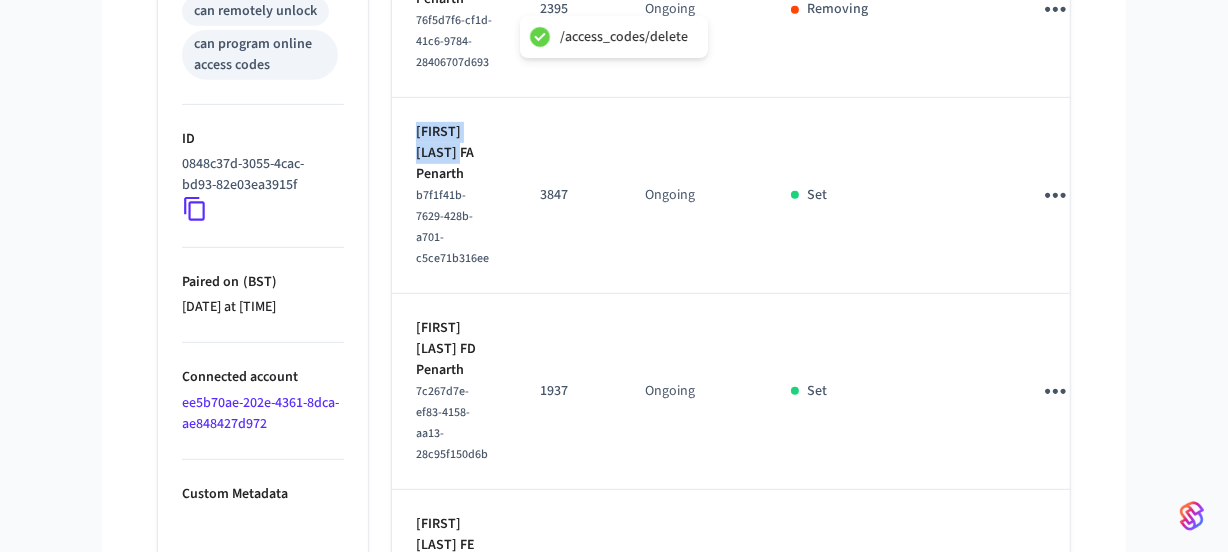 scroll, scrollTop: 1090, scrollLeft: 0, axis: vertical 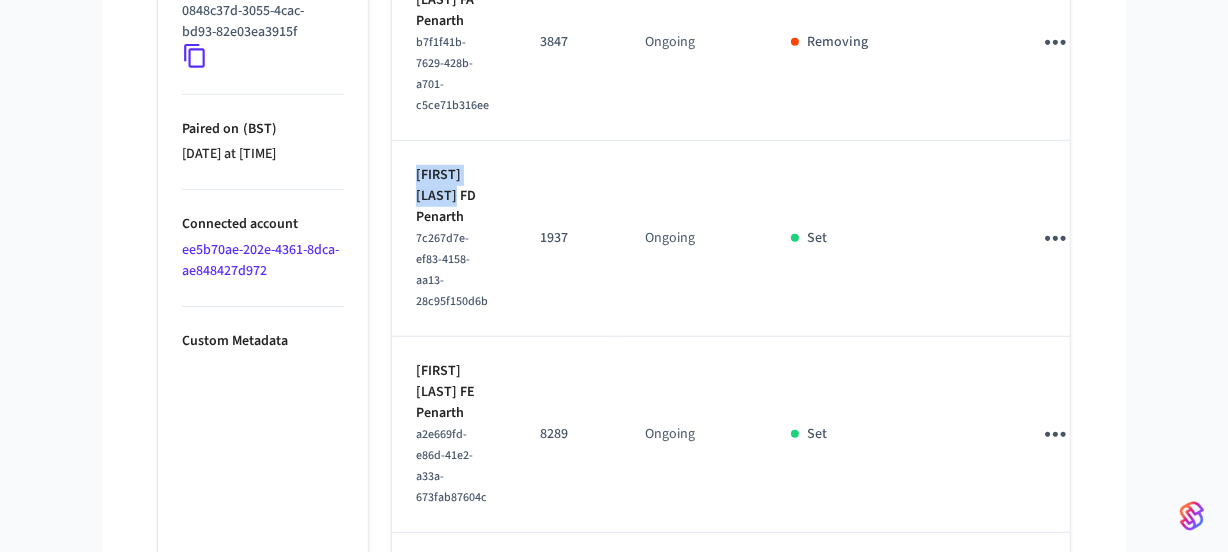 drag, startPoint x: 465, startPoint y: 226, endPoint x: 404, endPoint y: 210, distance: 63.06346 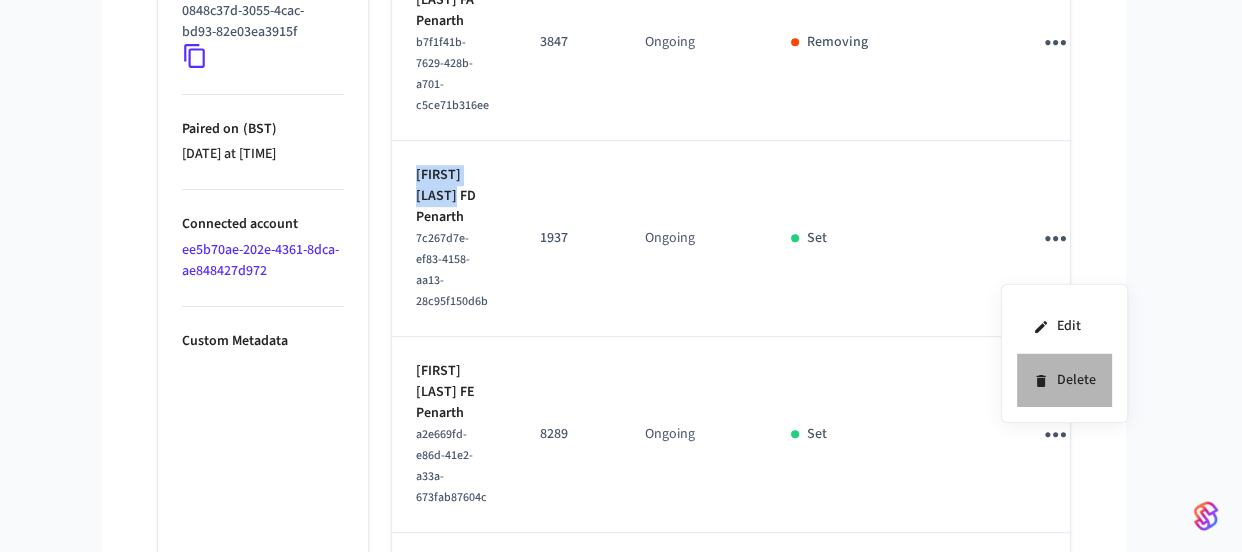 click on "Delete" at bounding box center (1064, 380) 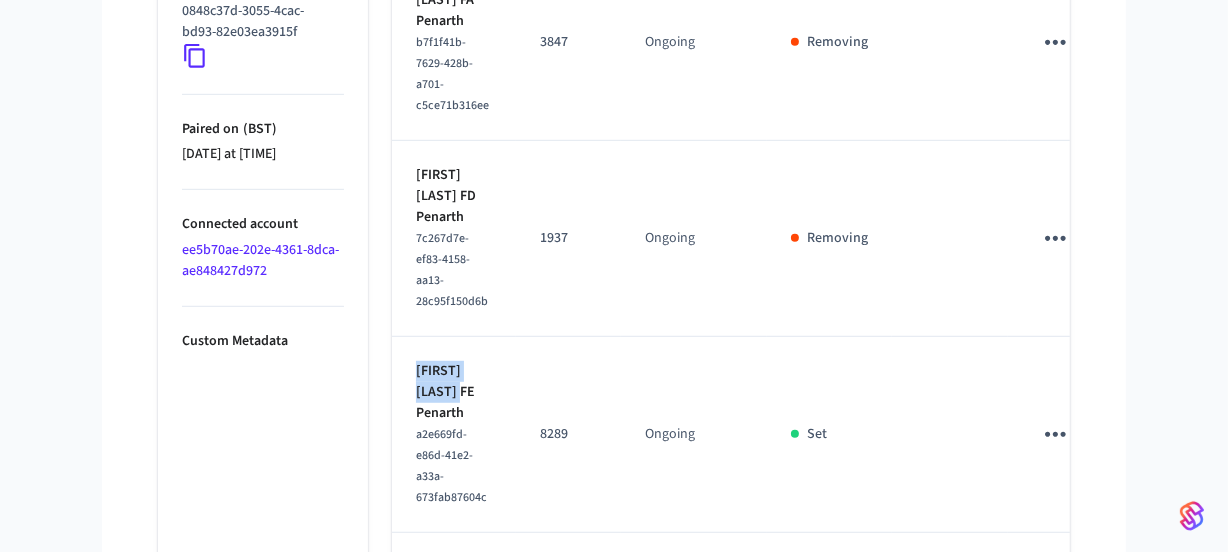 drag, startPoint x: 466, startPoint y: 420, endPoint x: 417, endPoint y: 402, distance: 52.201534 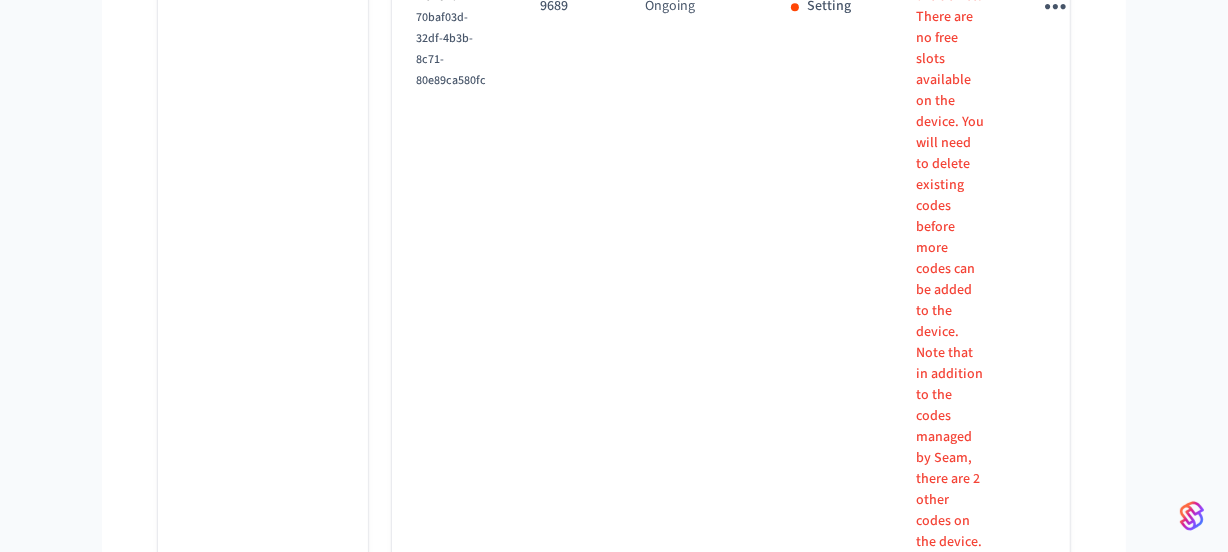 scroll, scrollTop: 5777, scrollLeft: 0, axis: vertical 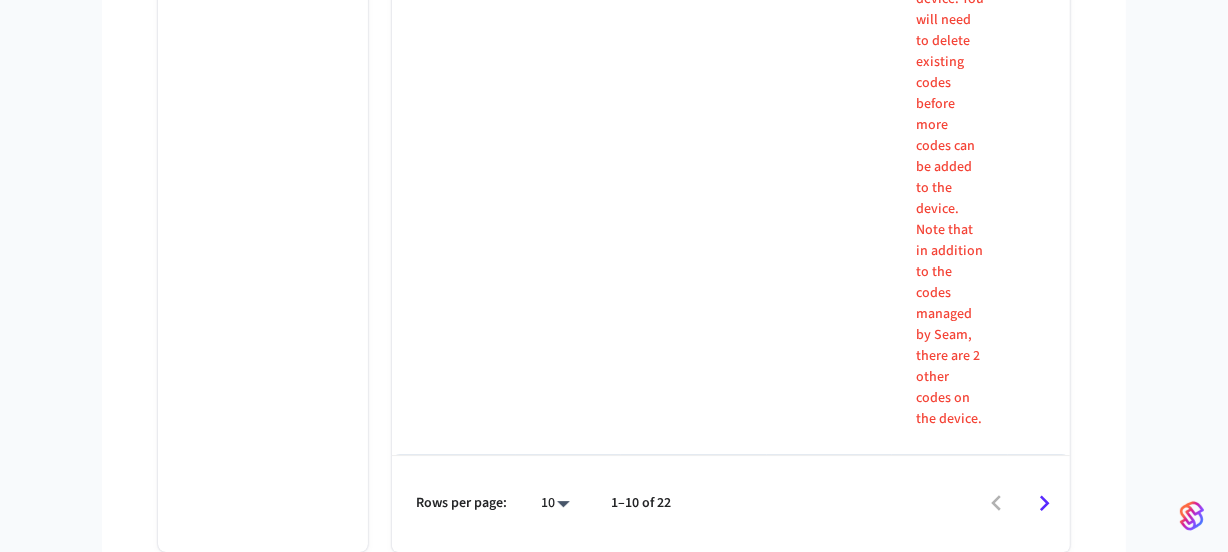 click 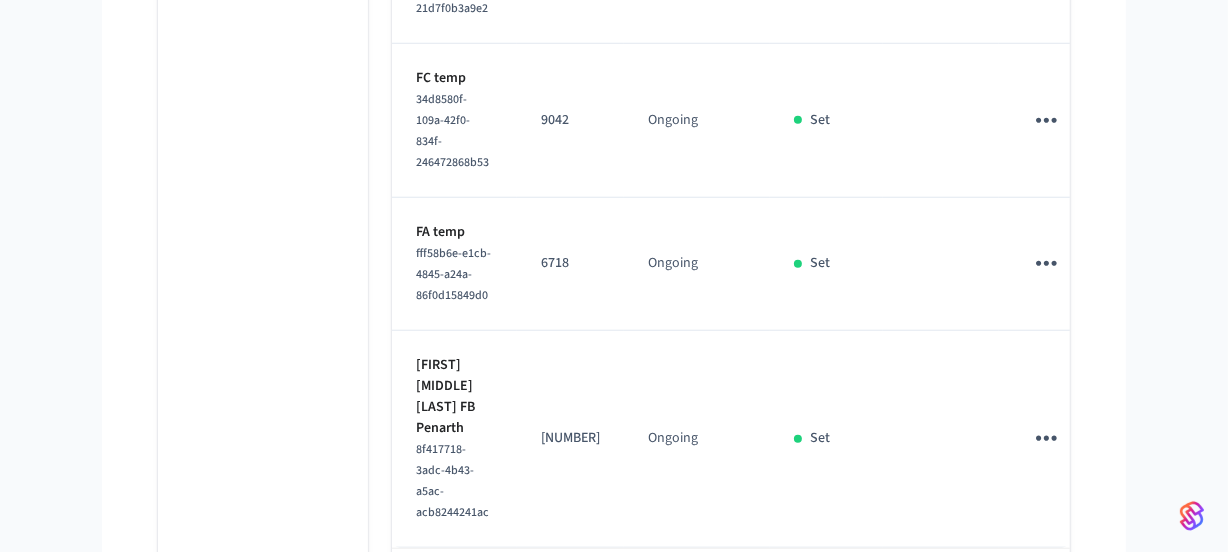 scroll, scrollTop: 1701, scrollLeft: 0, axis: vertical 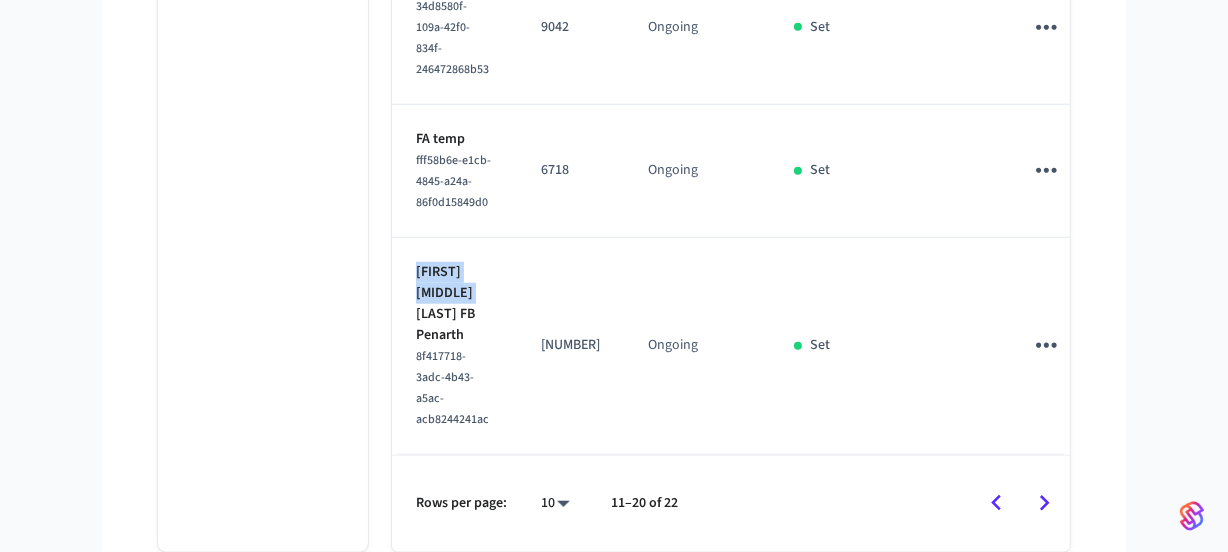 drag, startPoint x: 478, startPoint y: 251, endPoint x: 415, endPoint y: 242, distance: 63.63961 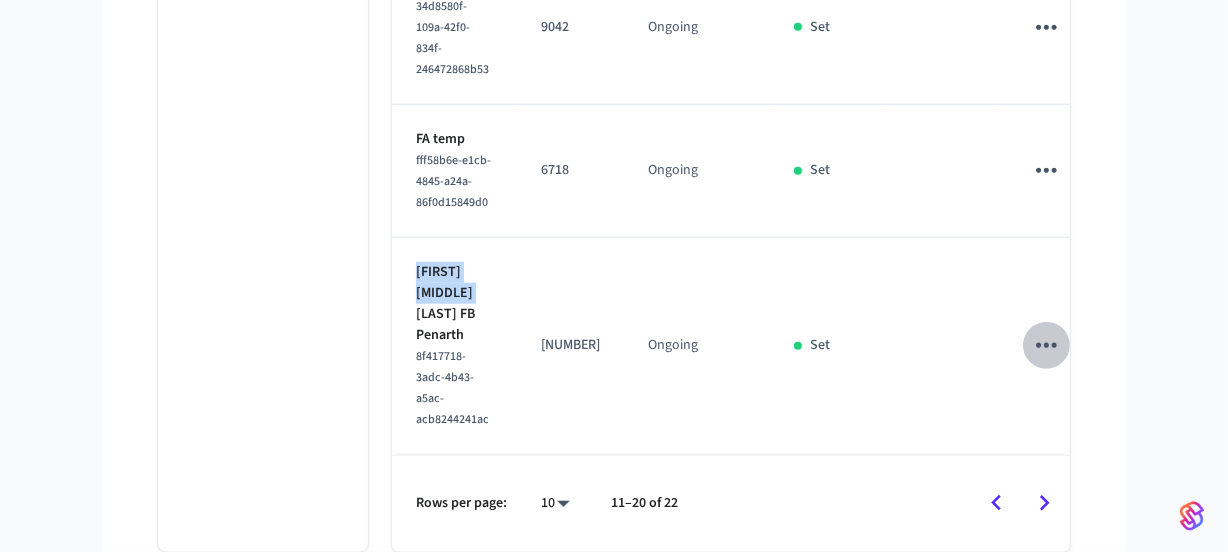 click 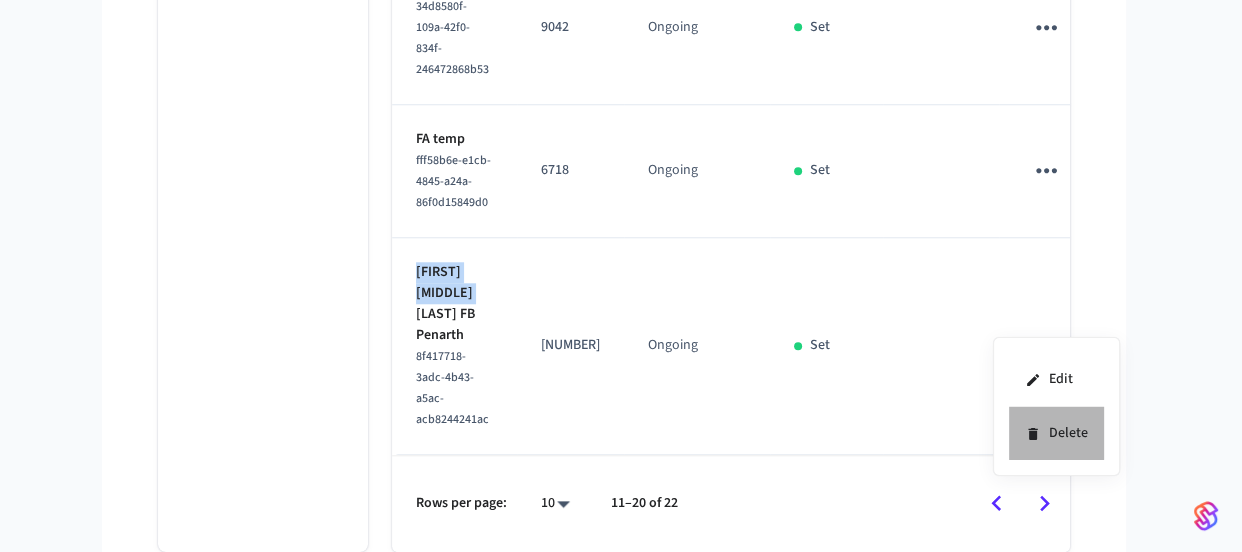 click on "Delete" at bounding box center (1056, 433) 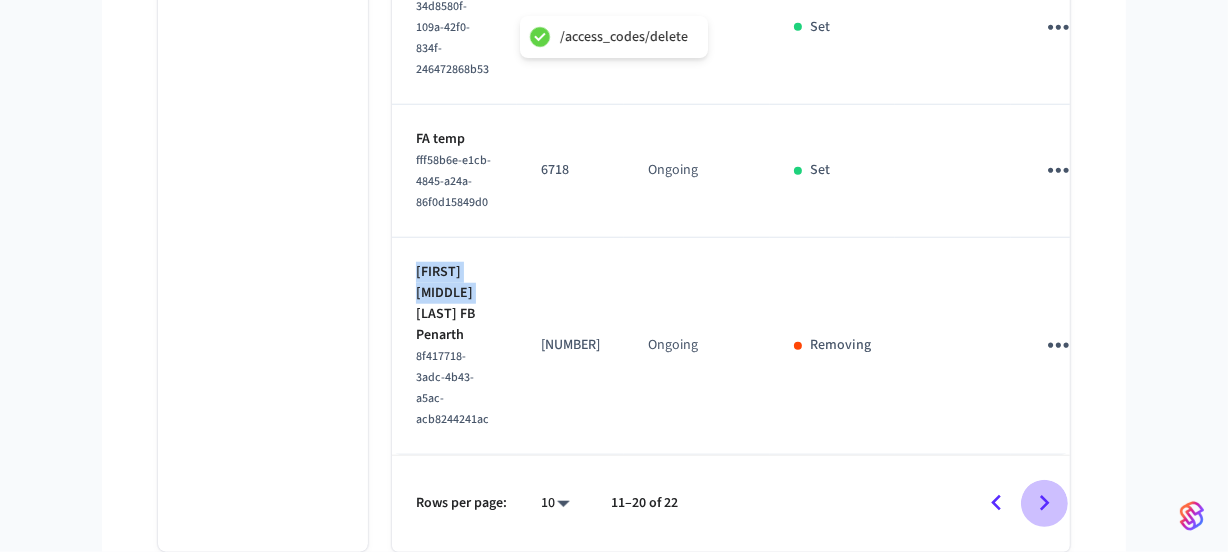click 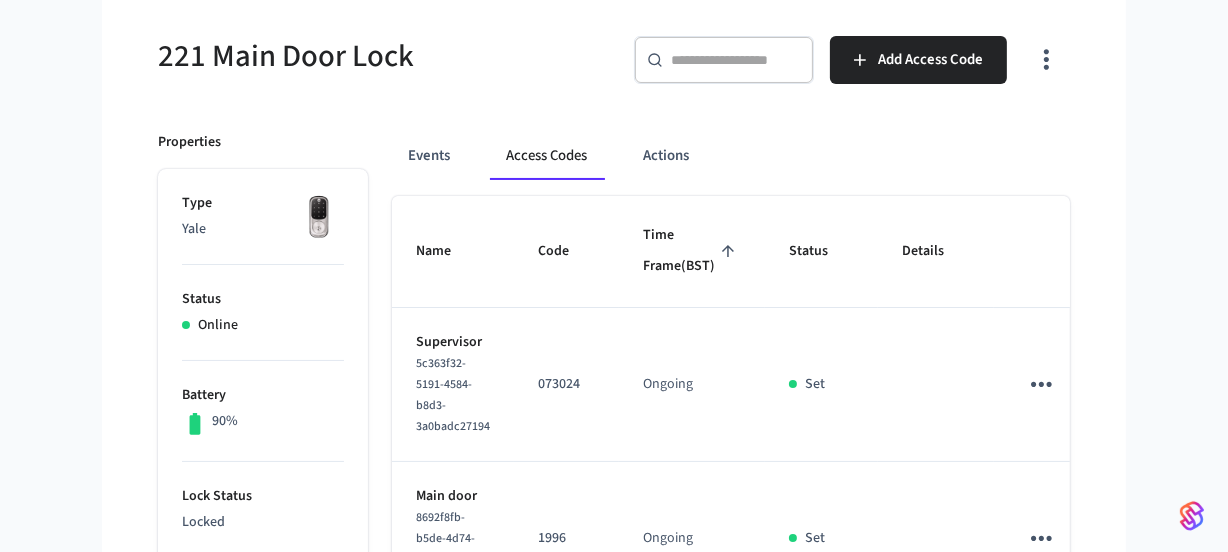 scroll, scrollTop: 0, scrollLeft: 0, axis: both 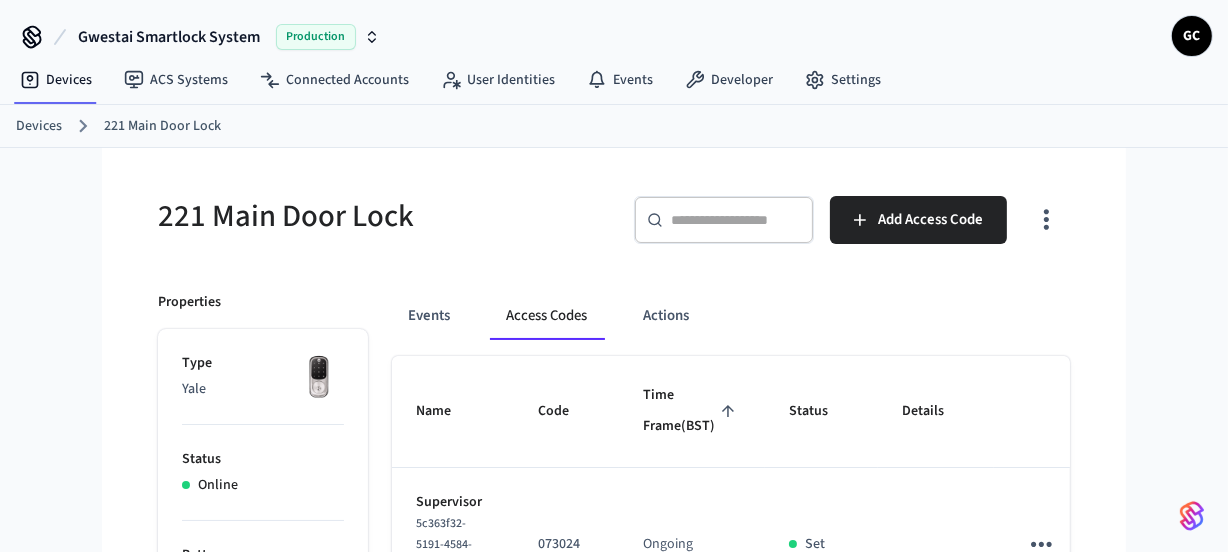 click on "Devices" at bounding box center [39, 126] 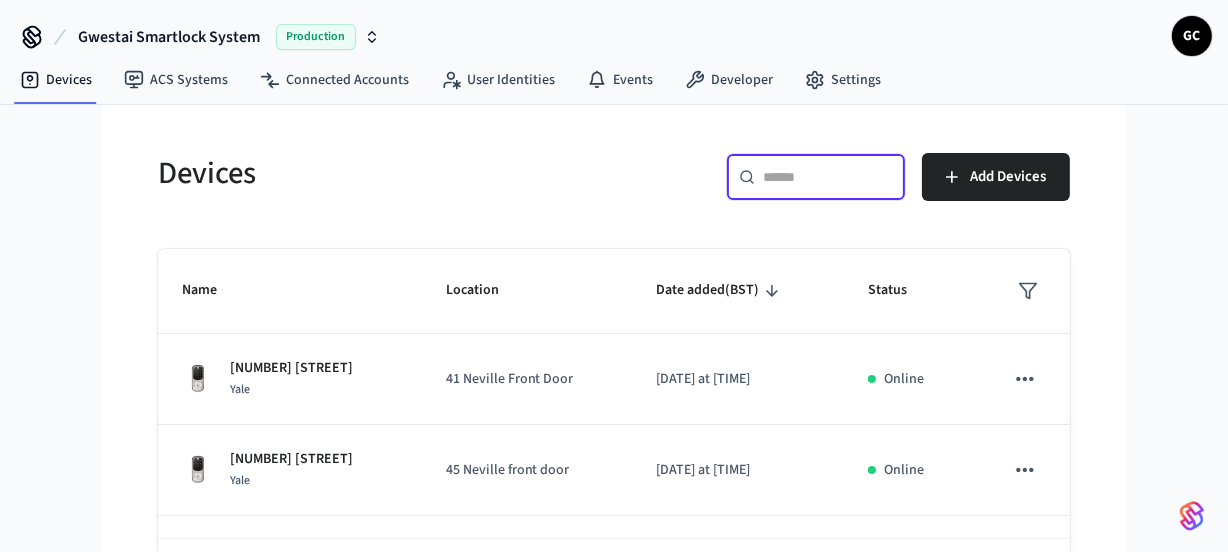 drag, startPoint x: 790, startPoint y: 180, endPoint x: 885, endPoint y: 185, distance: 95.131485 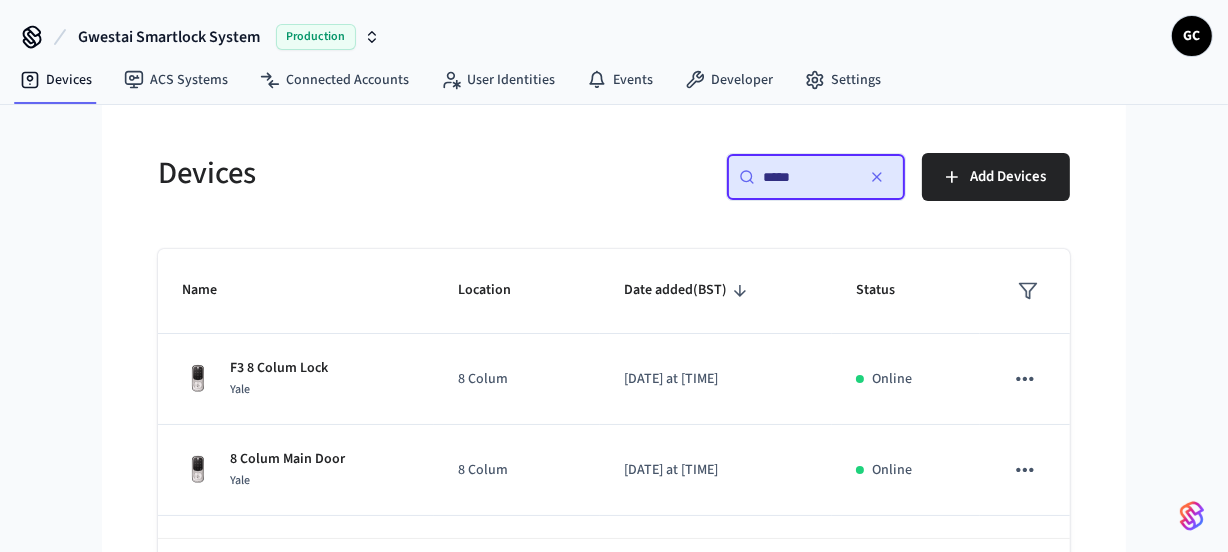 type on "*****" 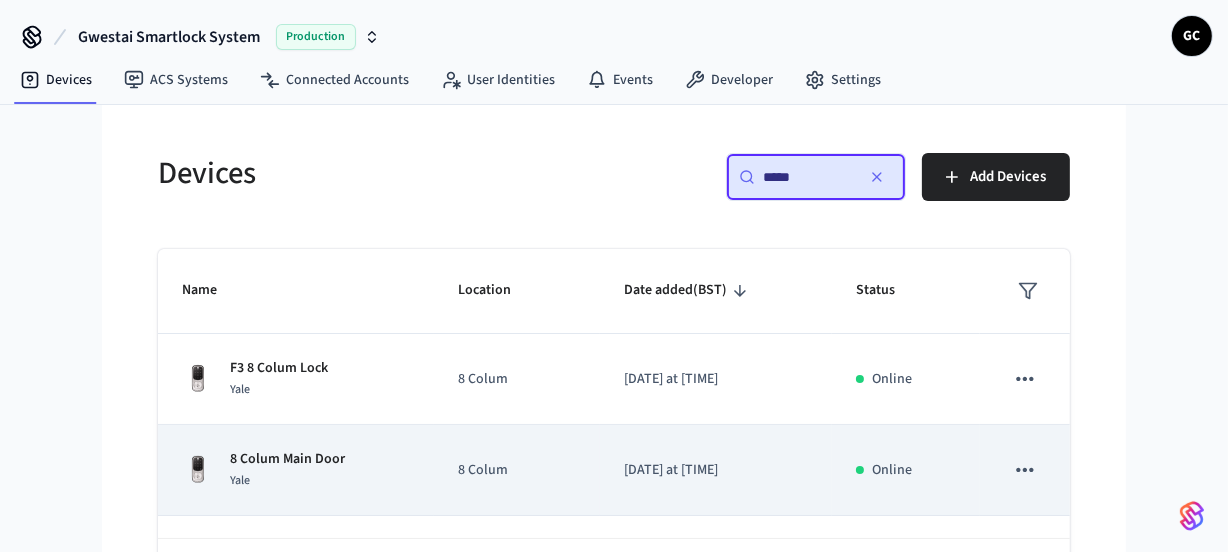 click on "8 Colum Main Door Yale" at bounding box center [296, 470] 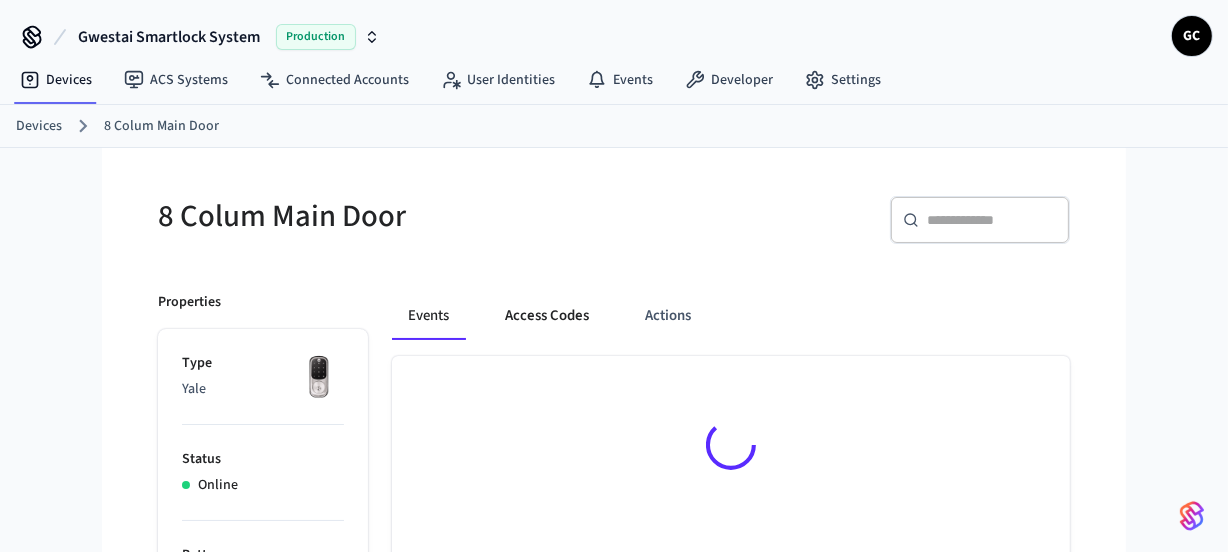 click on "Access Codes" at bounding box center (547, 316) 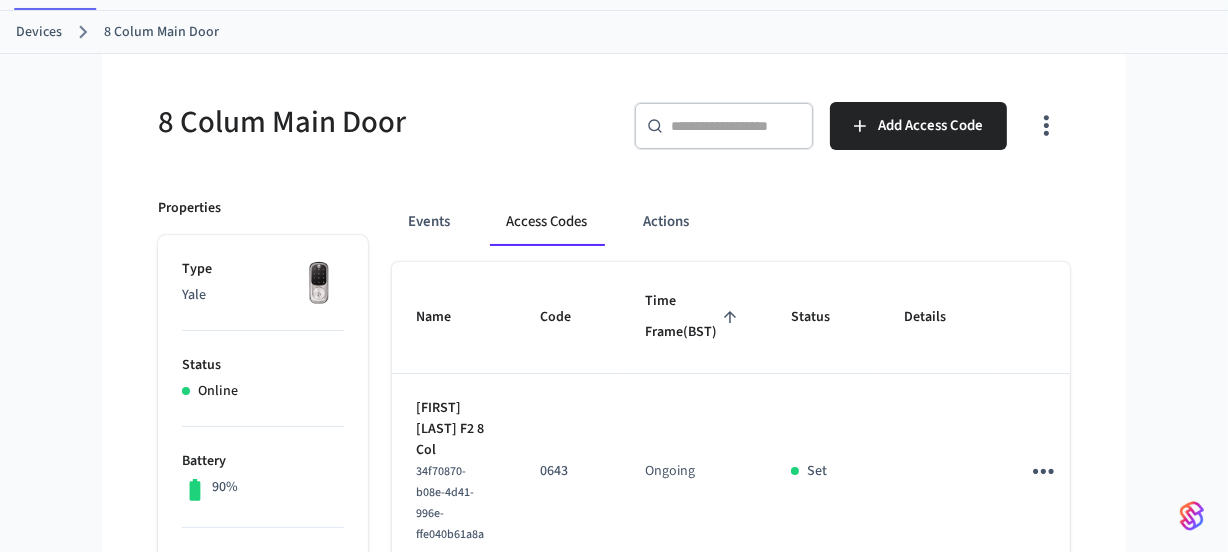 scroll, scrollTop: 272, scrollLeft: 0, axis: vertical 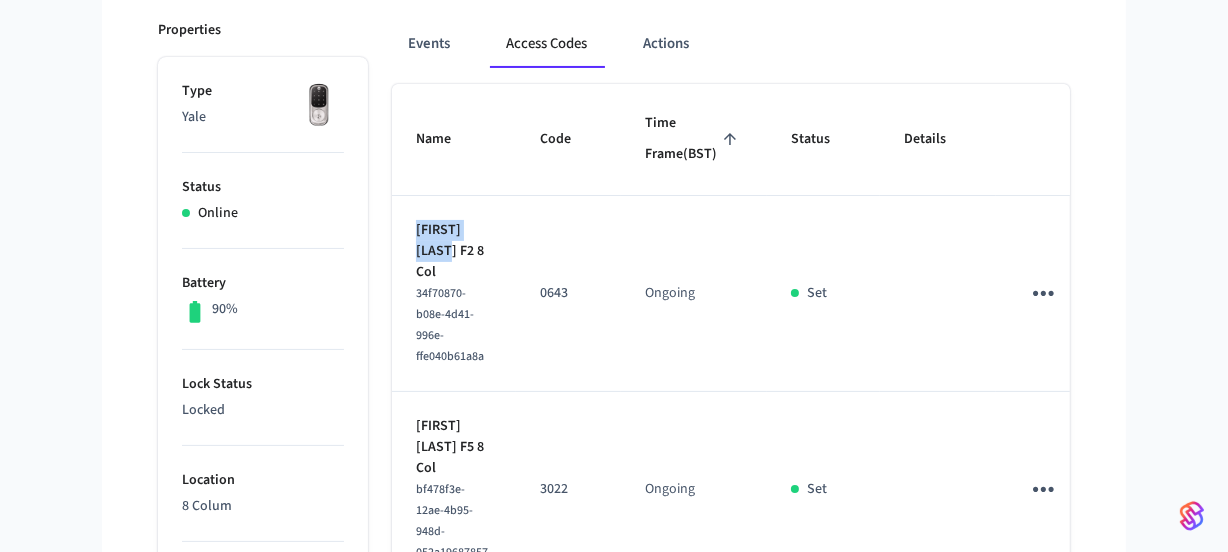 drag, startPoint x: 465, startPoint y: 280, endPoint x: 407, endPoint y: 268, distance: 59.22837 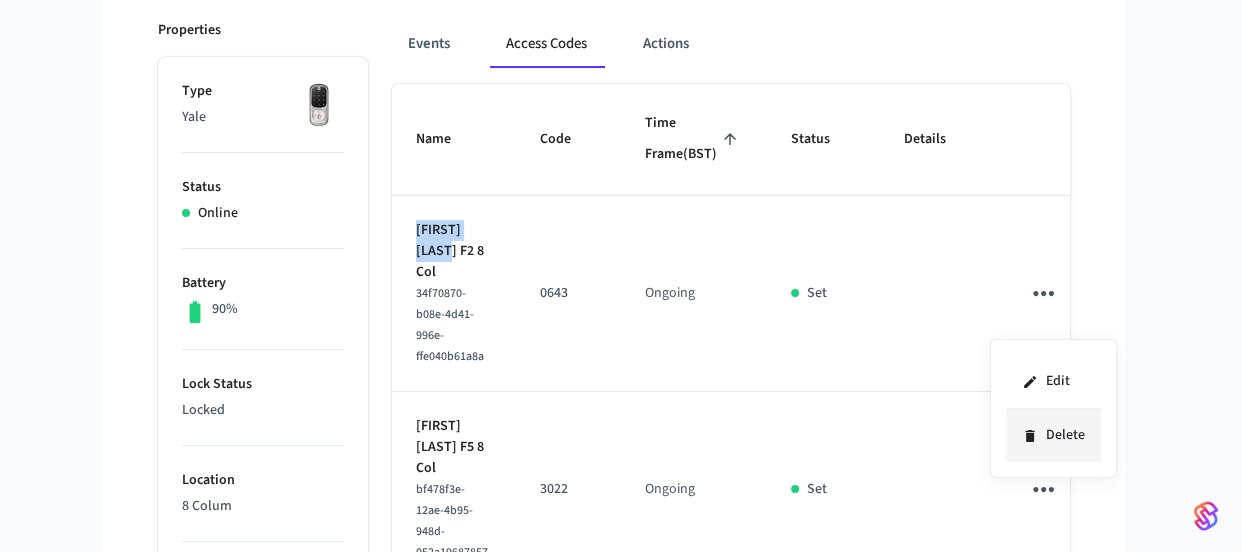 click on "Delete" at bounding box center [1053, 435] 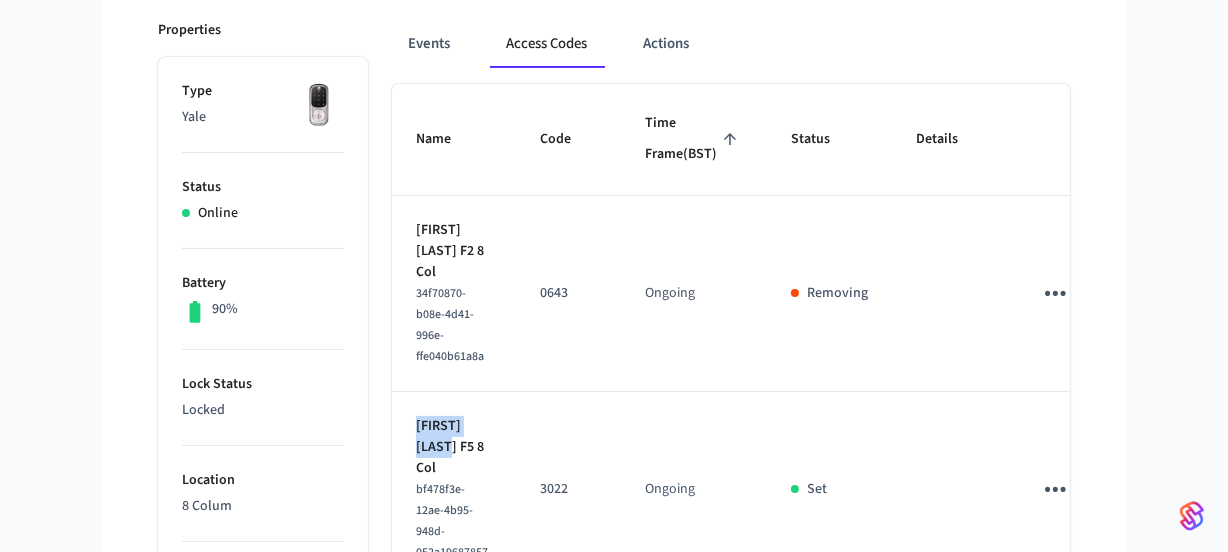 drag, startPoint x: 459, startPoint y: 474, endPoint x: 403, endPoint y: 459, distance: 57.974133 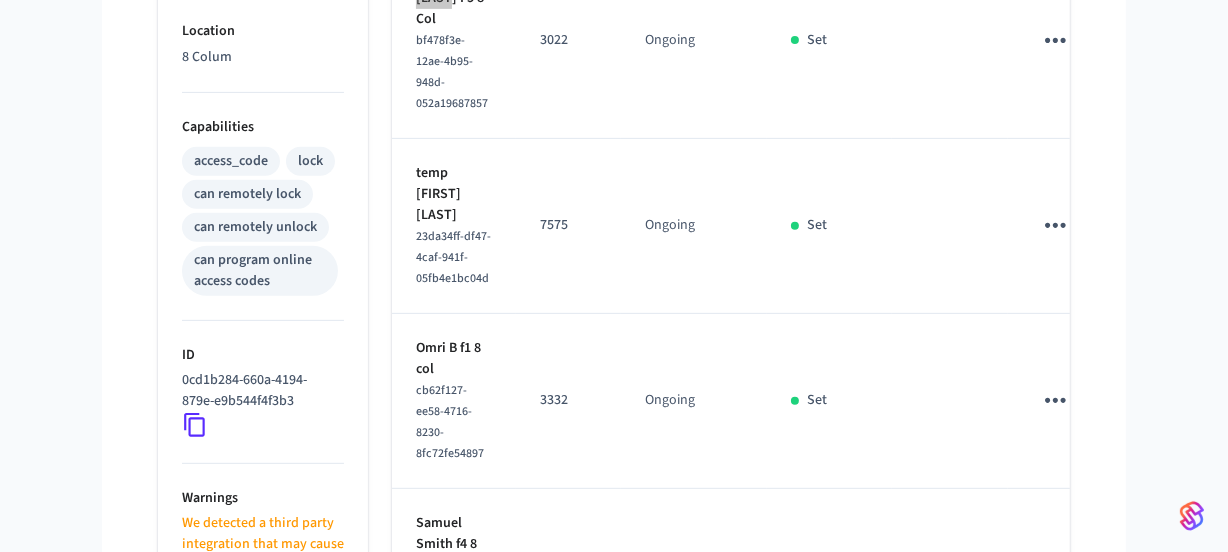 scroll, scrollTop: 727, scrollLeft: 0, axis: vertical 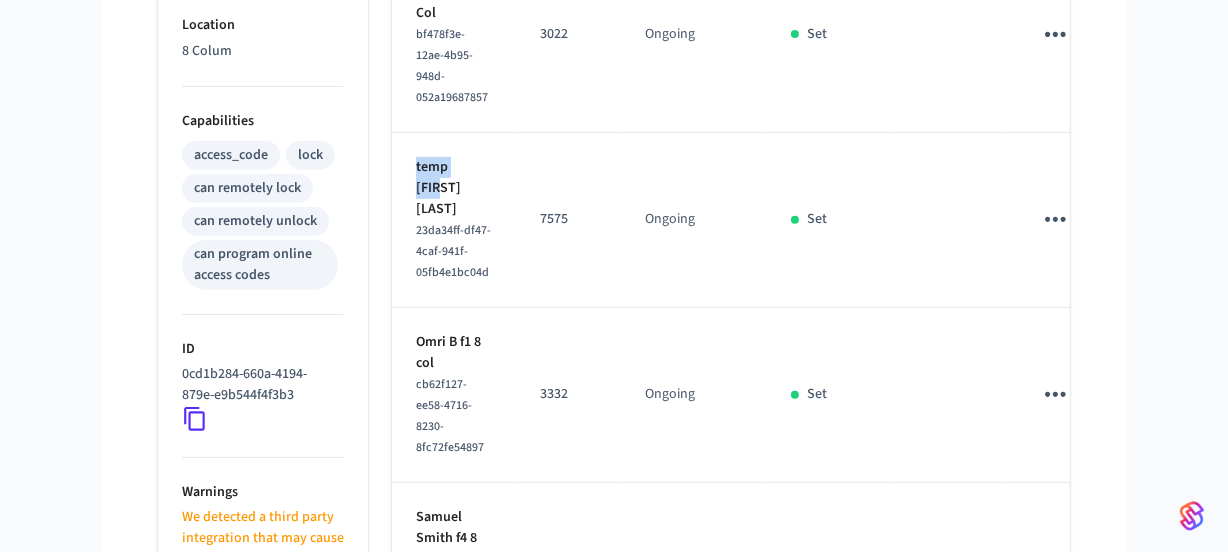 drag, startPoint x: 482, startPoint y: 200, endPoint x: 414, endPoint y: 194, distance: 68.26419 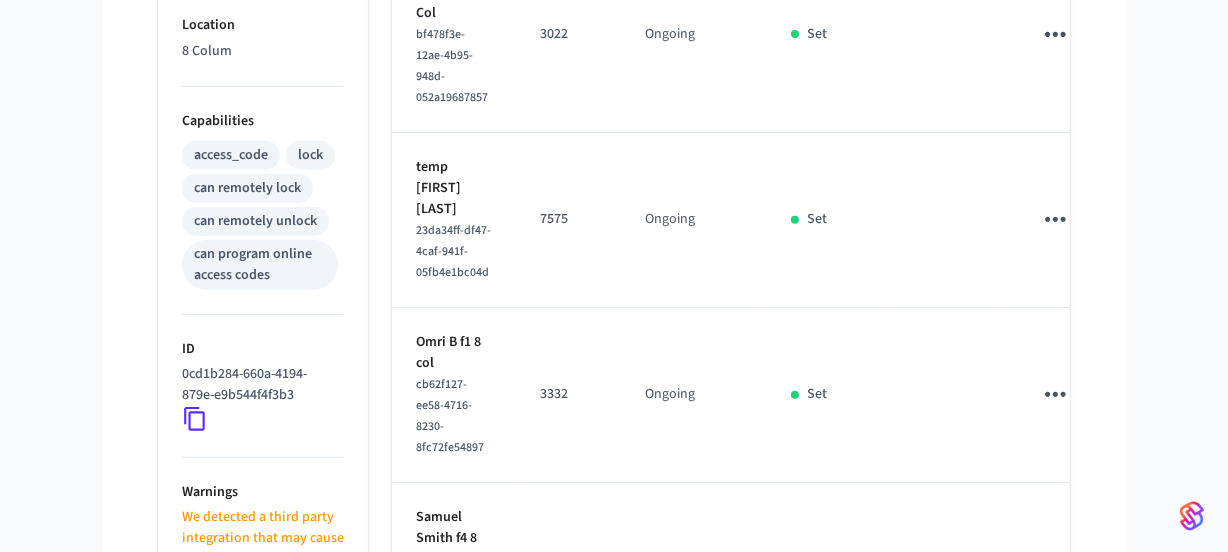 click on "Set" at bounding box center (829, 220) 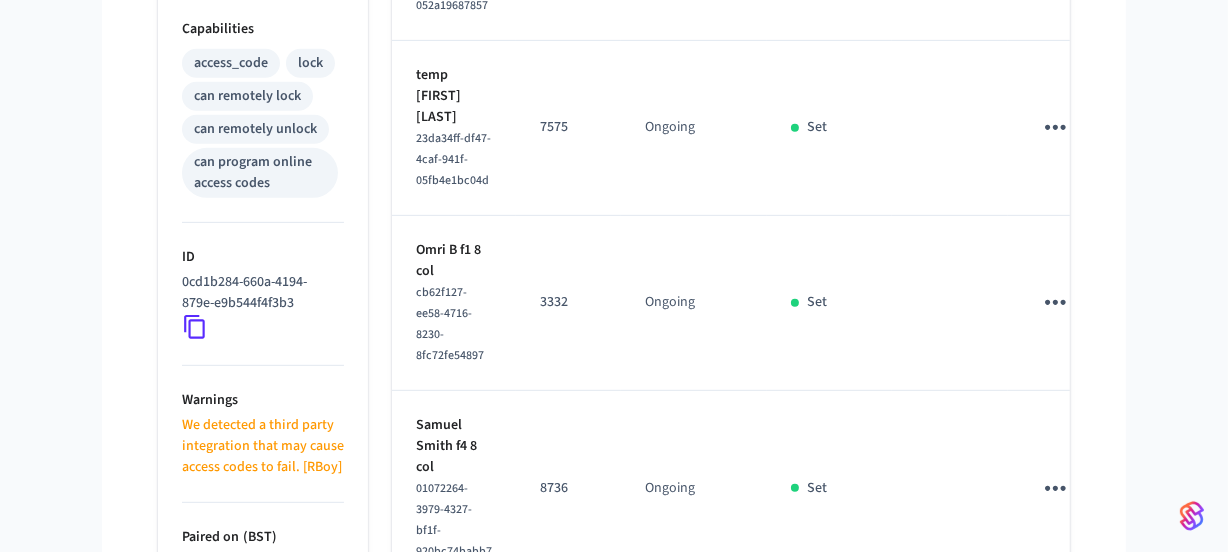 scroll, scrollTop: 818, scrollLeft: 0, axis: vertical 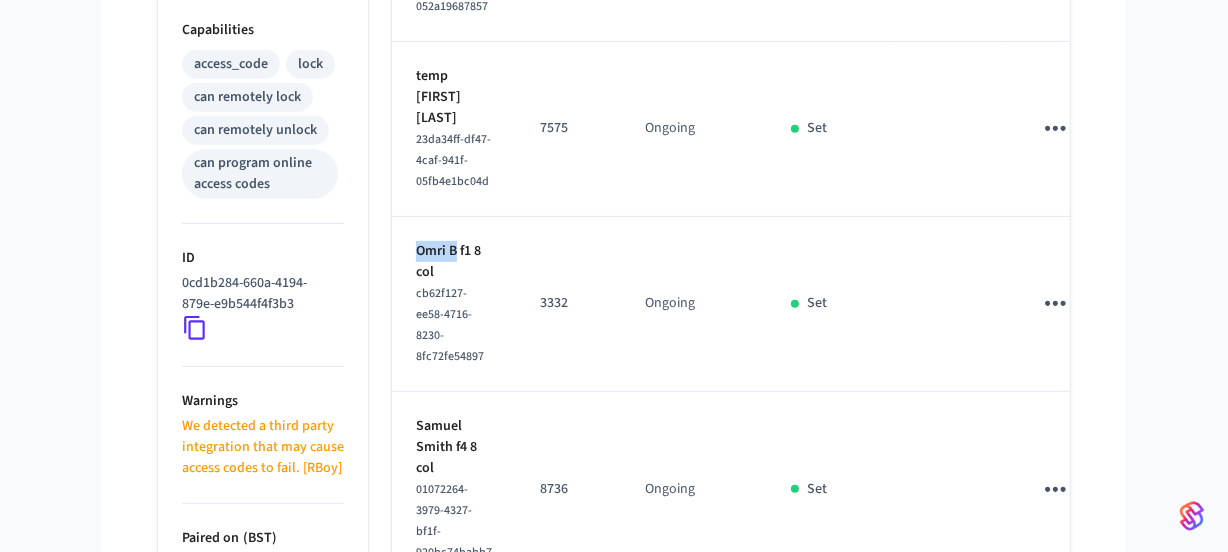 drag, startPoint x: 457, startPoint y: 232, endPoint x: 396, endPoint y: 232, distance: 61 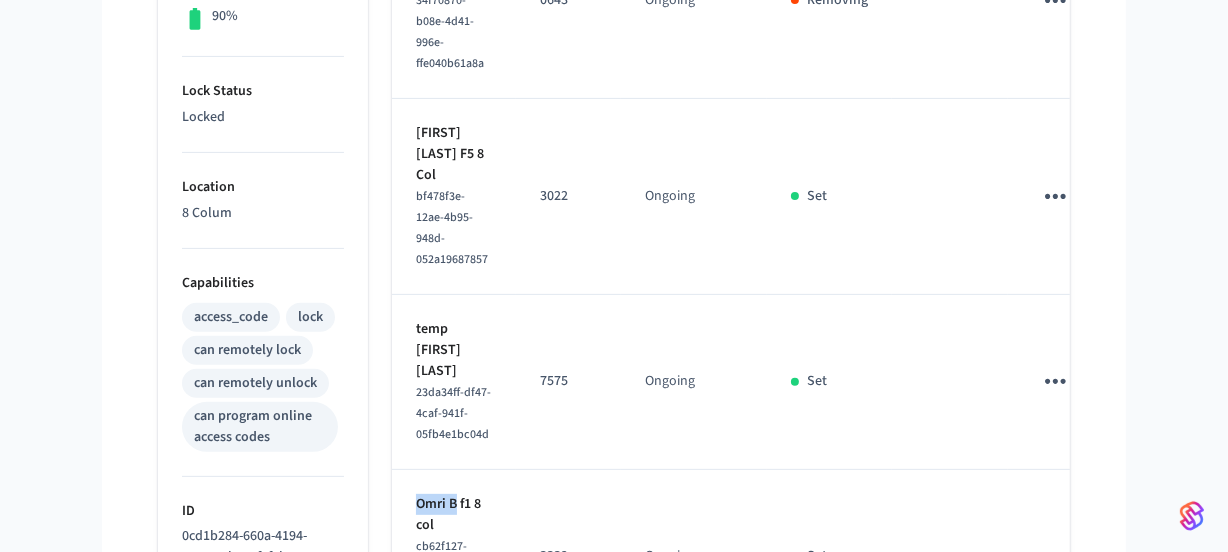 scroll, scrollTop: 545, scrollLeft: 0, axis: vertical 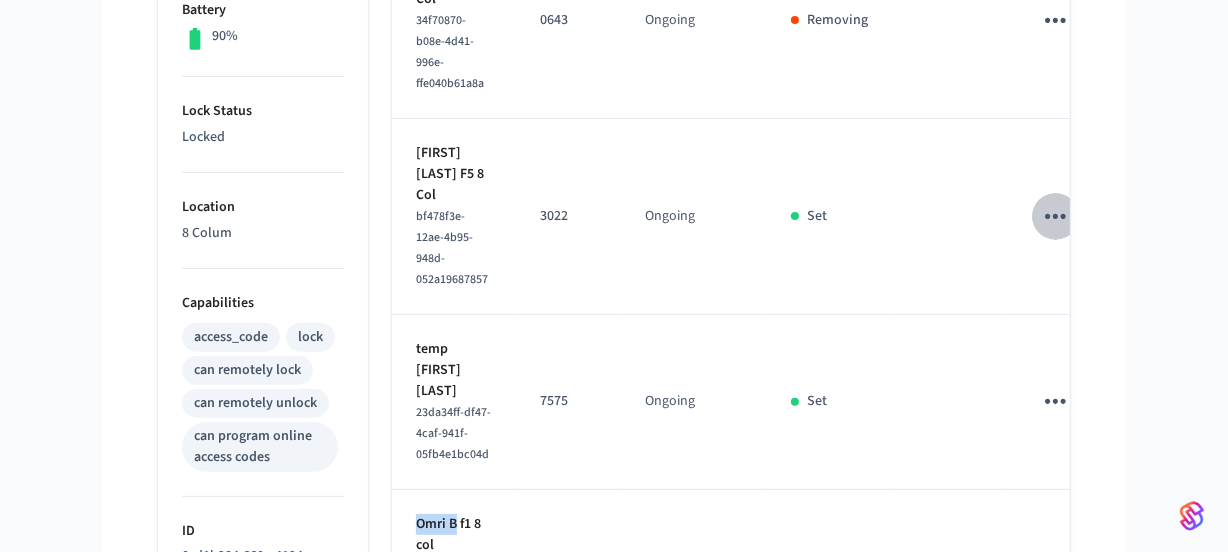 click 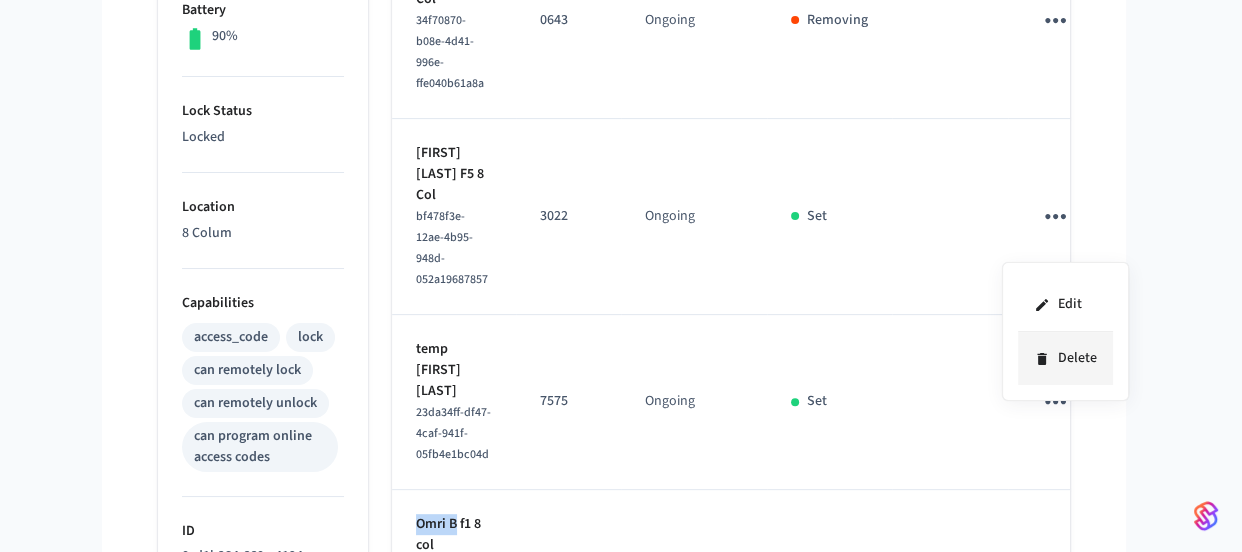 drag, startPoint x: 1059, startPoint y: 360, endPoint x: 1025, endPoint y: 370, distance: 35.44009 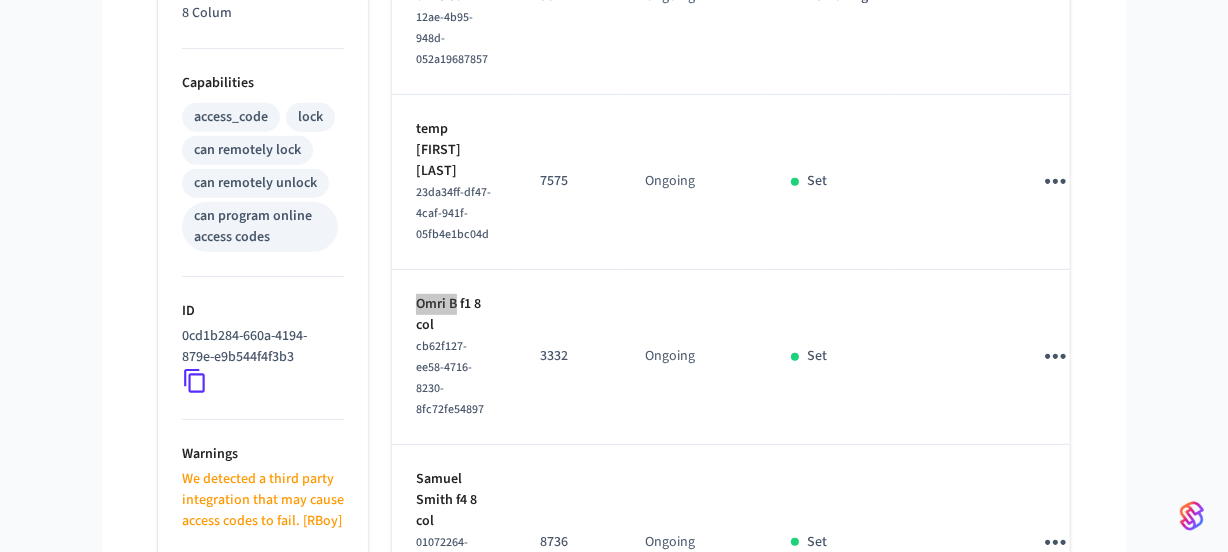 scroll, scrollTop: 818, scrollLeft: 0, axis: vertical 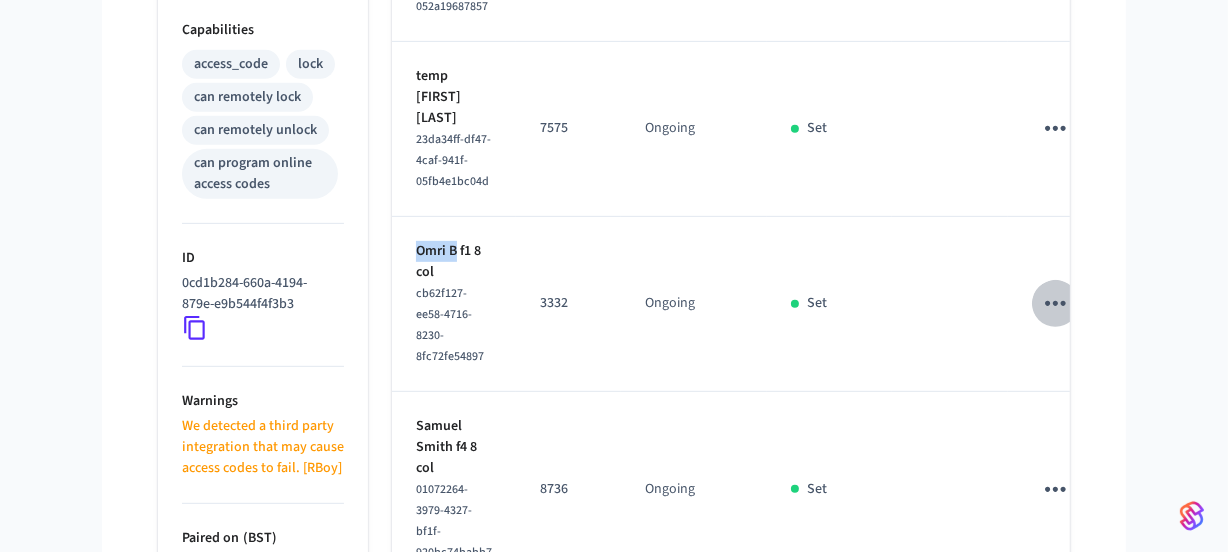 click 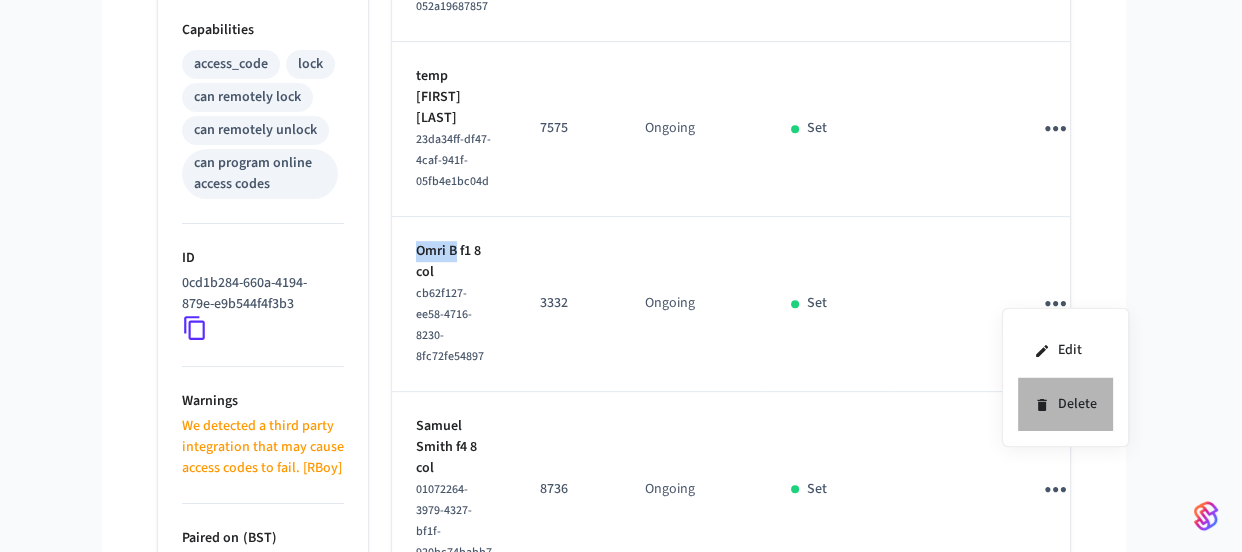 click on "Delete" at bounding box center [1065, 404] 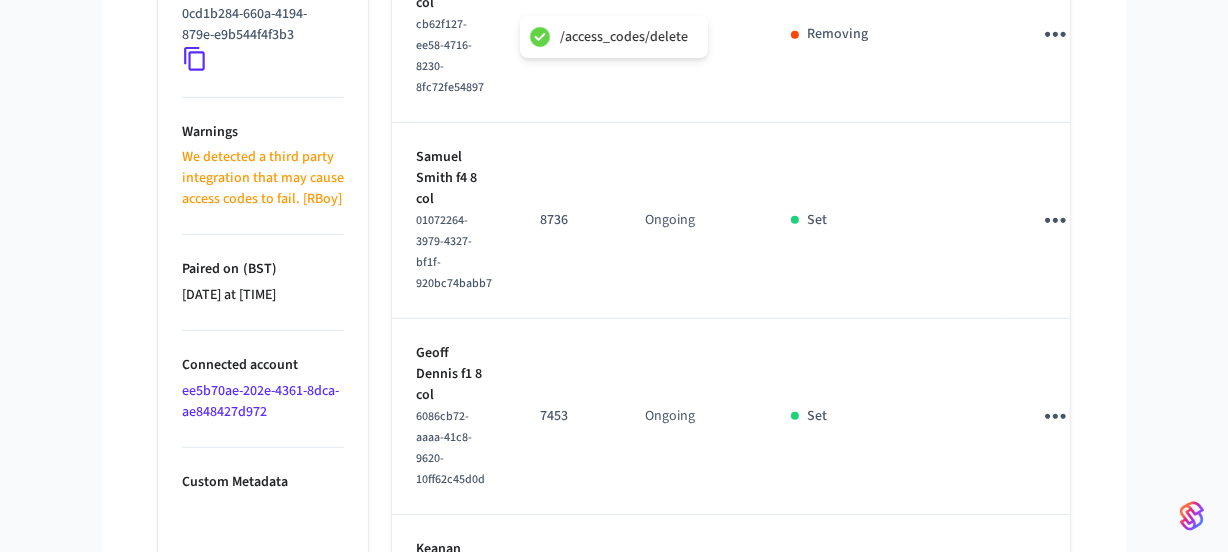 scroll, scrollTop: 1090, scrollLeft: 0, axis: vertical 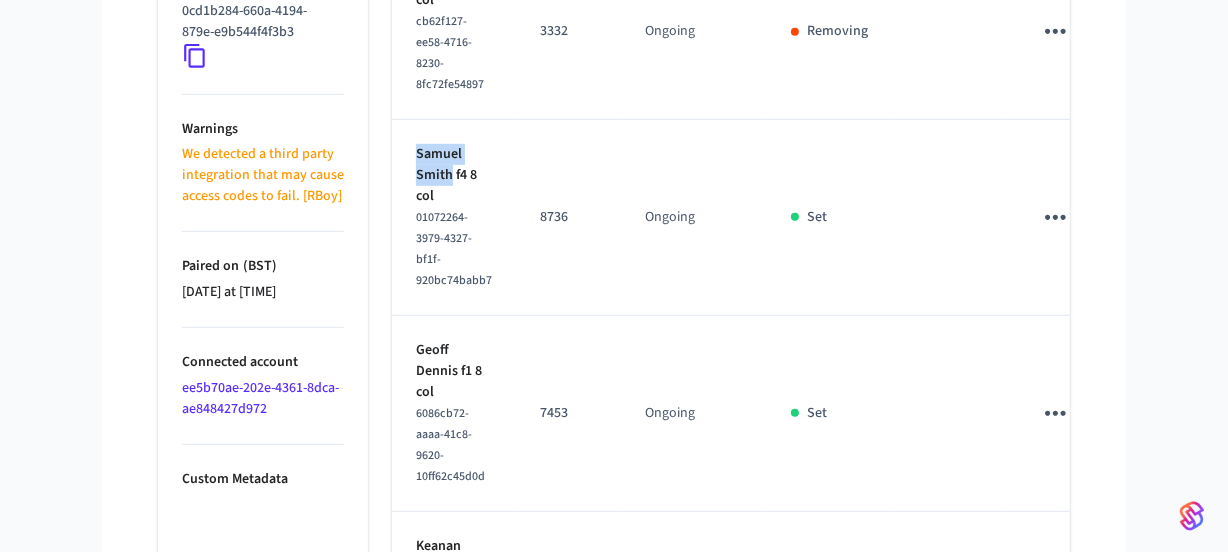 drag, startPoint x: 449, startPoint y: 159, endPoint x: 419, endPoint y: 149, distance: 31.622776 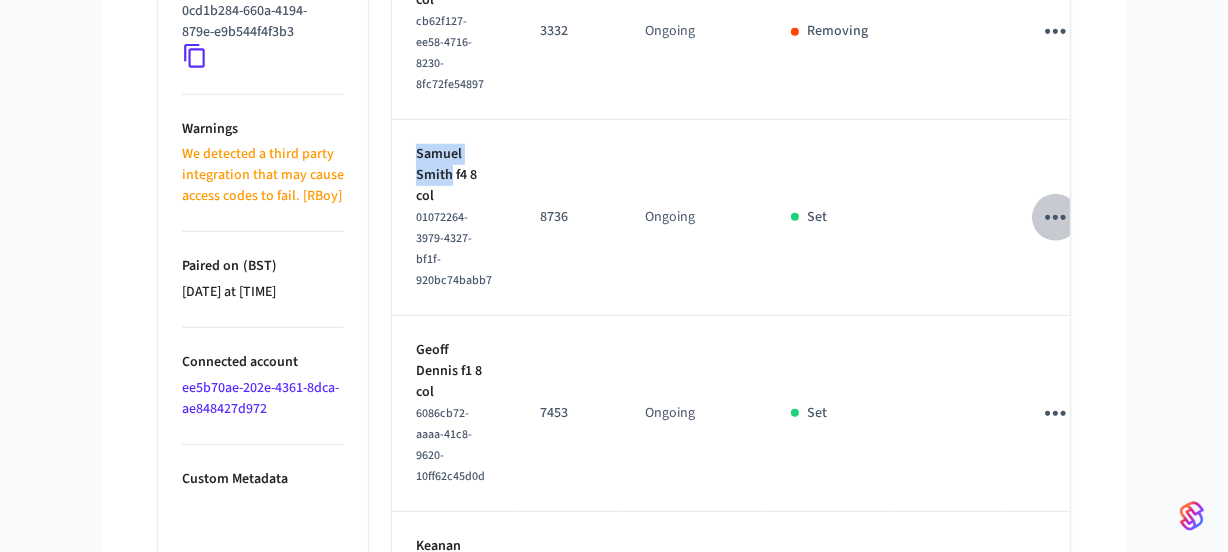 click 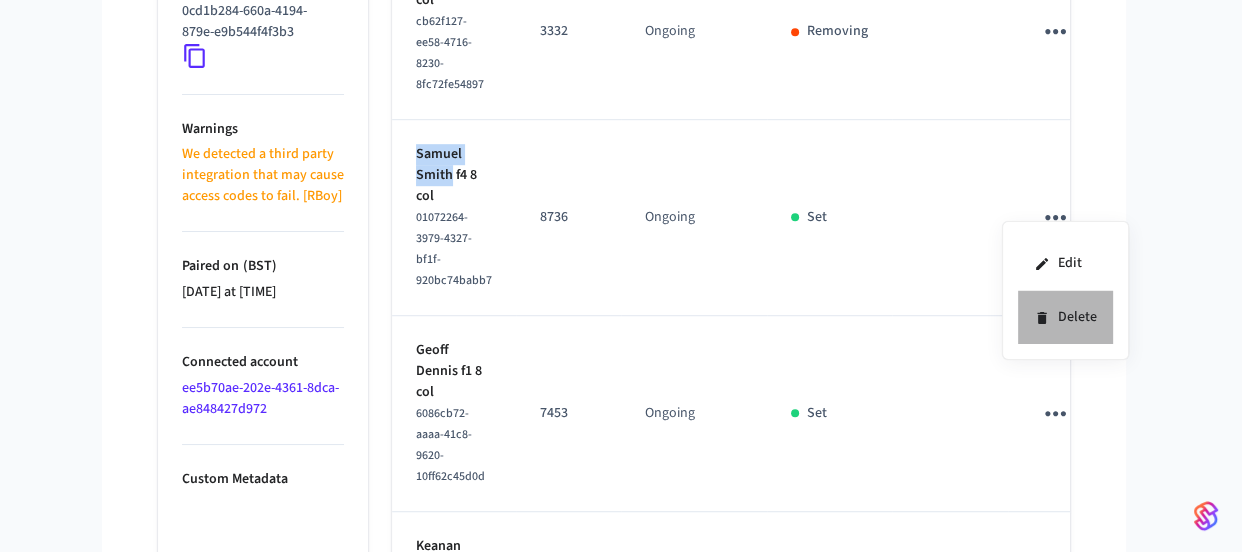 click on "Delete" at bounding box center (1065, 317) 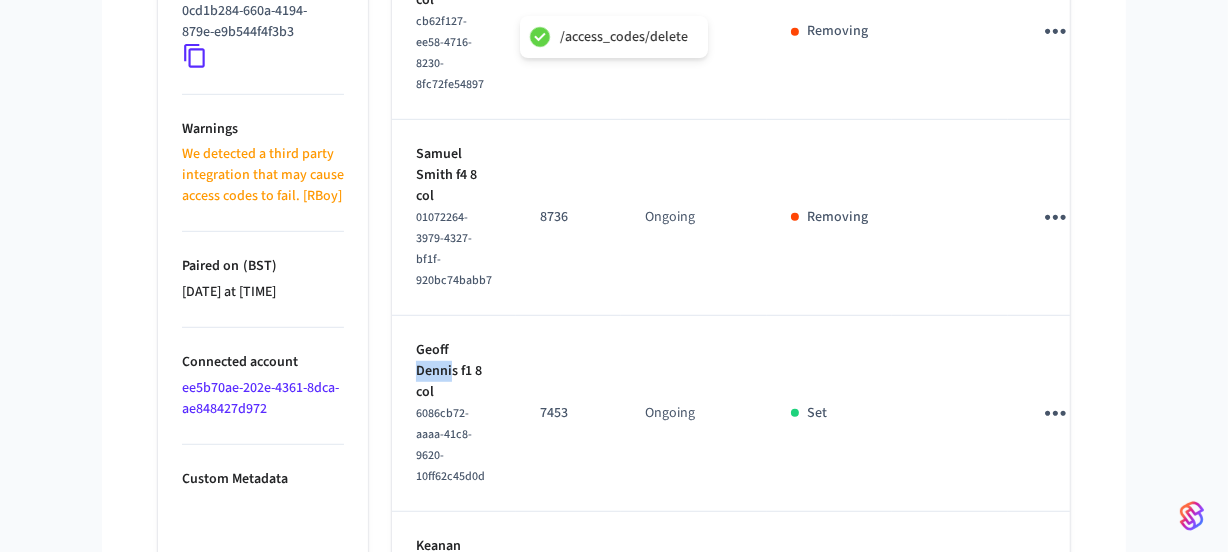 drag, startPoint x: 452, startPoint y: 358, endPoint x: 410, endPoint y: 354, distance: 42.190044 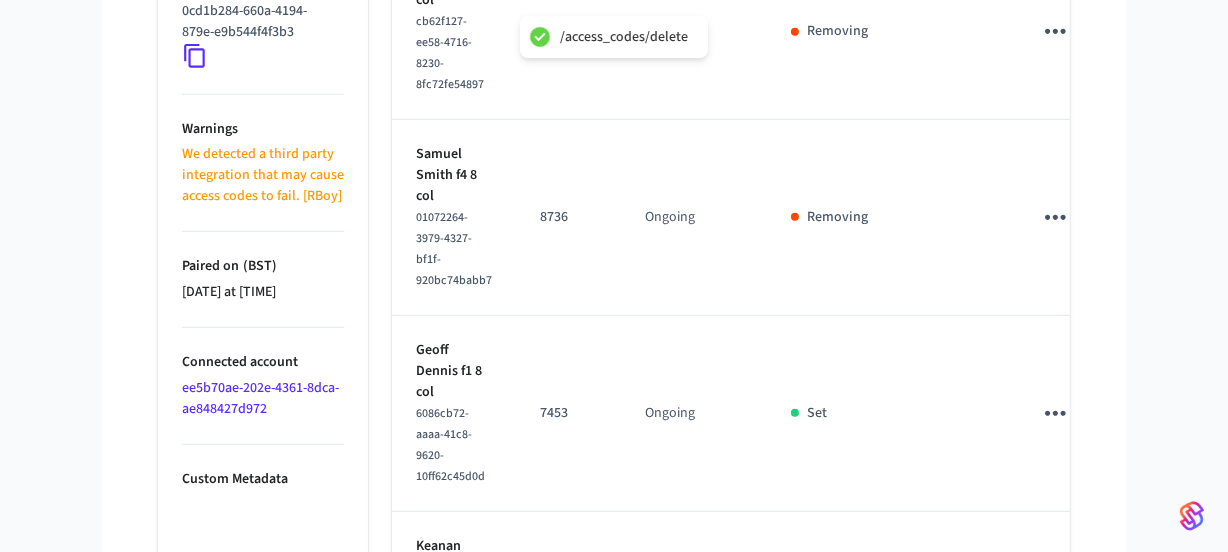 click on "Geoff Dennis f1 8 col" at bounding box center (454, 371) 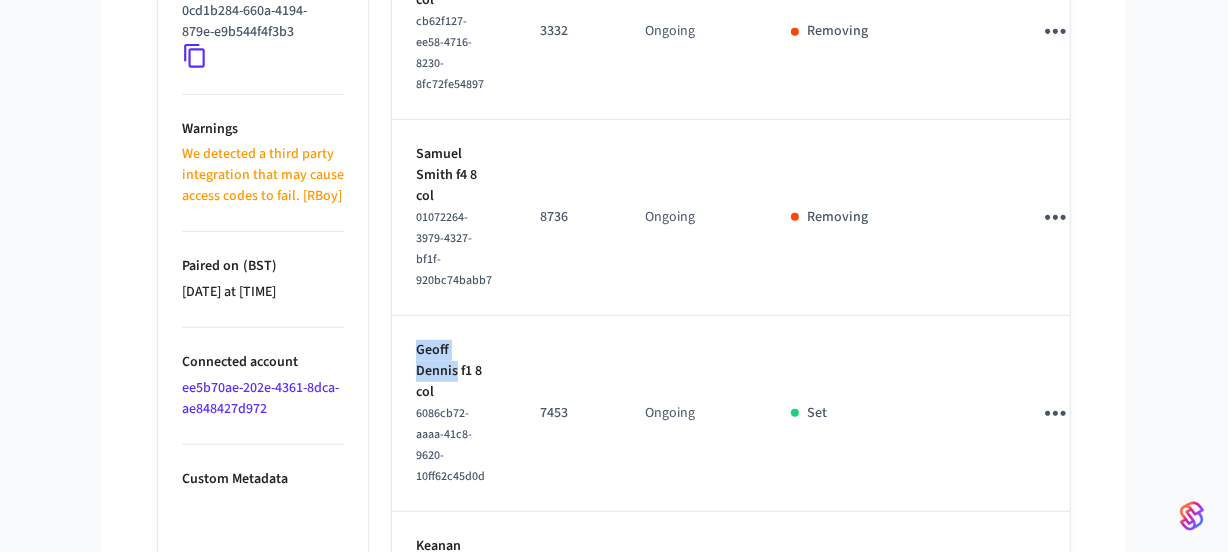 drag, startPoint x: 456, startPoint y: 353, endPoint x: 416, endPoint y: 340, distance: 42.059483 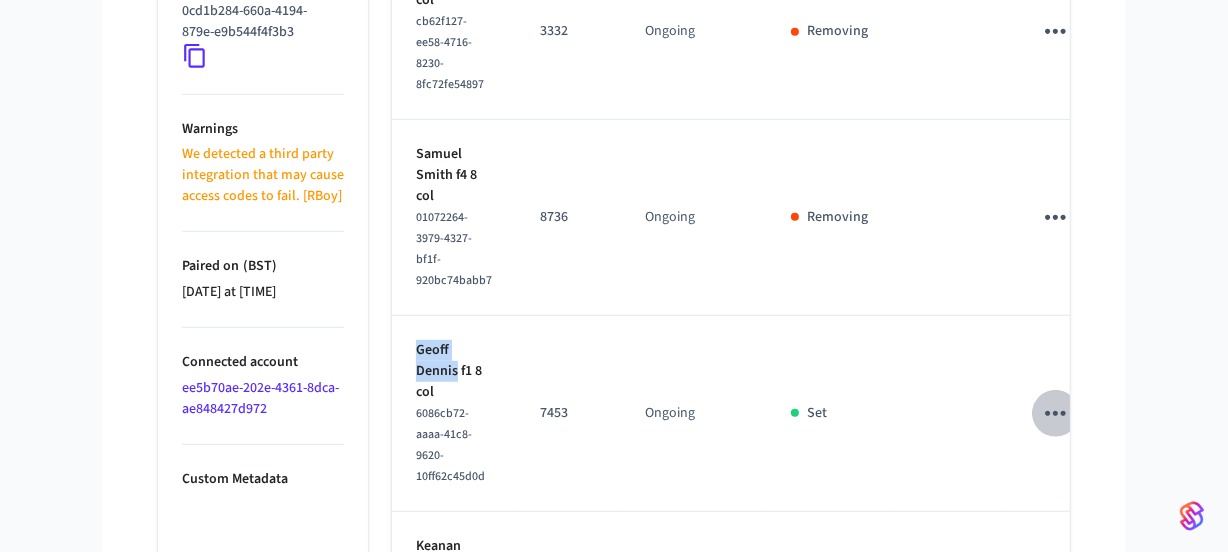 click 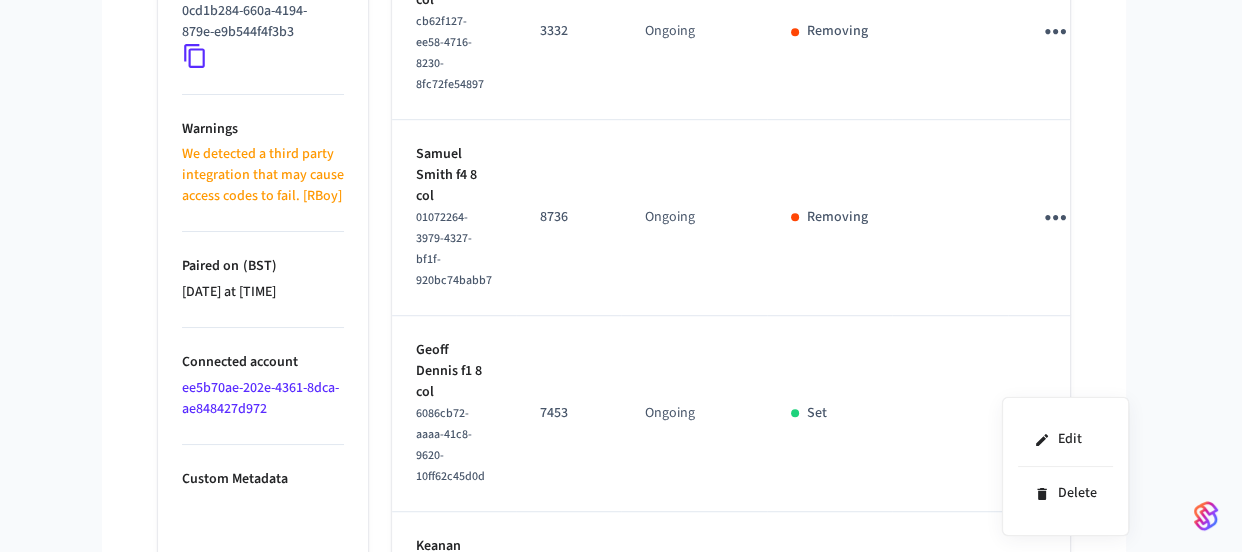 click at bounding box center [621, 276] 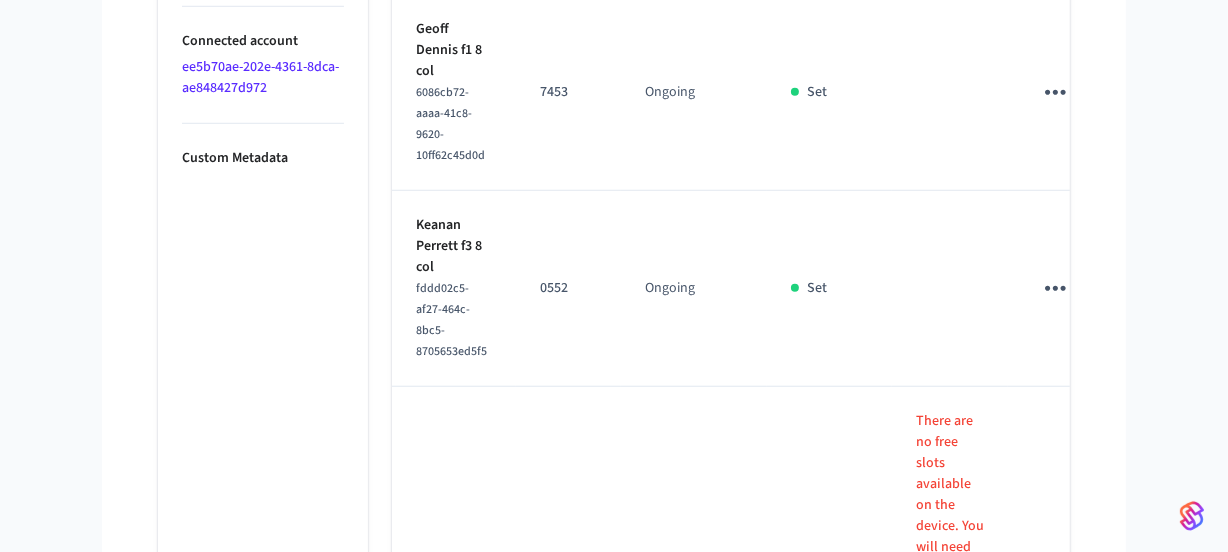scroll, scrollTop: 1454, scrollLeft: 0, axis: vertical 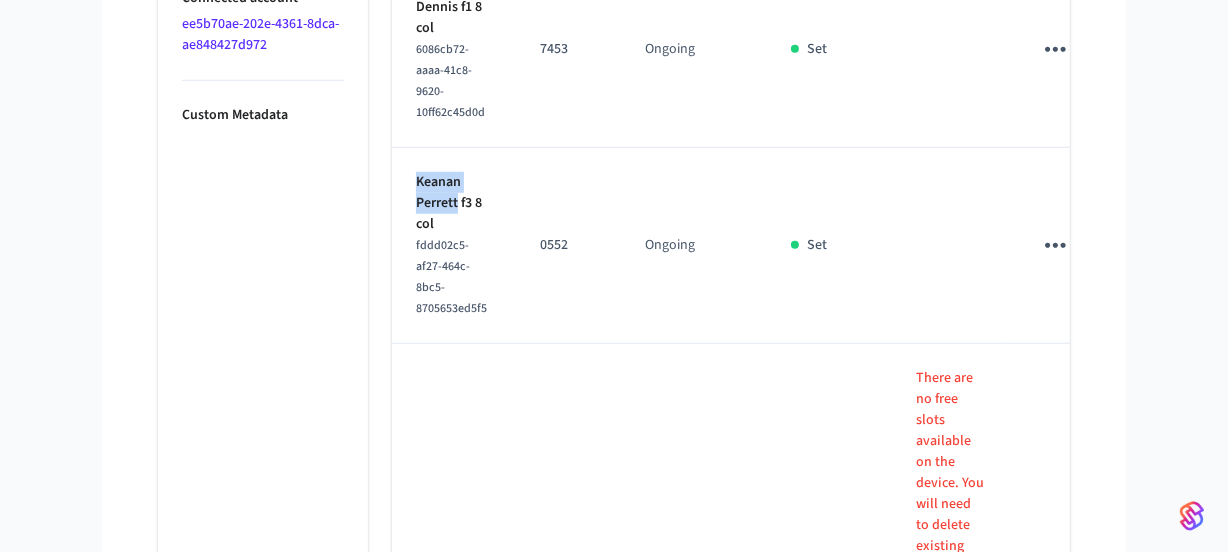 drag, startPoint x: 456, startPoint y: 192, endPoint x: 405, endPoint y: 174, distance: 54.08327 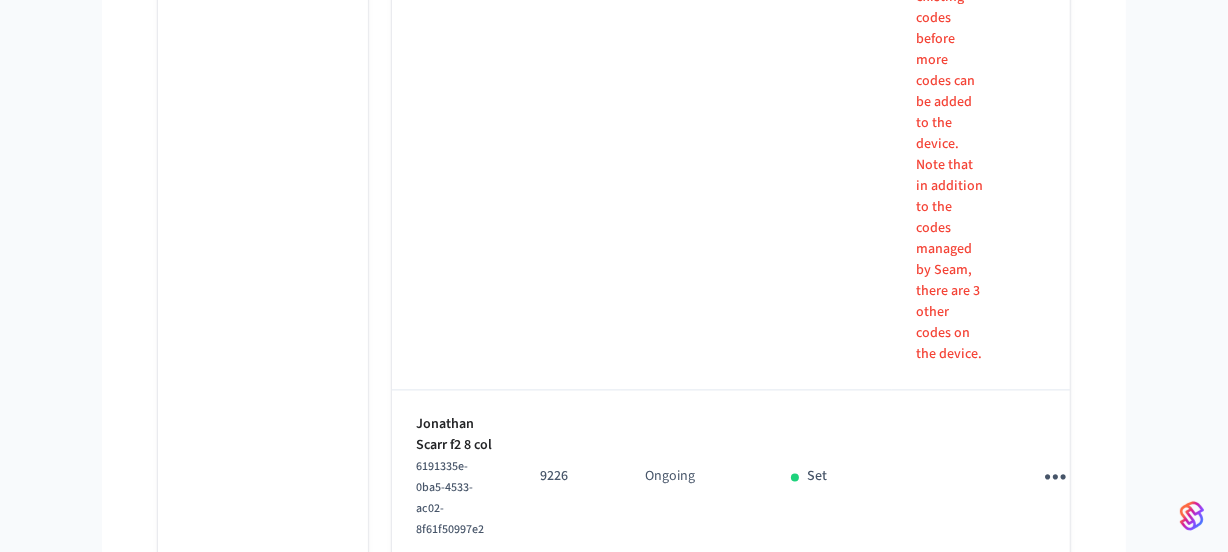 scroll, scrollTop: 3823, scrollLeft: 0, axis: vertical 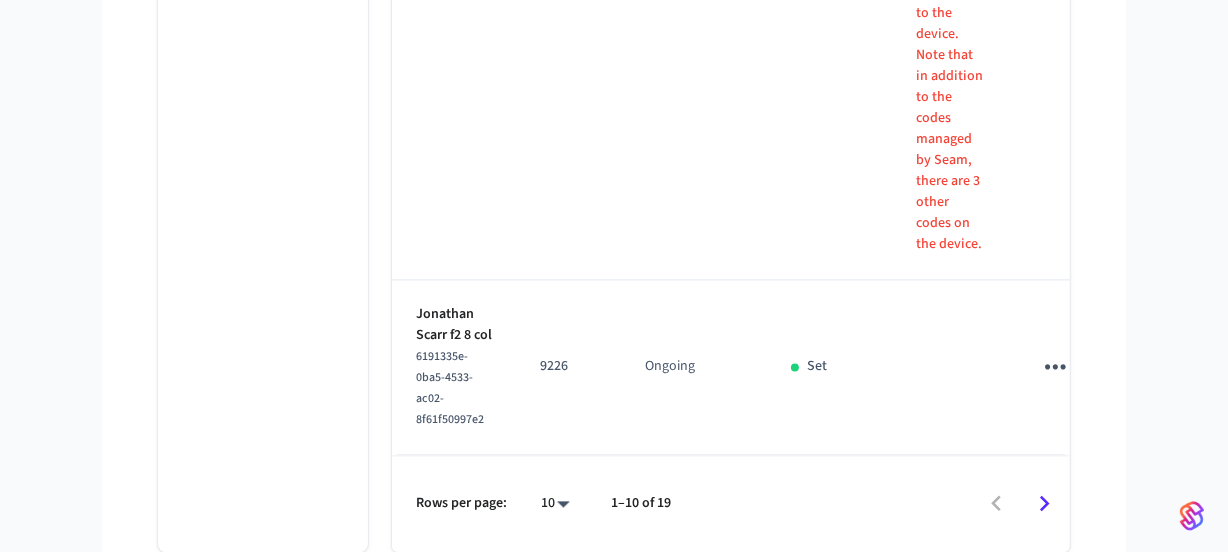 click 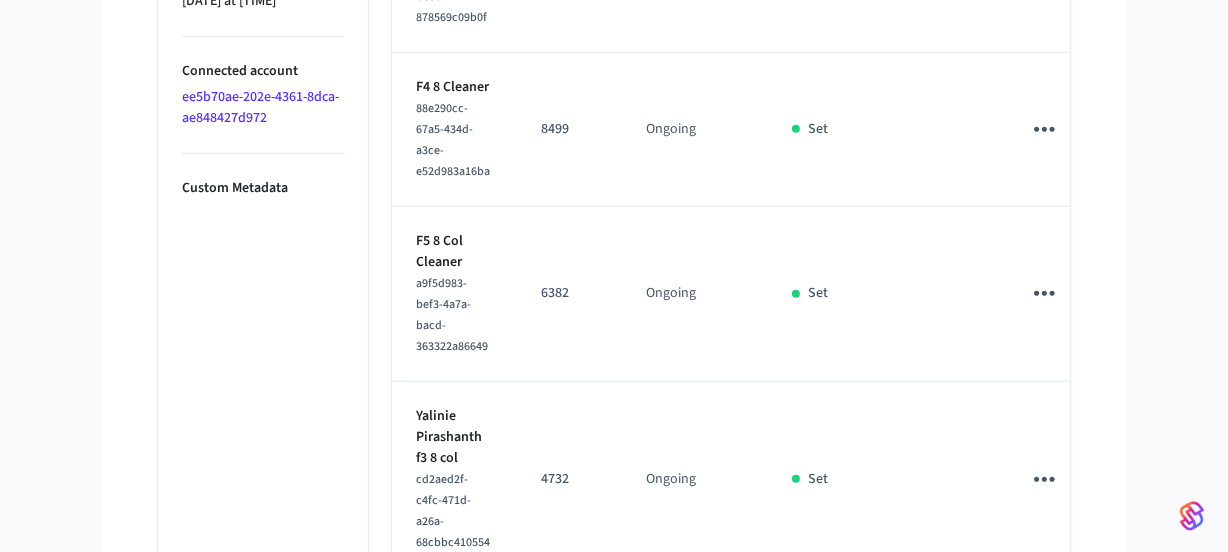 scroll, scrollTop: 1484, scrollLeft: 0, axis: vertical 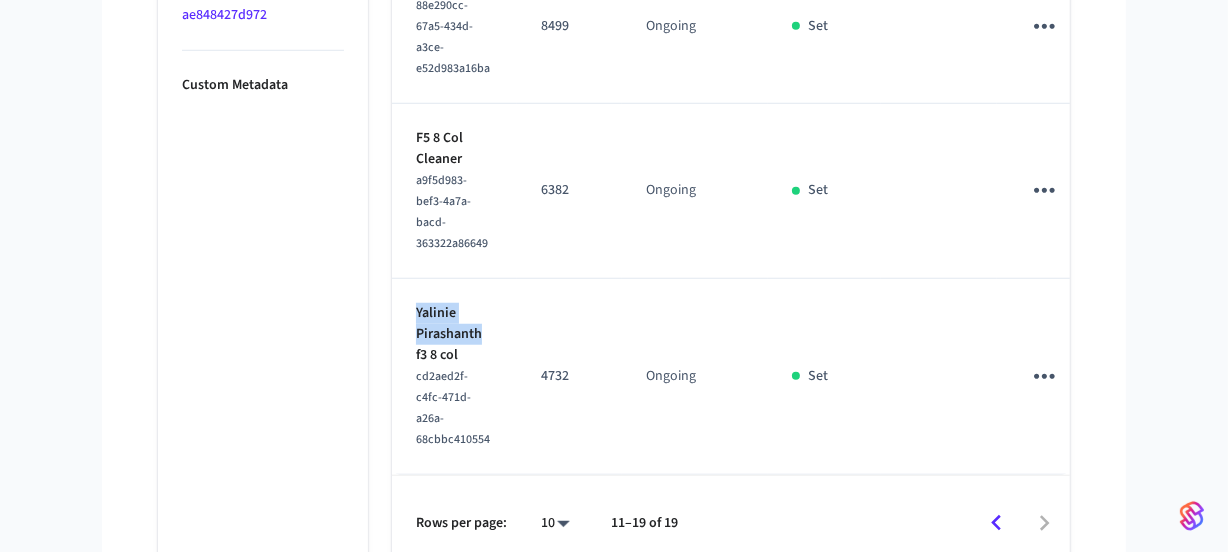 drag, startPoint x: 481, startPoint y: 325, endPoint x: 413, endPoint y: 308, distance: 70.0928 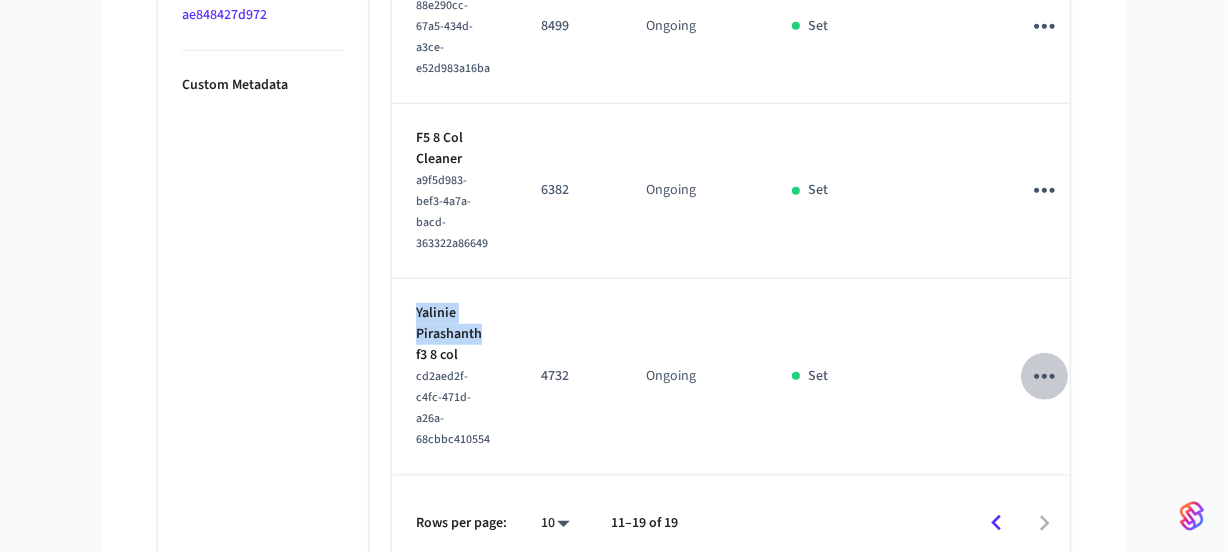 drag, startPoint x: 1010, startPoint y: 350, endPoint x: 1021, endPoint y: 379, distance: 31.016125 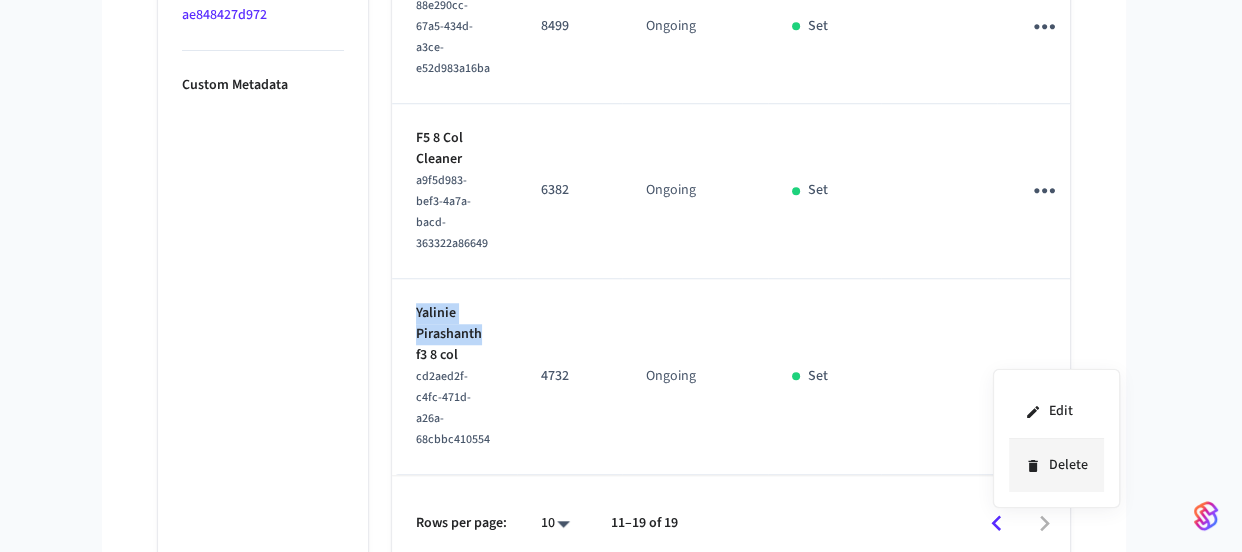 click on "Delete" at bounding box center [1056, 465] 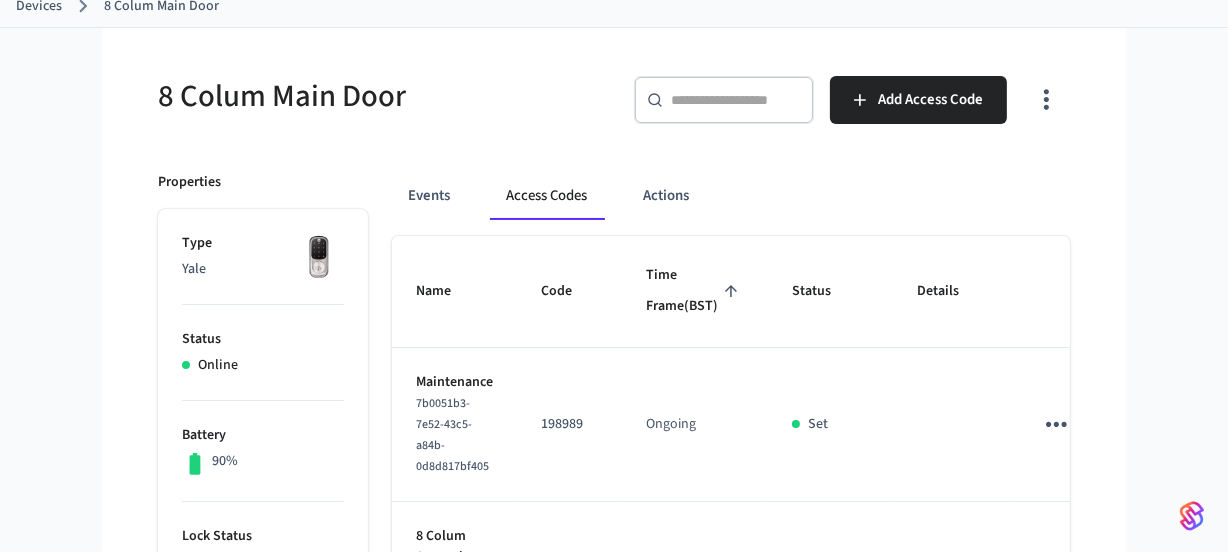 scroll, scrollTop: 0, scrollLeft: 0, axis: both 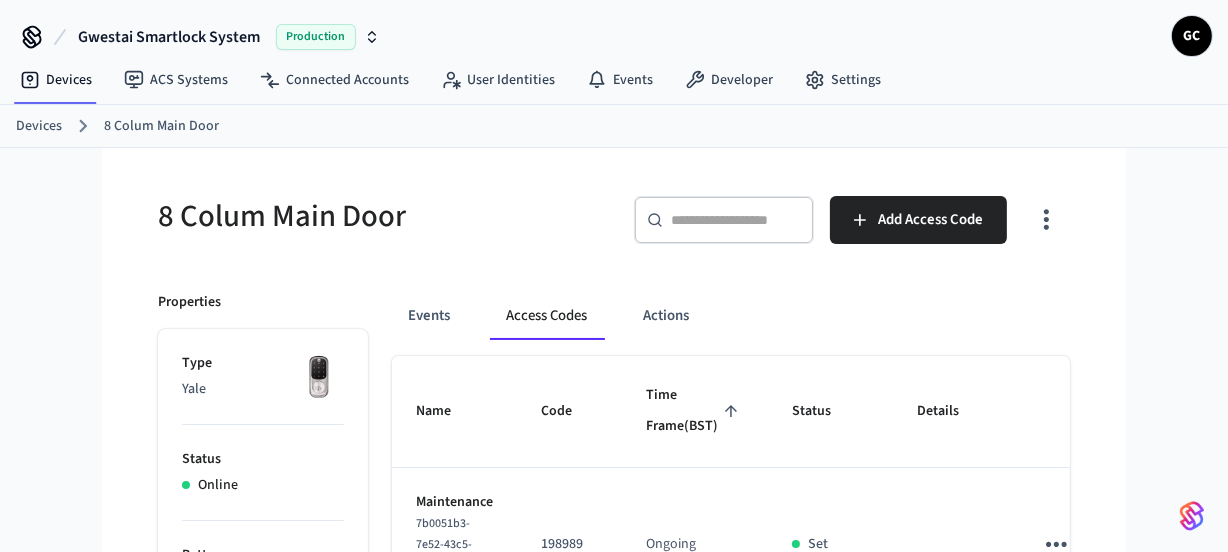 click on "Devices" at bounding box center (39, 126) 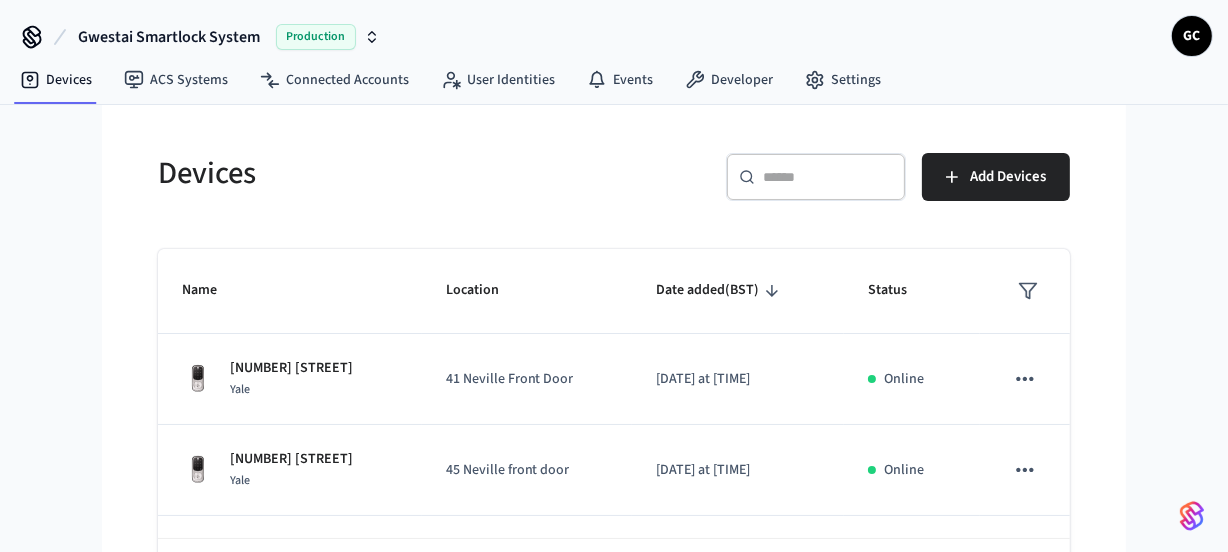 click on "​ ​" at bounding box center [816, 181] 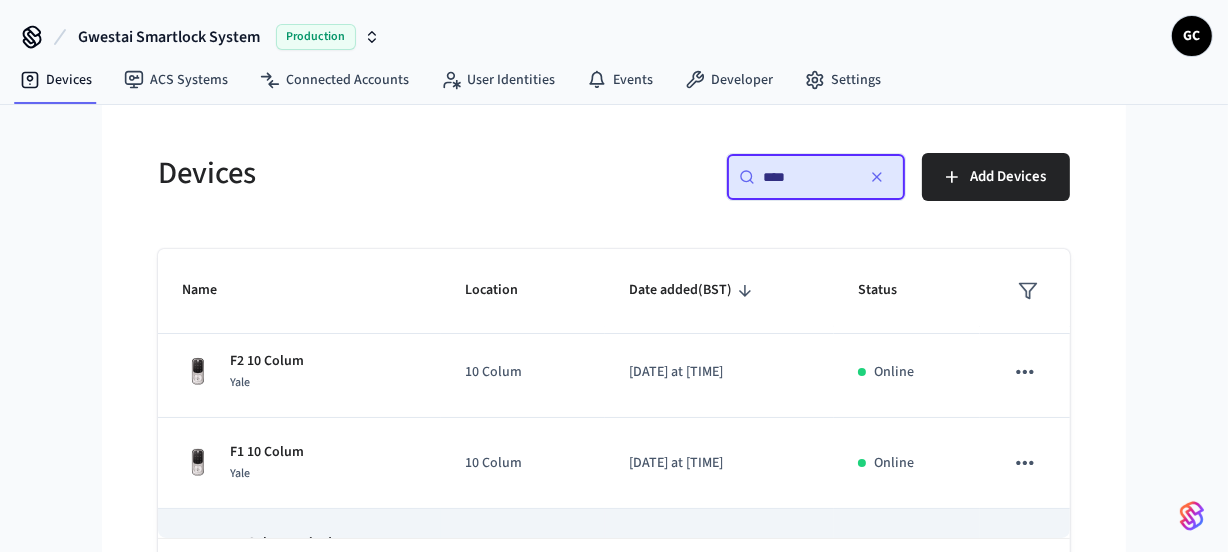 scroll, scrollTop: 250, scrollLeft: 0, axis: vertical 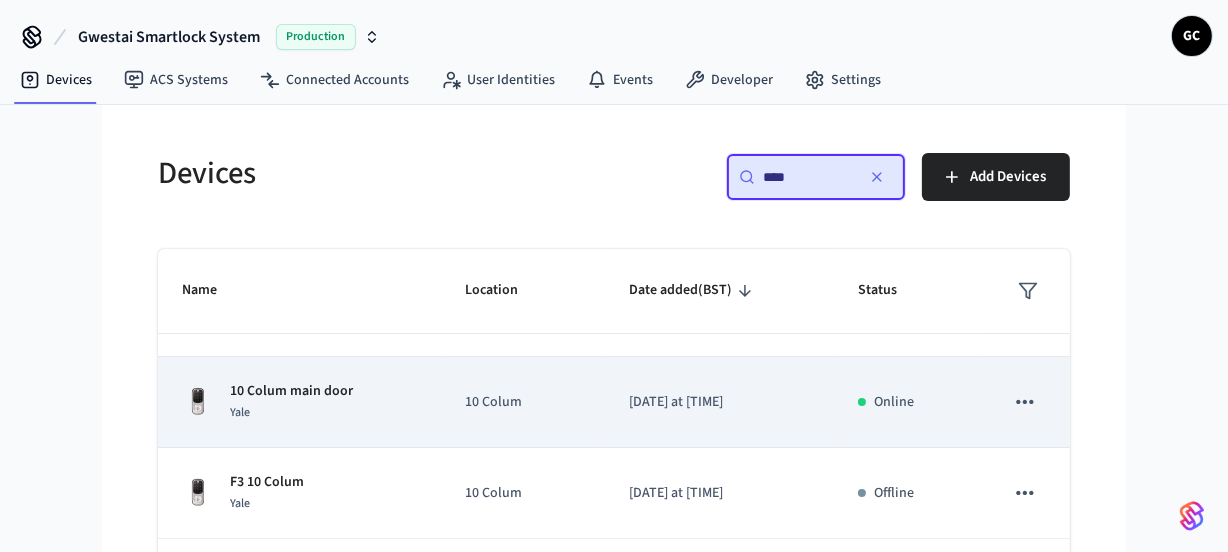 type on "****" 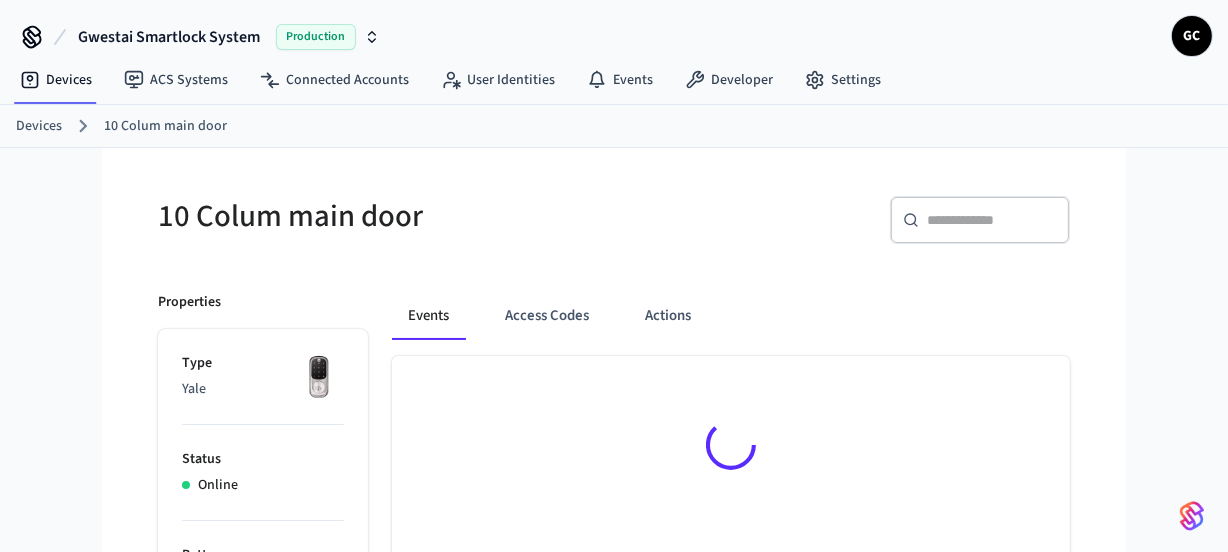click on "Access Codes" at bounding box center [547, 316] 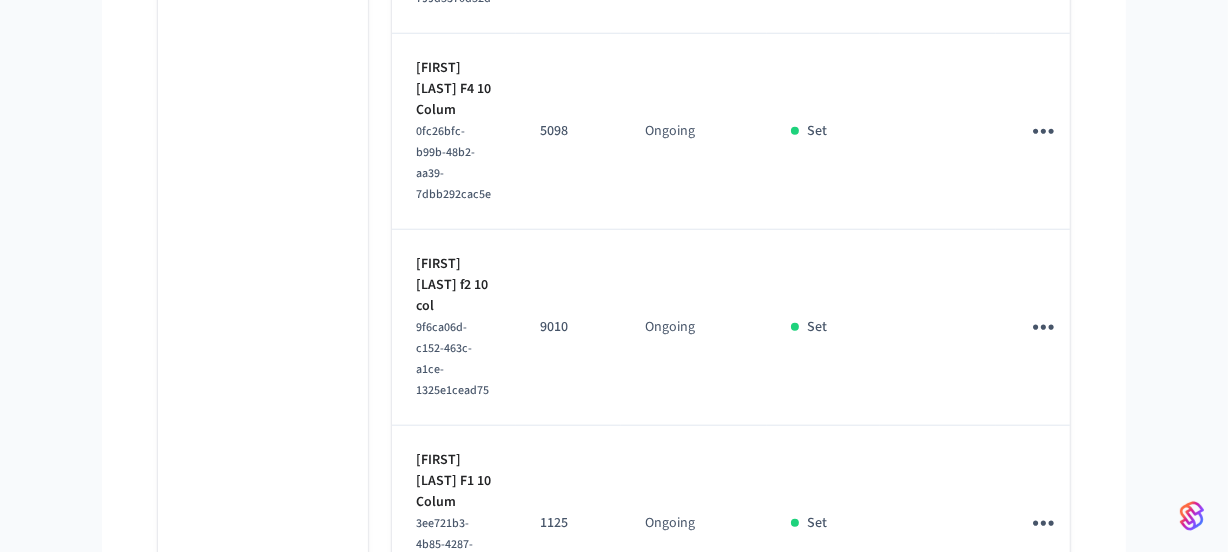 scroll, scrollTop: 1870, scrollLeft: 0, axis: vertical 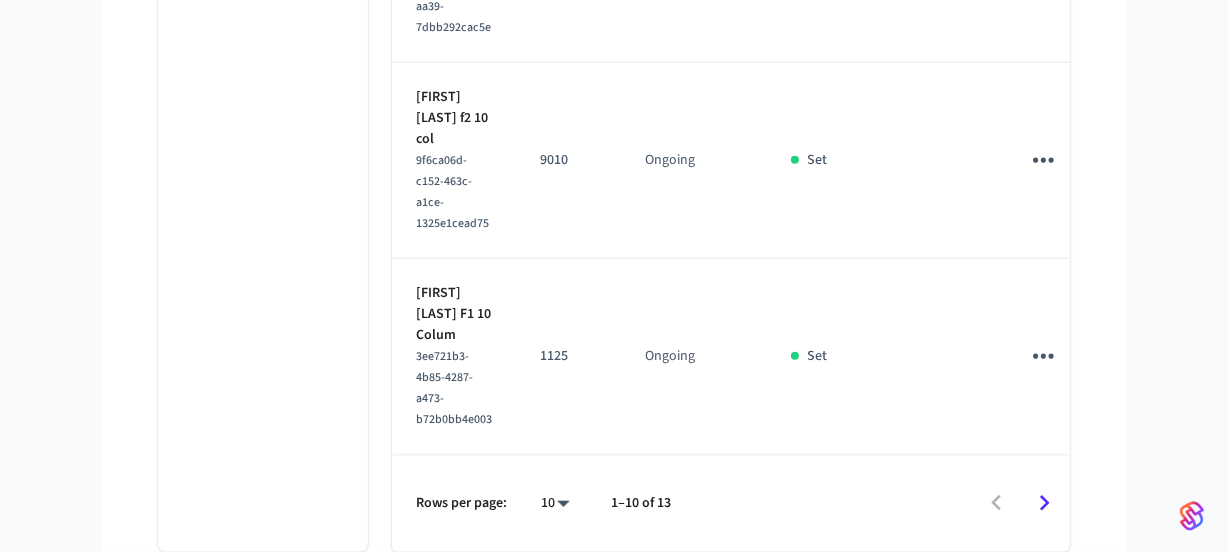 click 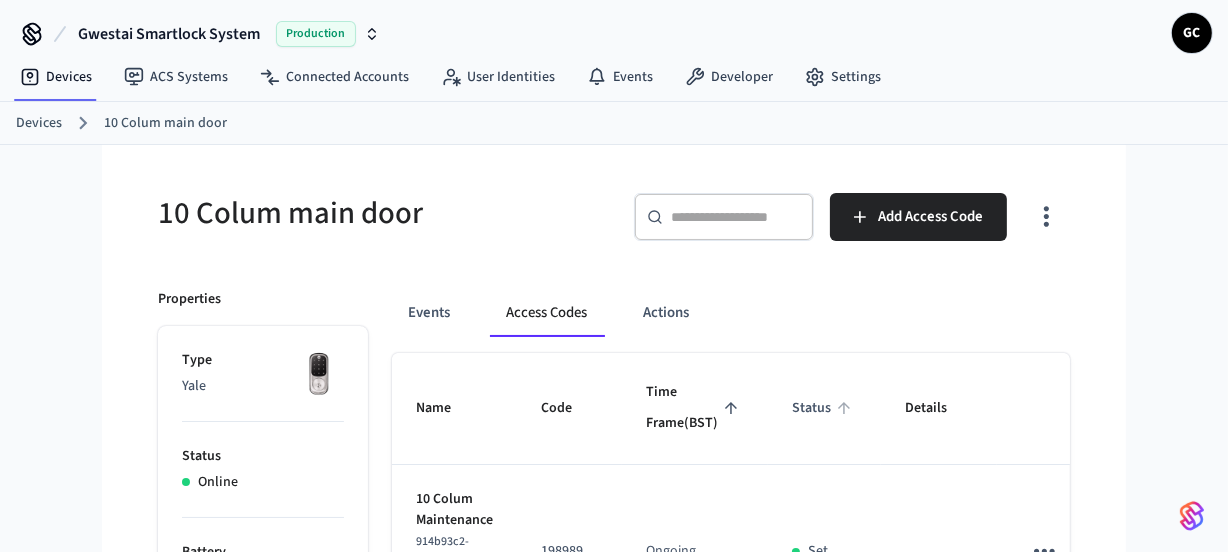 scroll, scrollTop: 0, scrollLeft: 0, axis: both 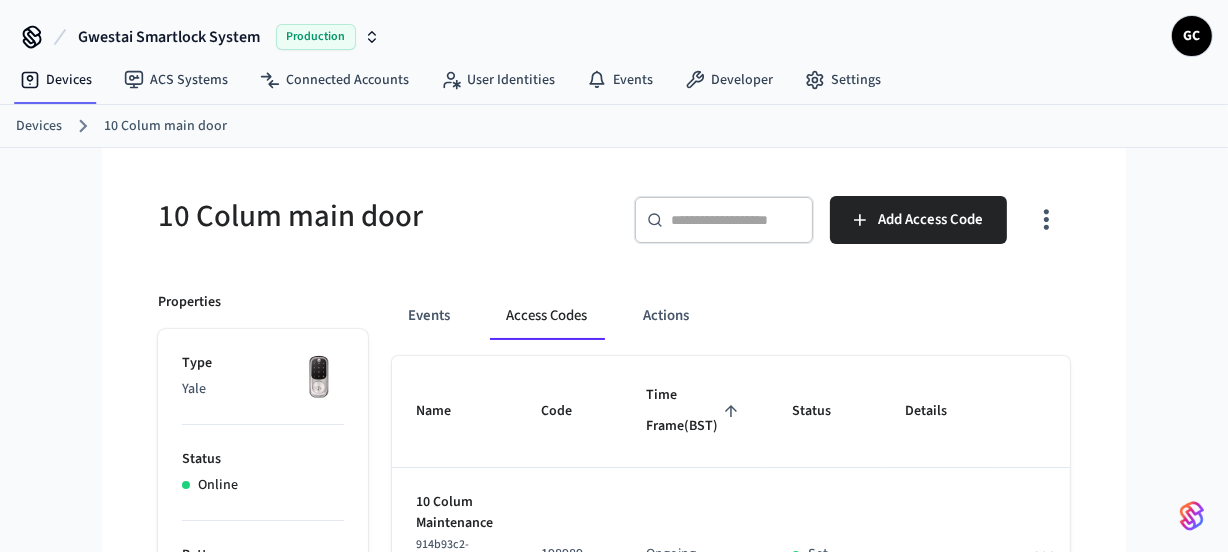 click on "Devices 10 Colum main door" at bounding box center [622, 126] 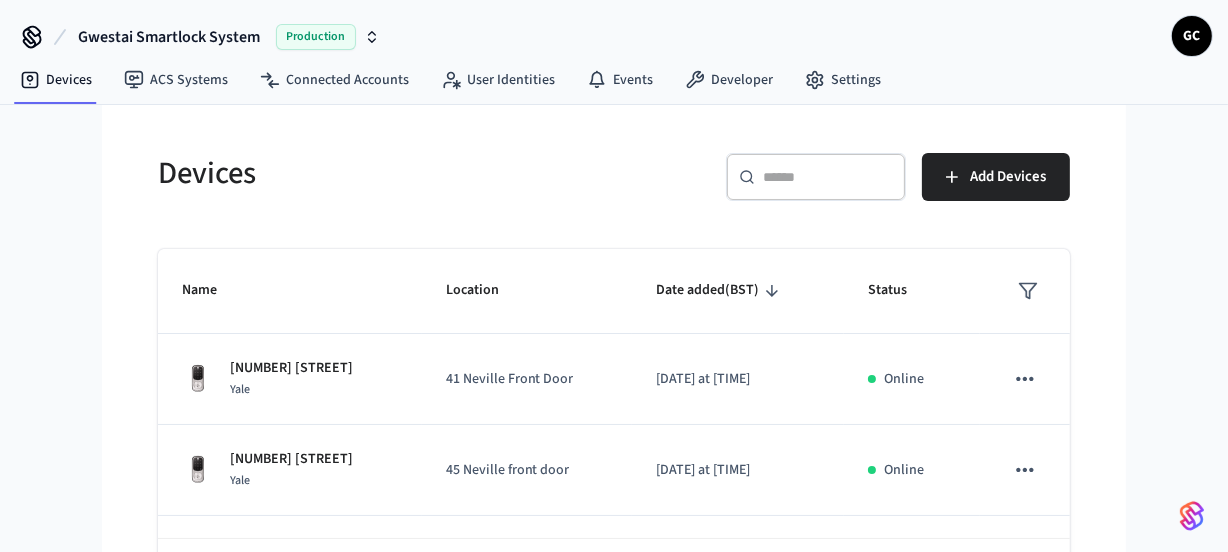 click at bounding box center (828, 177) 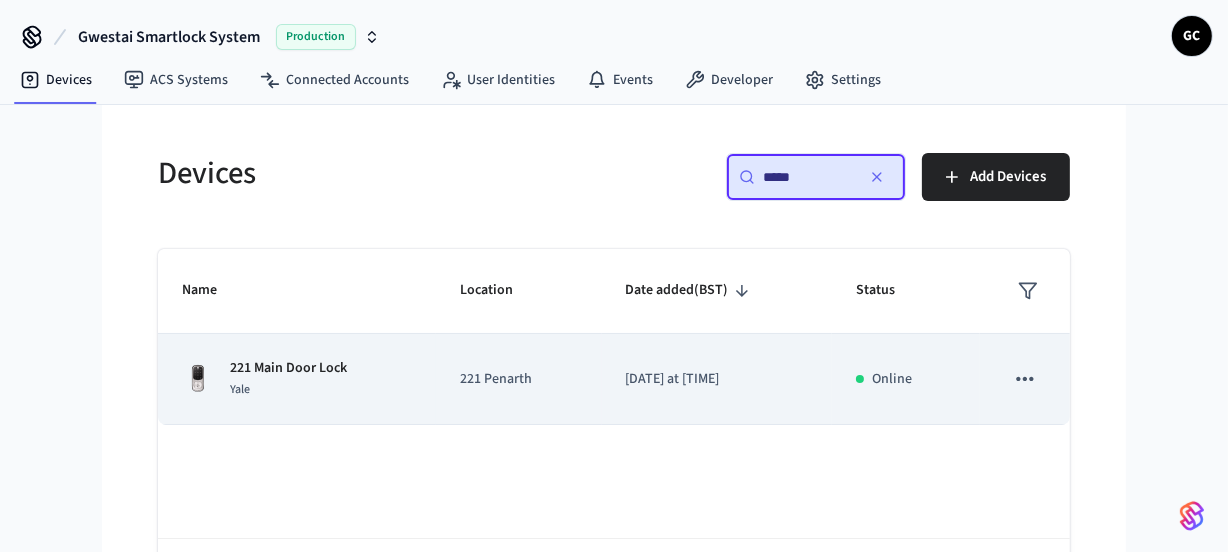 type on "*****" 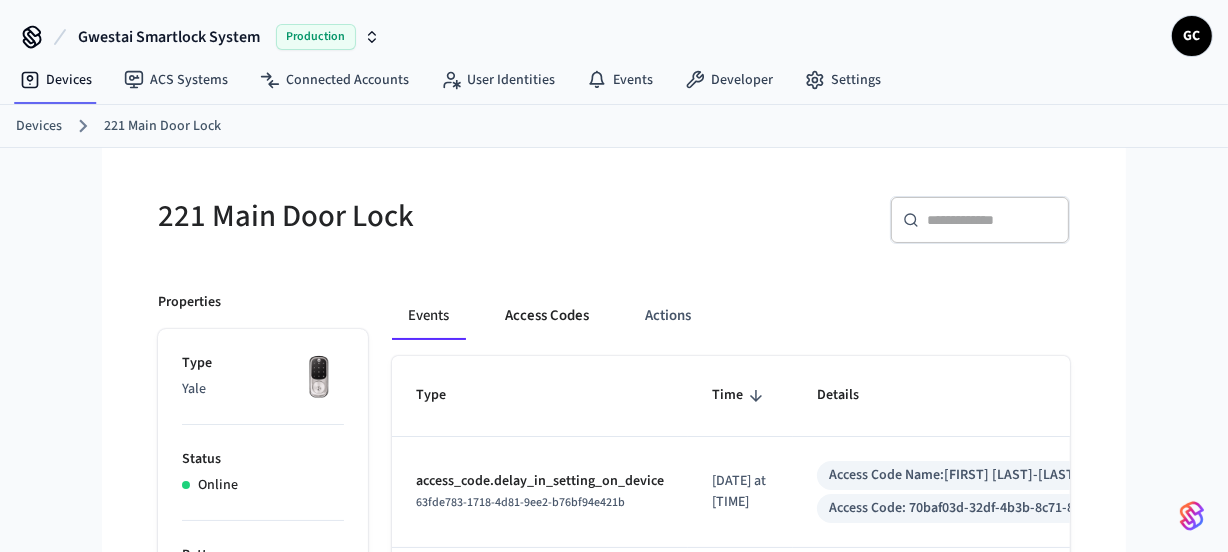 click on "Access Codes" at bounding box center (547, 316) 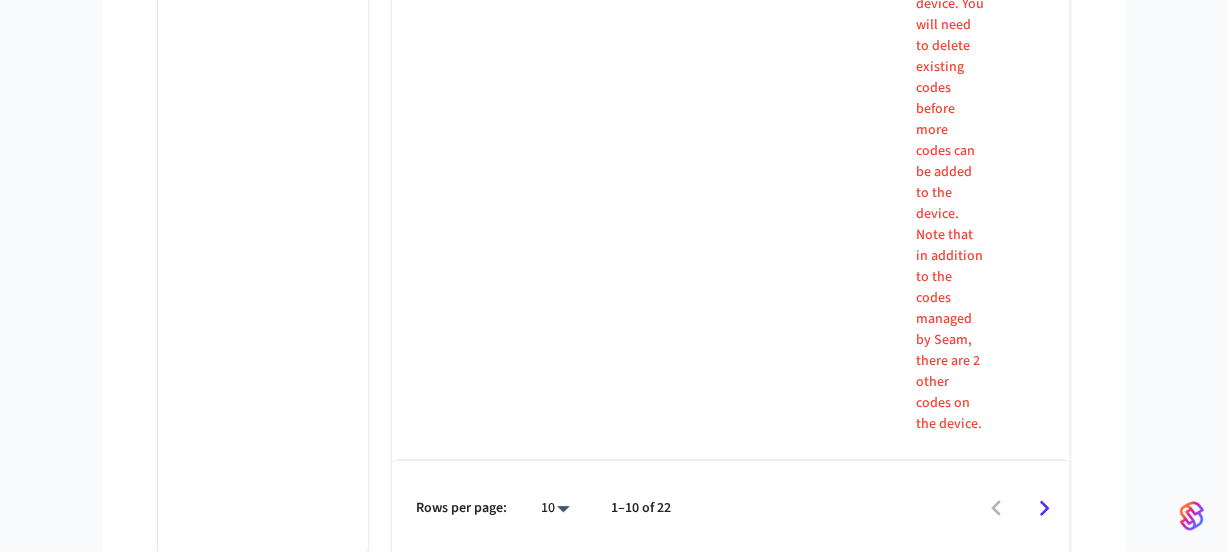 scroll, scrollTop: 5777, scrollLeft: 0, axis: vertical 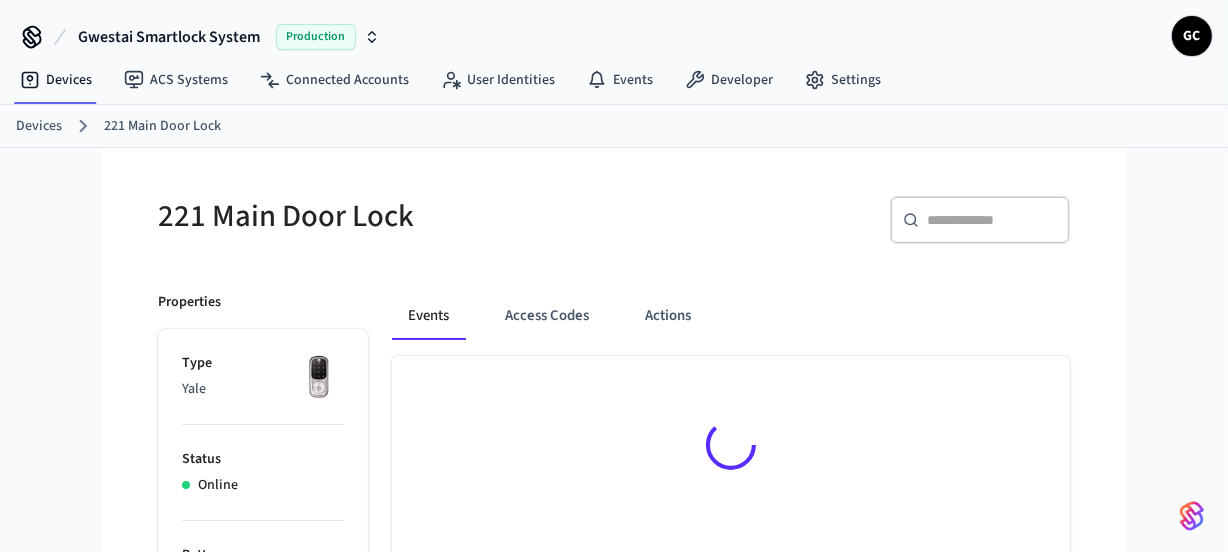 click on "Events Access Codes Actions" at bounding box center [731, 316] 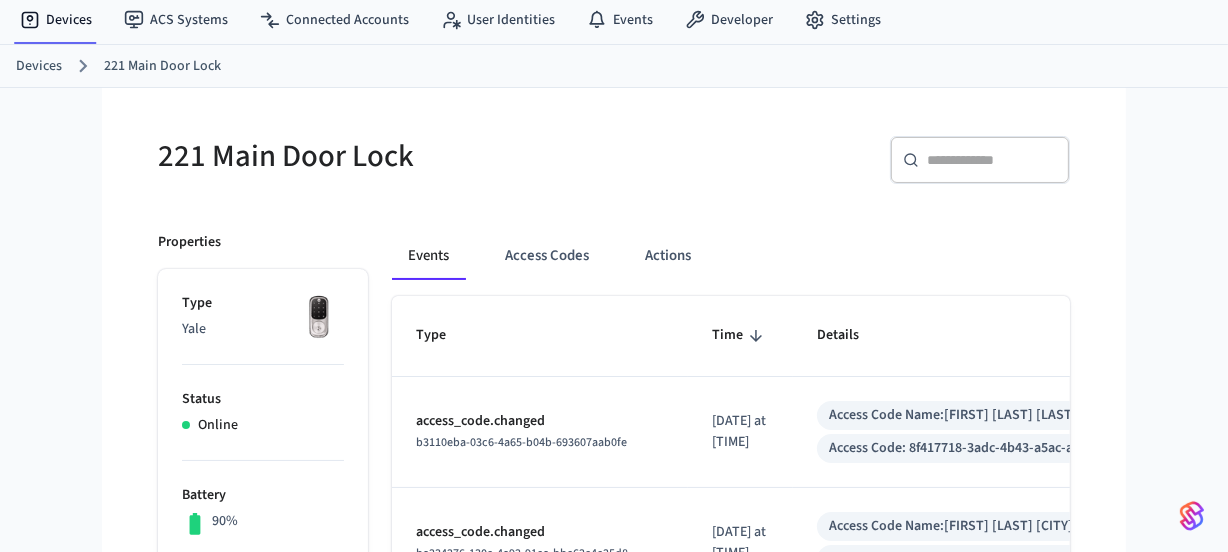 scroll, scrollTop: 90, scrollLeft: 0, axis: vertical 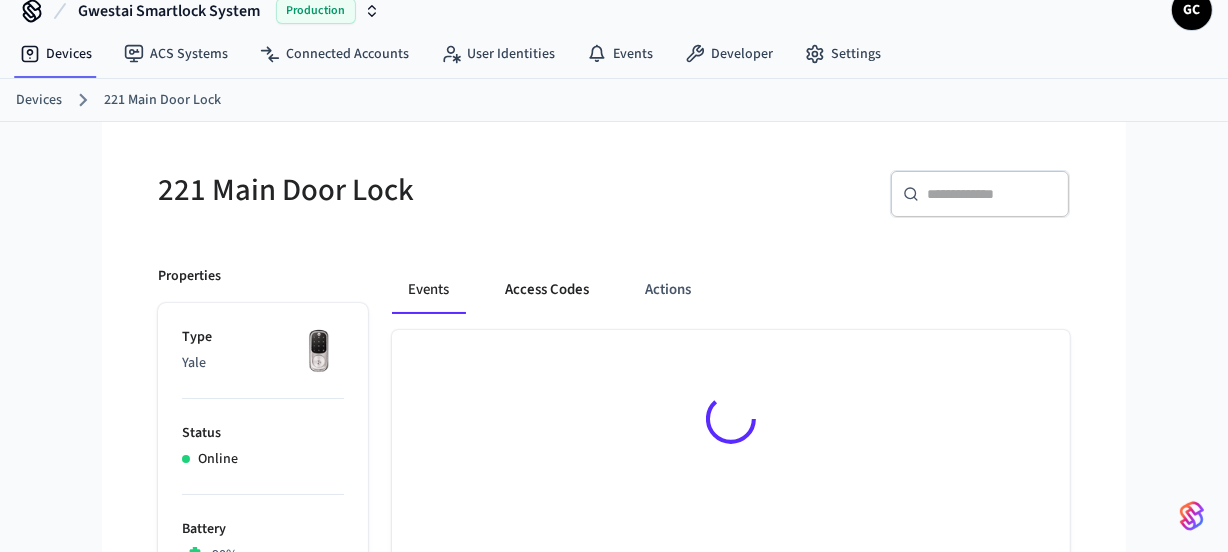 click on "Access Codes" at bounding box center [547, 290] 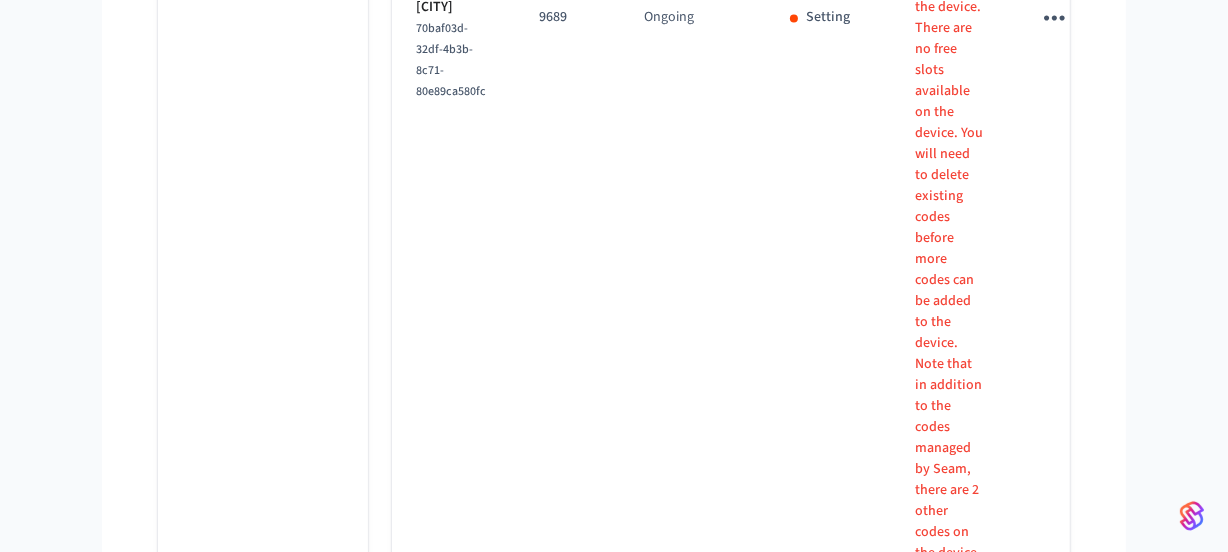 scroll, scrollTop: 3718, scrollLeft: 0, axis: vertical 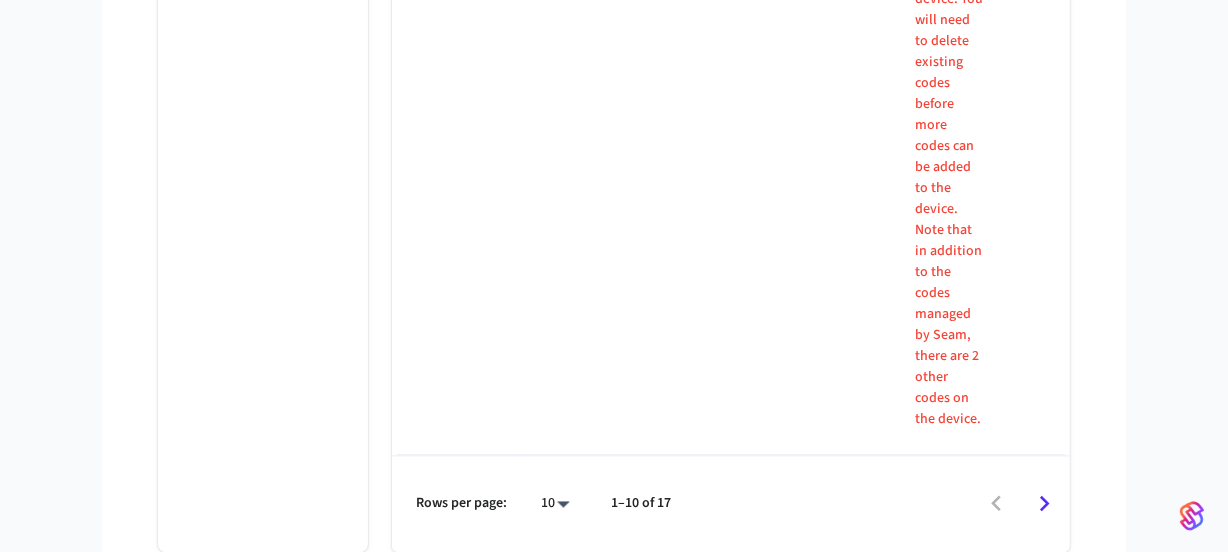 click 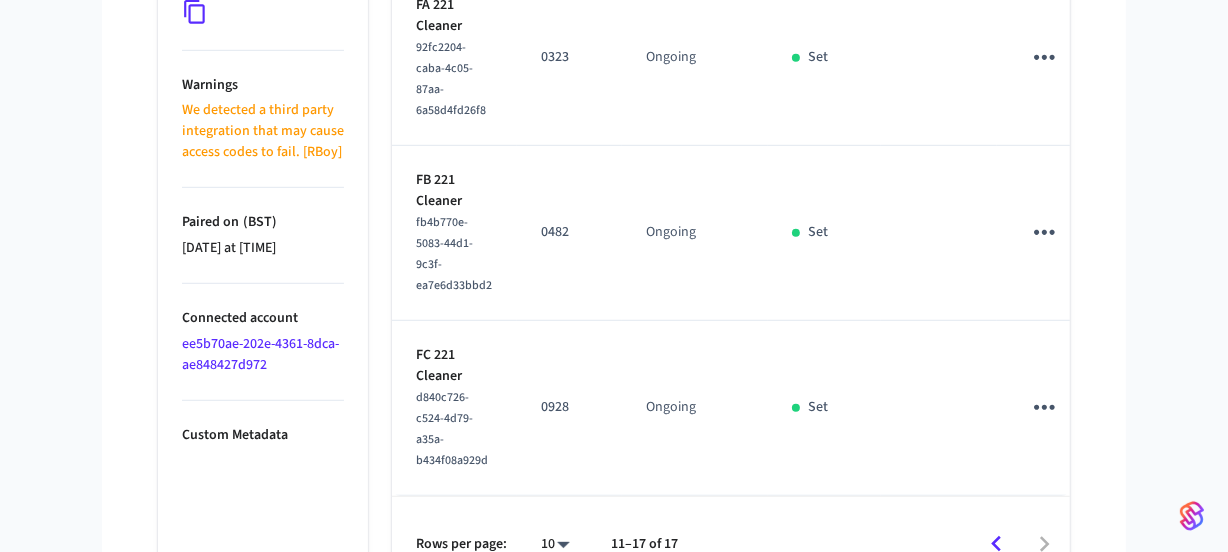 scroll, scrollTop: 1177, scrollLeft: 0, axis: vertical 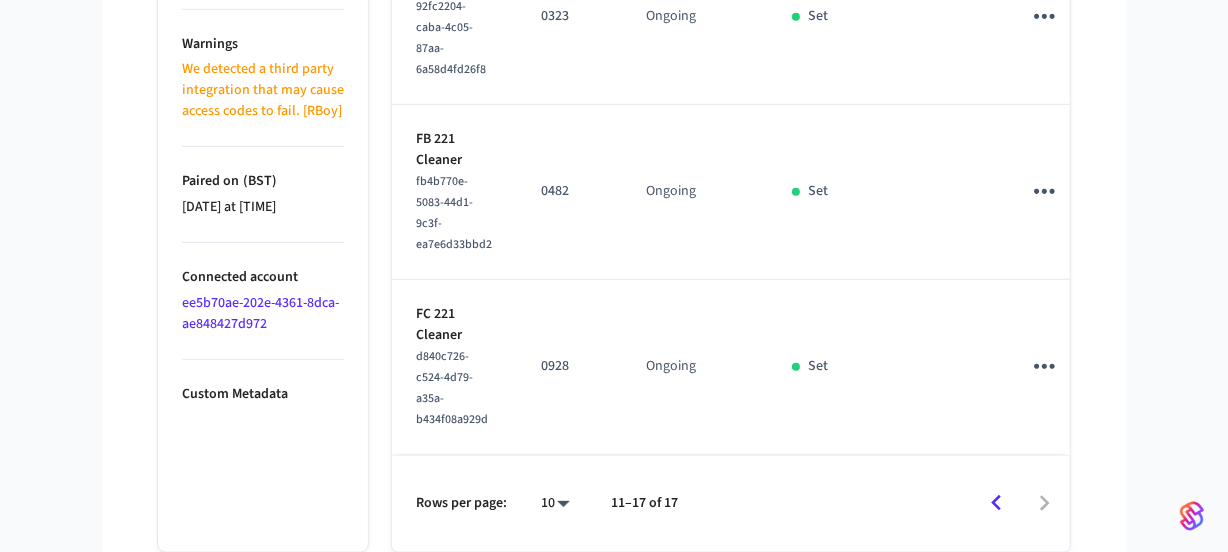 click 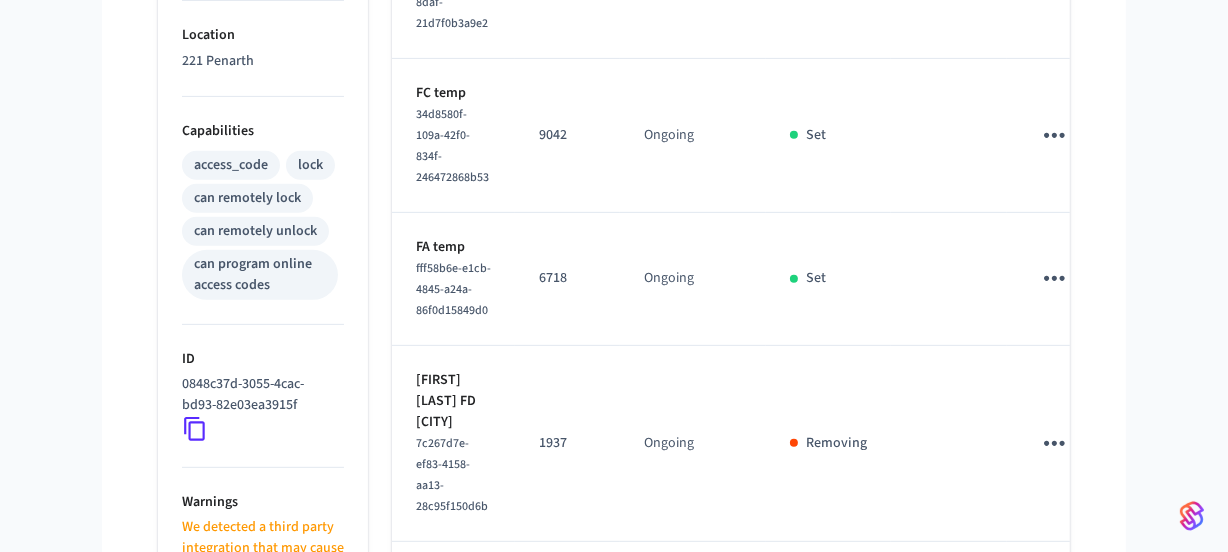 scroll, scrollTop: 718, scrollLeft: 0, axis: vertical 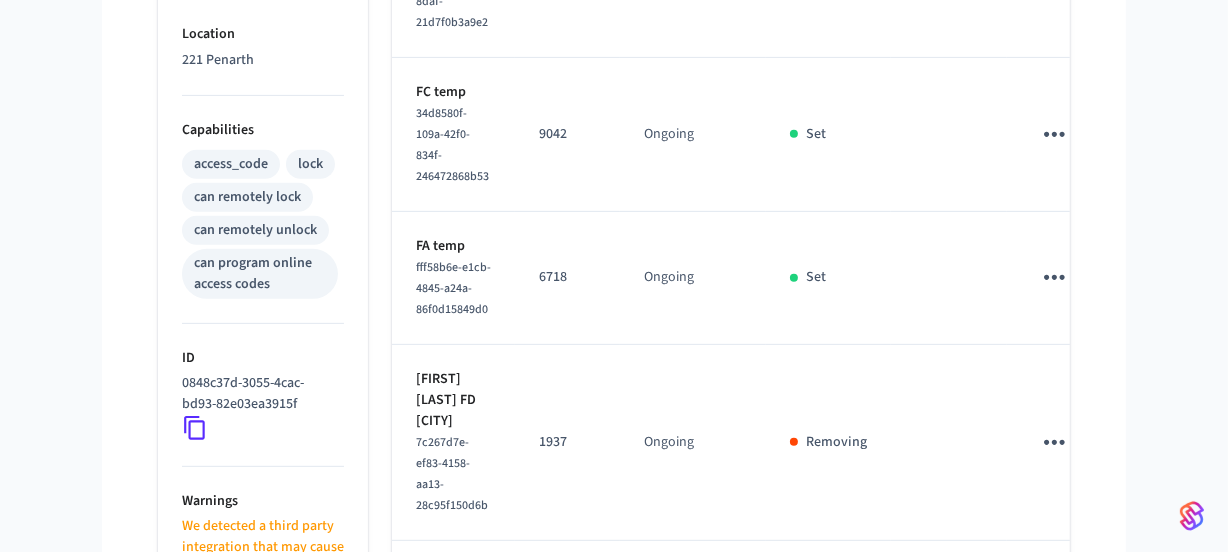 click on "[FIRST] [LAST] [POSTAL_CODE]" at bounding box center (453, 400) 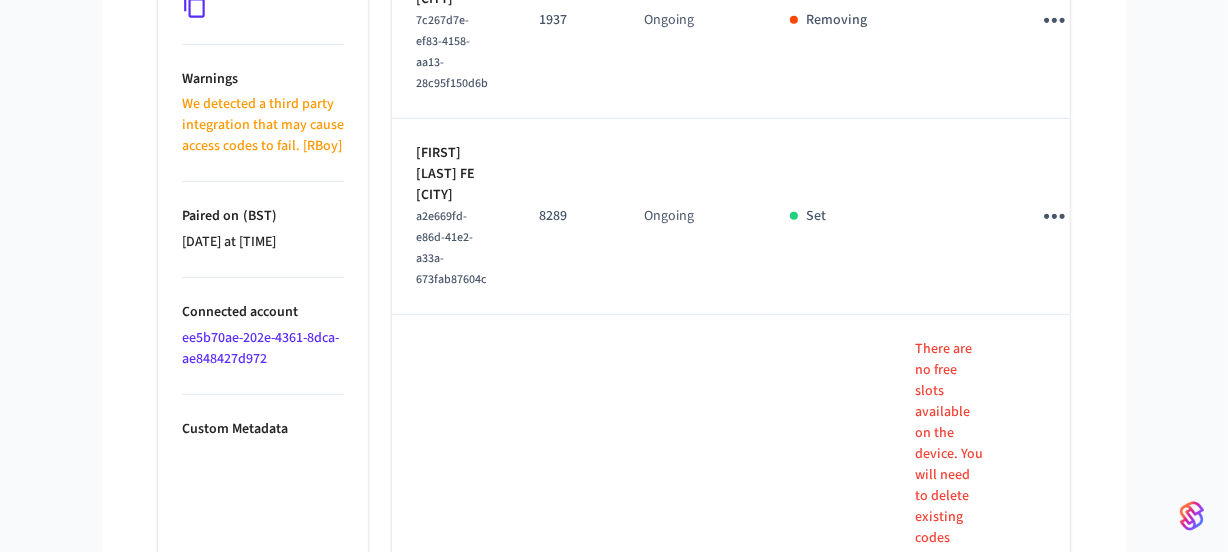 scroll, scrollTop: 1172, scrollLeft: 0, axis: vertical 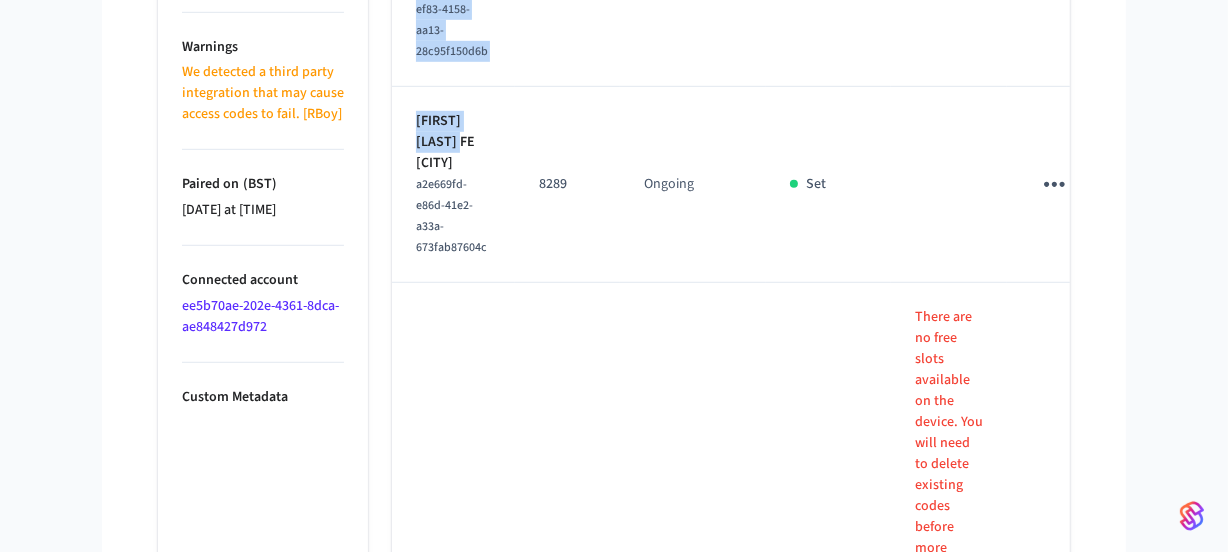 drag, startPoint x: 465, startPoint y: 173, endPoint x: 390, endPoint y: 150, distance: 78.44743 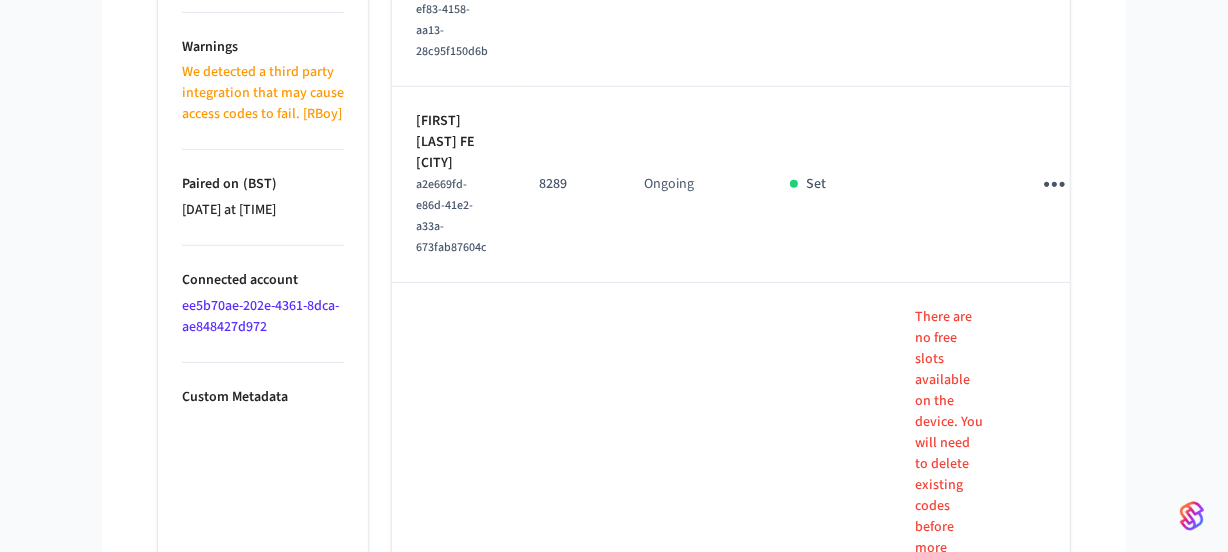 click on "8289" at bounding box center [567, 185] 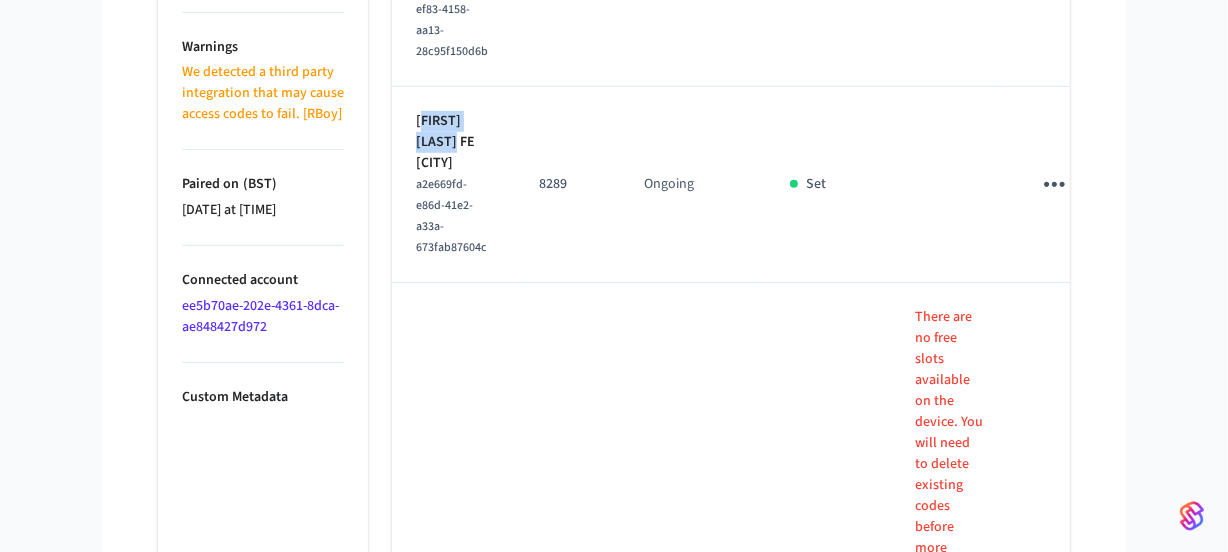 drag, startPoint x: 464, startPoint y: 170, endPoint x: 422, endPoint y: 159, distance: 43.416588 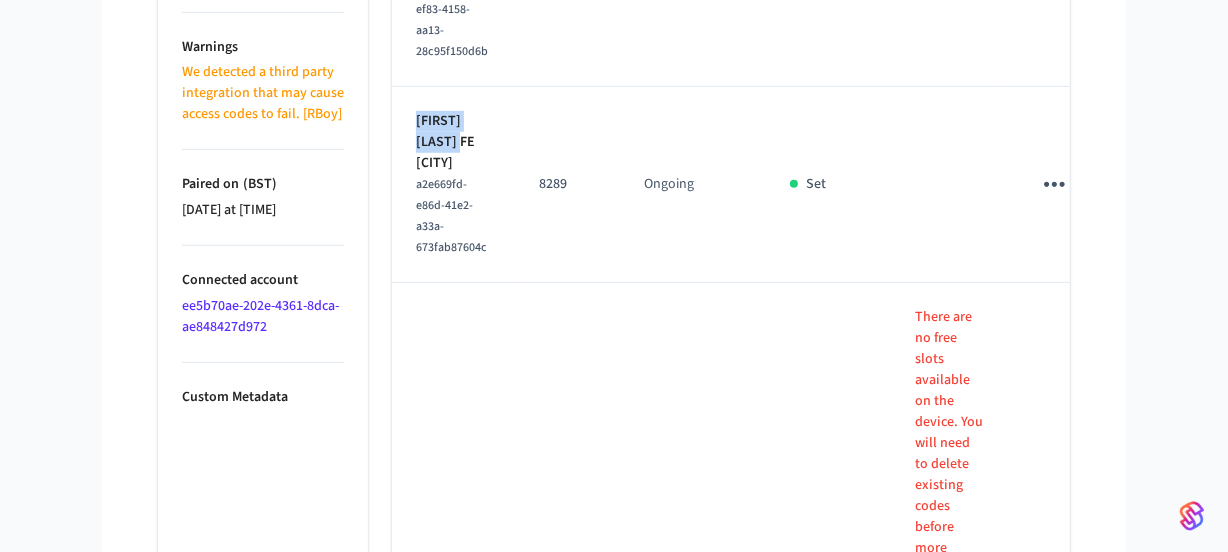 drag, startPoint x: 420, startPoint y: 151, endPoint x: 466, endPoint y: 165, distance: 48.08326 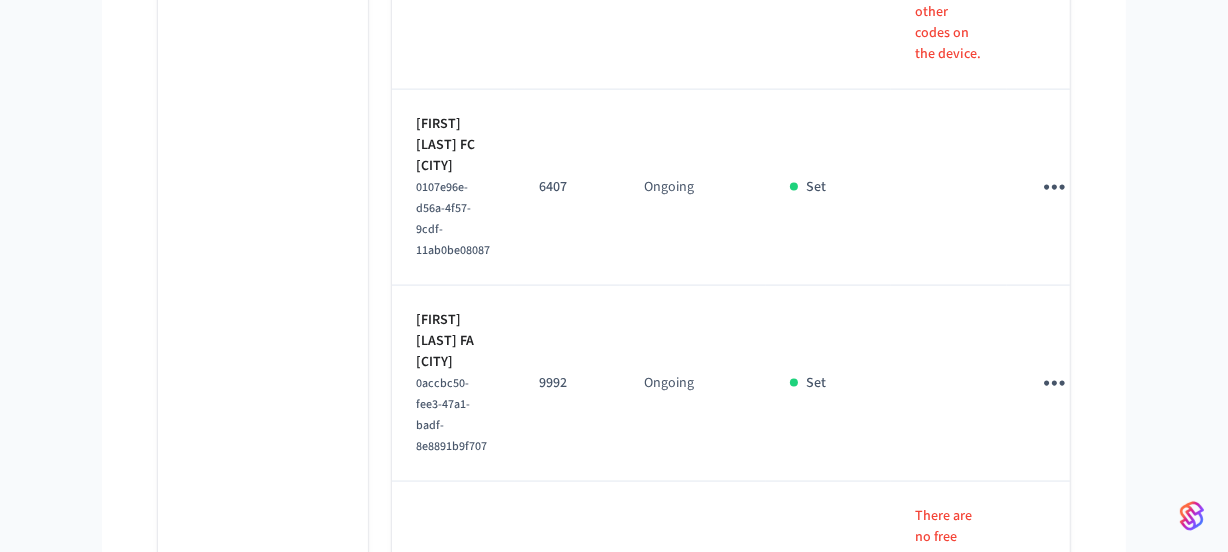 scroll, scrollTop: 2536, scrollLeft: 0, axis: vertical 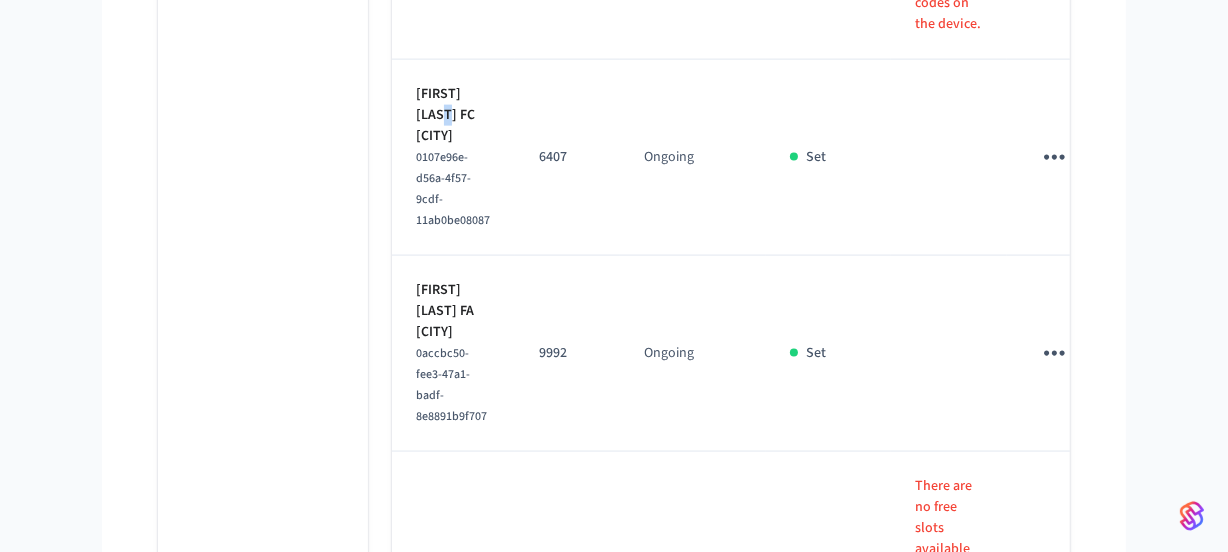 click on "Frances Hawes FC Penarth" at bounding box center (453, 115) 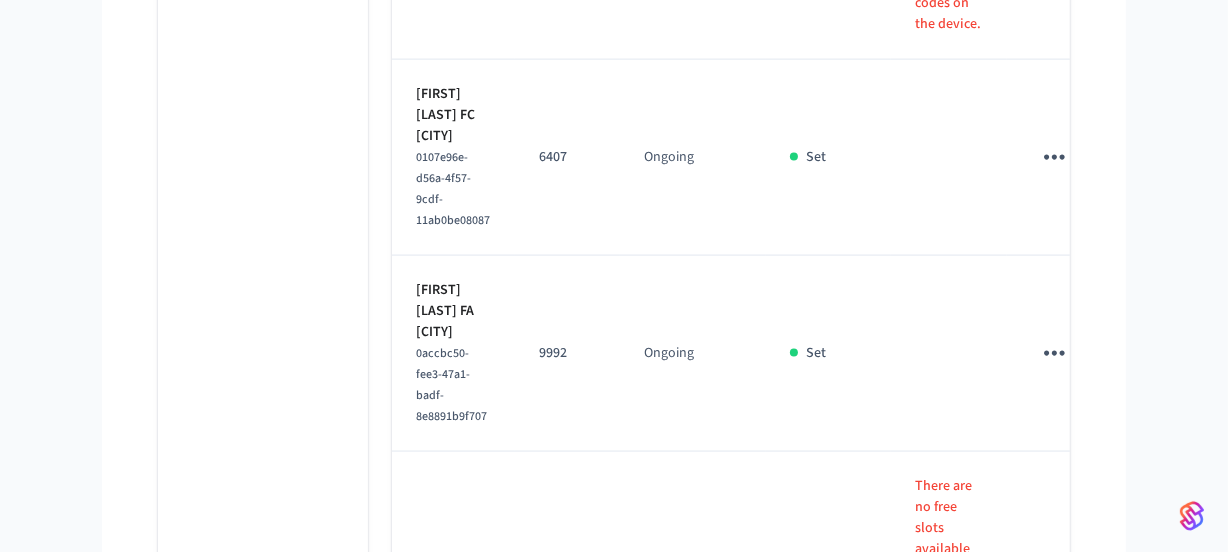 click on "Frances Hawes FC Penarth" at bounding box center [453, 115] 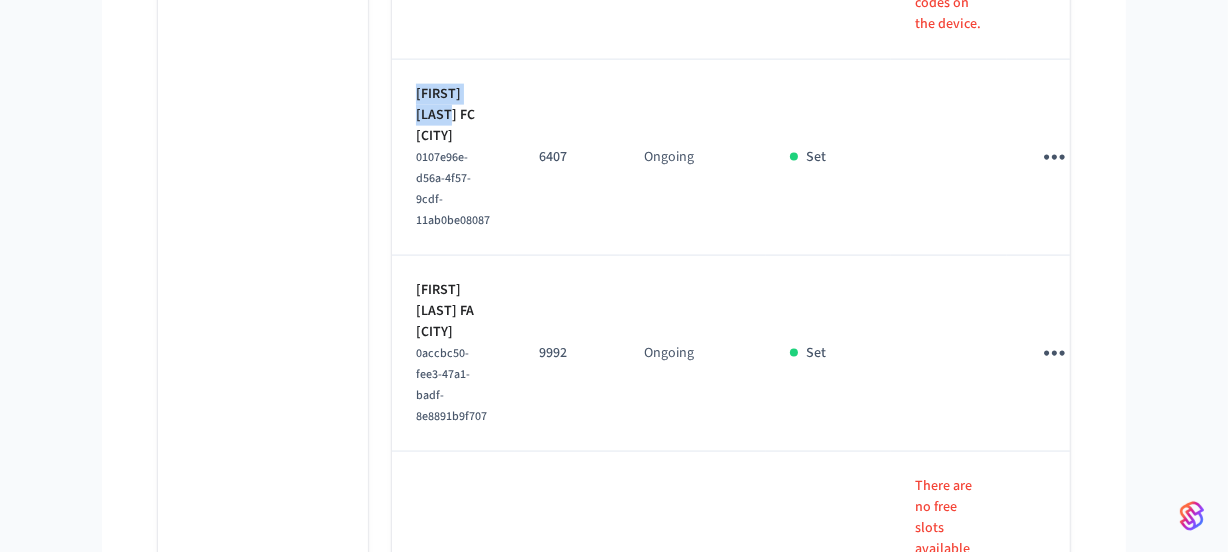 drag, startPoint x: 416, startPoint y: 123, endPoint x: 454, endPoint y: 142, distance: 42.48529 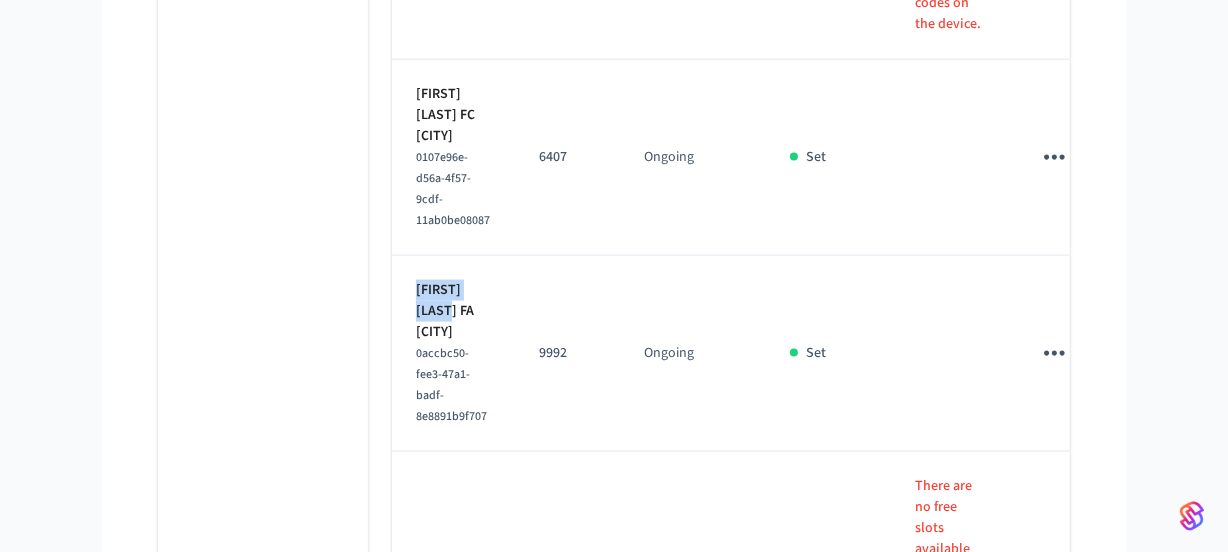 drag, startPoint x: 411, startPoint y: 315, endPoint x: 466, endPoint y: 339, distance: 60.00833 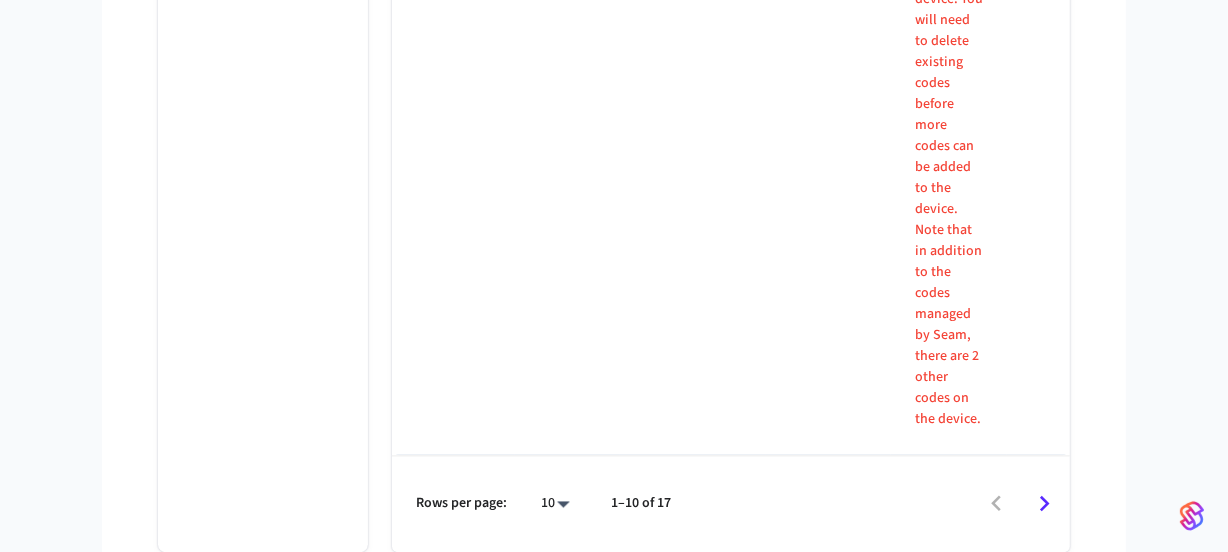 scroll, scrollTop: 3718, scrollLeft: 0, axis: vertical 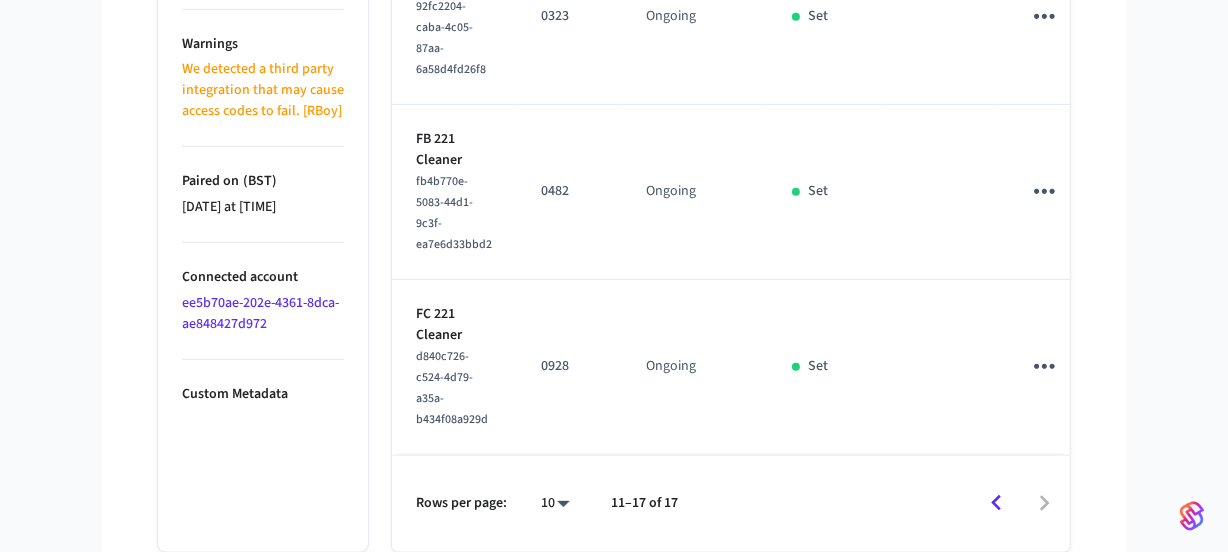 click 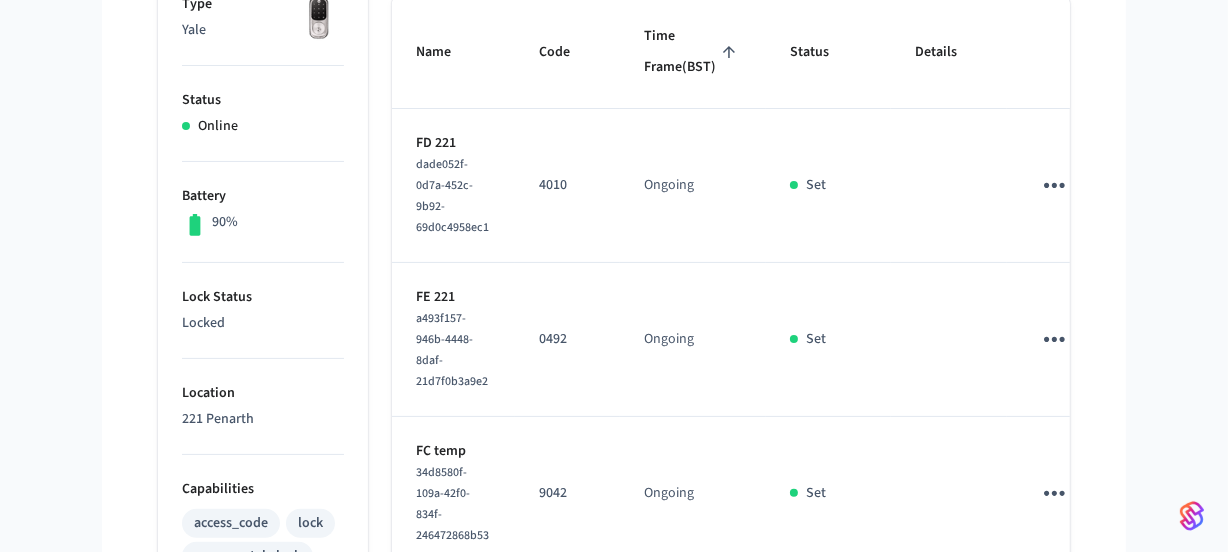 scroll, scrollTop: 268, scrollLeft: 0, axis: vertical 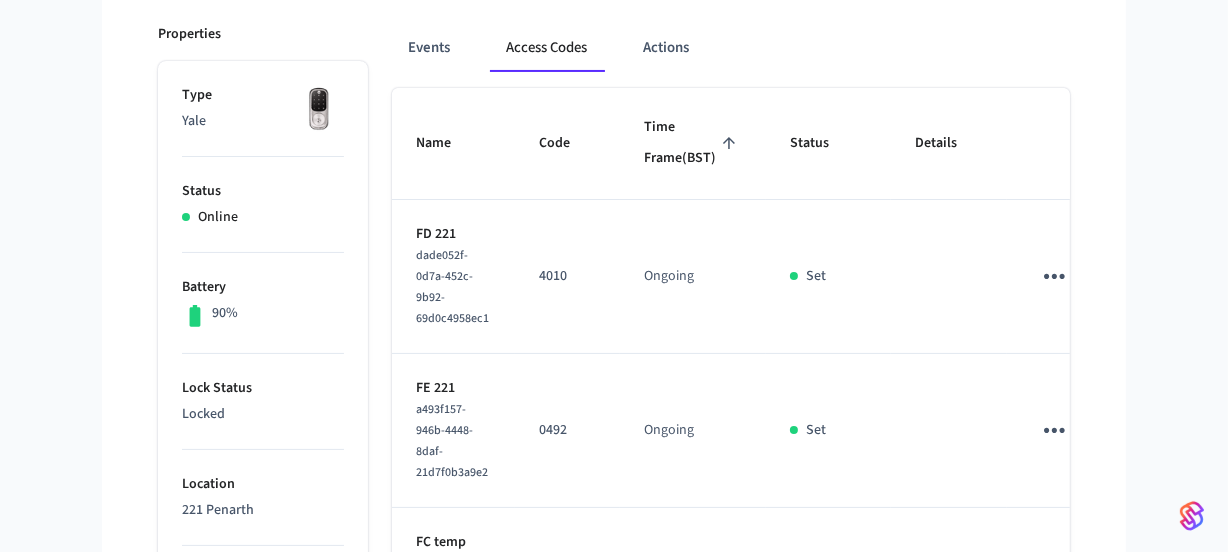 click on "4010" at bounding box center (567, 276) 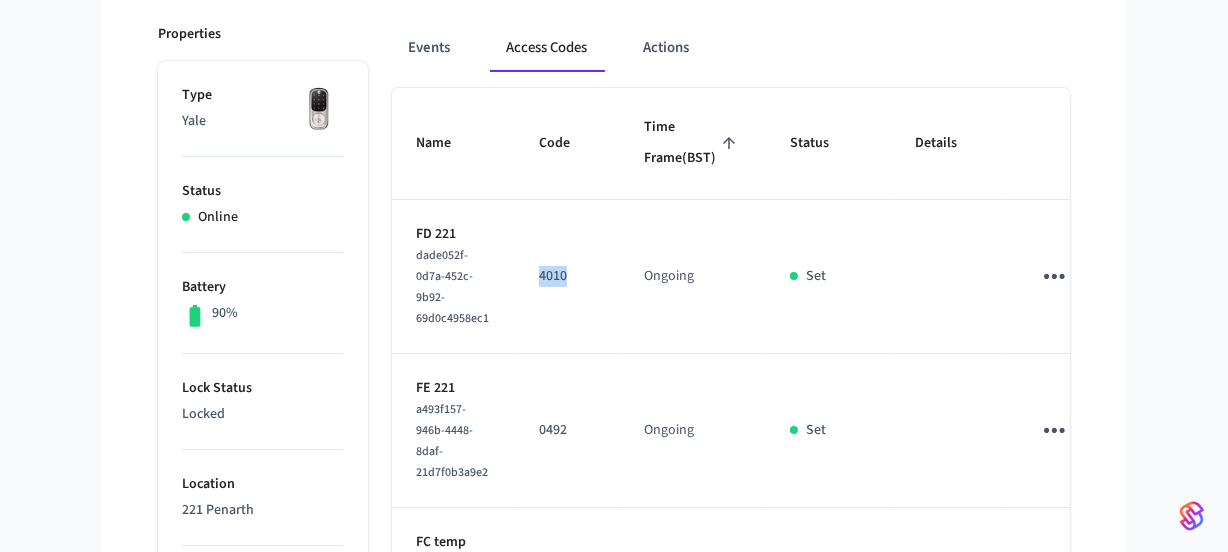 click on "4010" at bounding box center (567, 276) 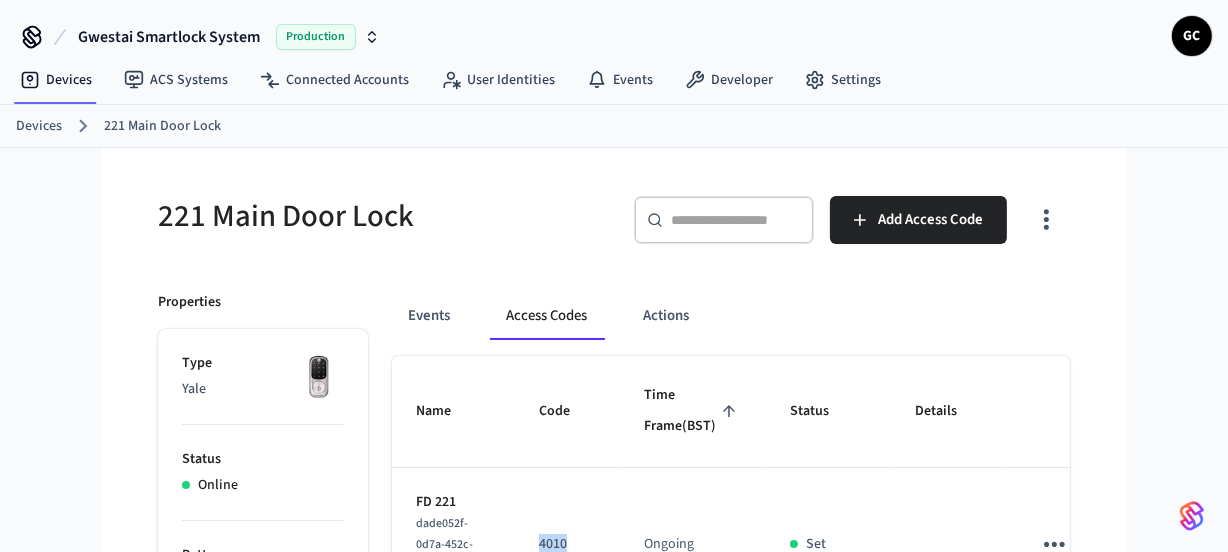 scroll, scrollTop: 545, scrollLeft: 0, axis: vertical 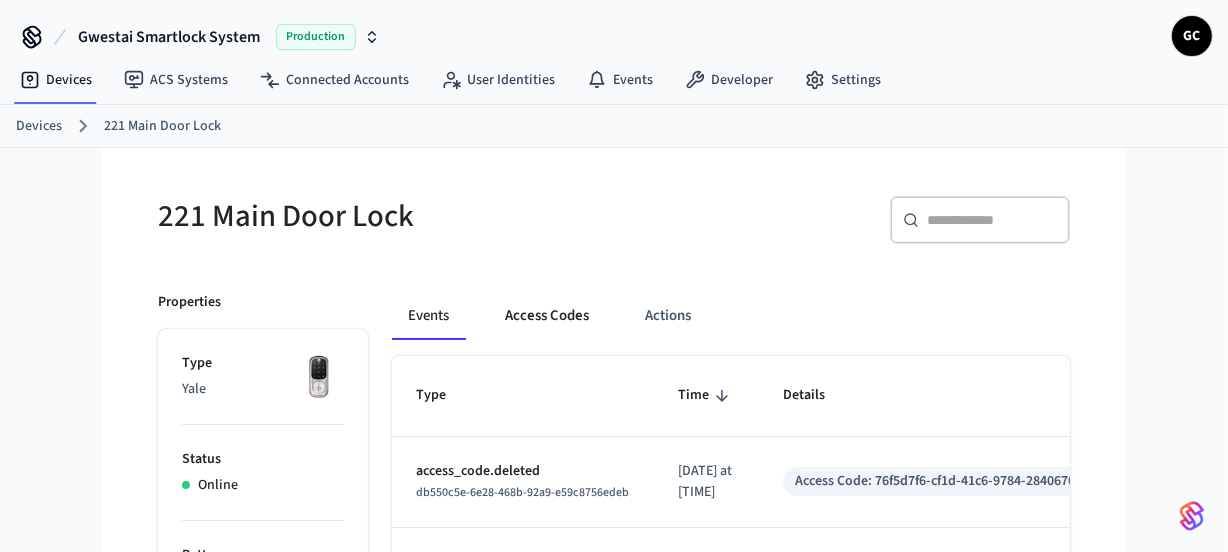 click on "Access Codes" at bounding box center [547, 316] 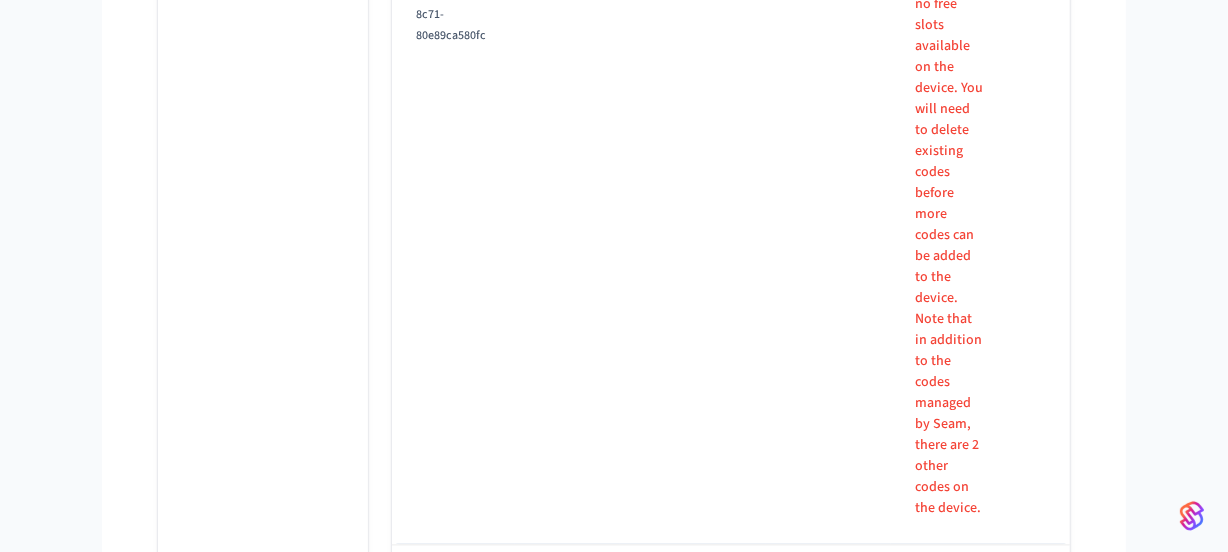 scroll, scrollTop: 3718, scrollLeft: 0, axis: vertical 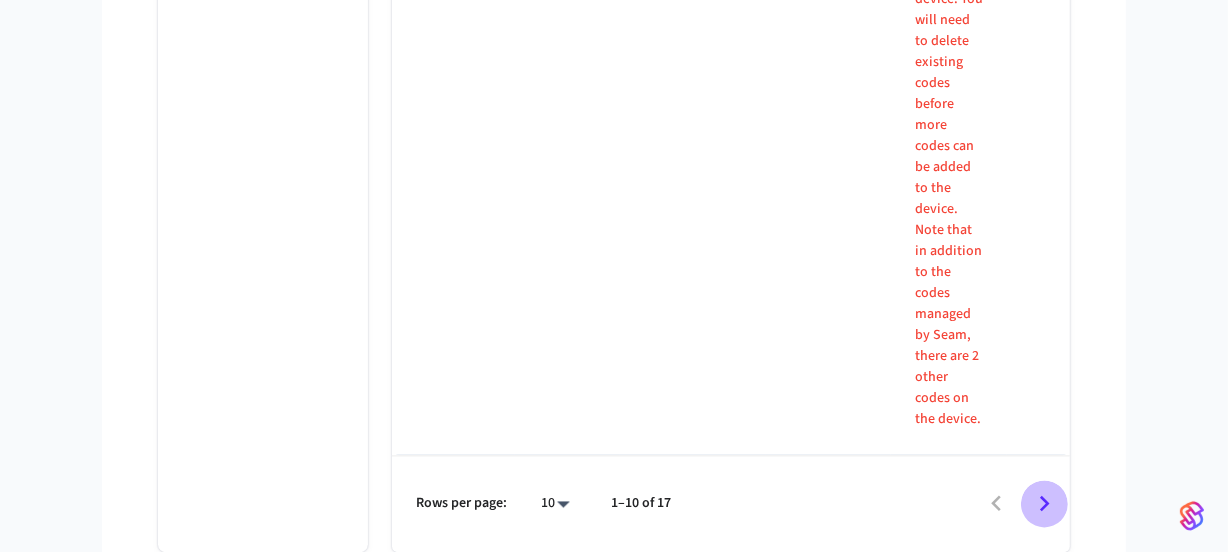 click 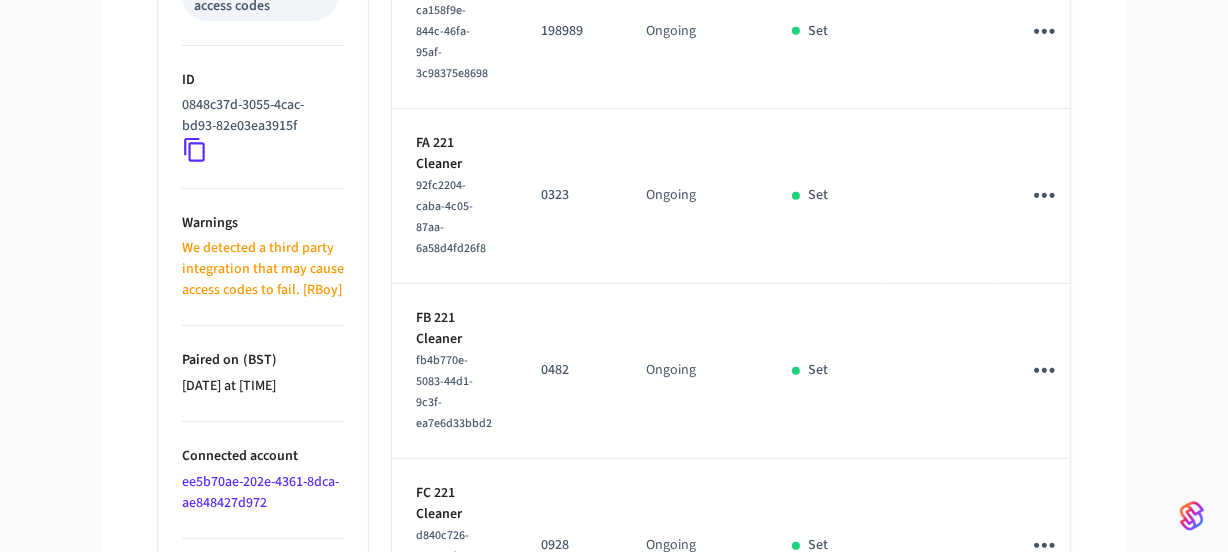scroll, scrollTop: 995, scrollLeft: 0, axis: vertical 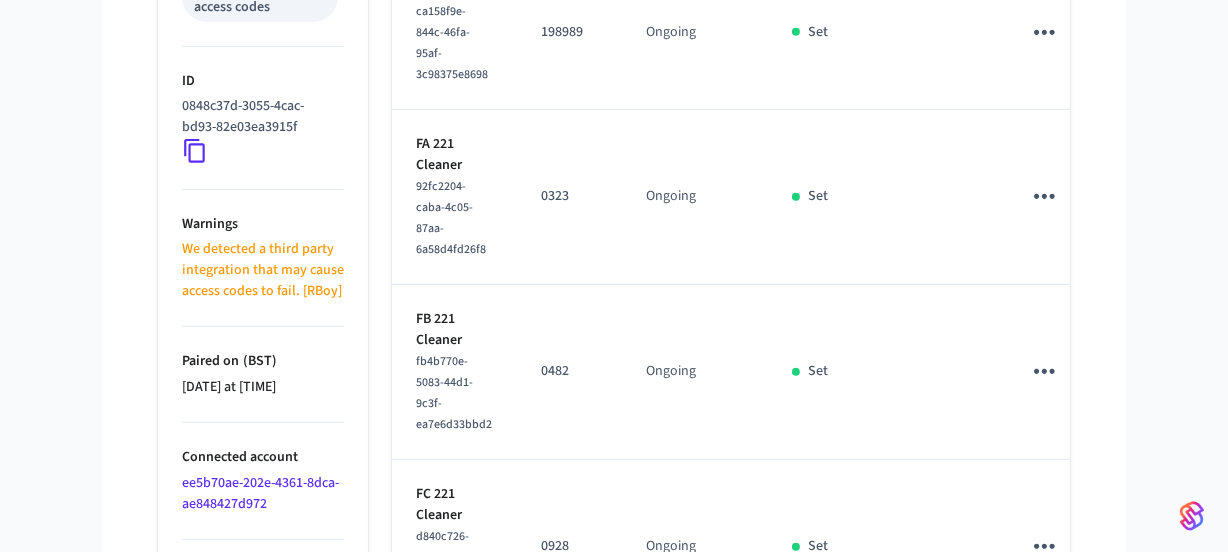 click on "0482" at bounding box center (569, 371) 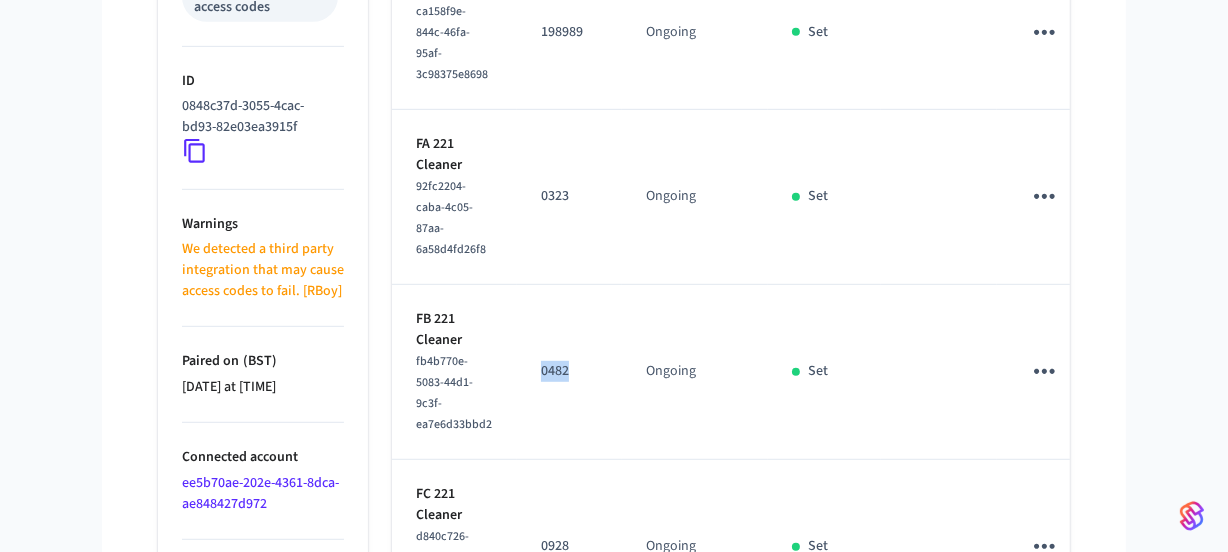 click on "0482" at bounding box center [569, 371] 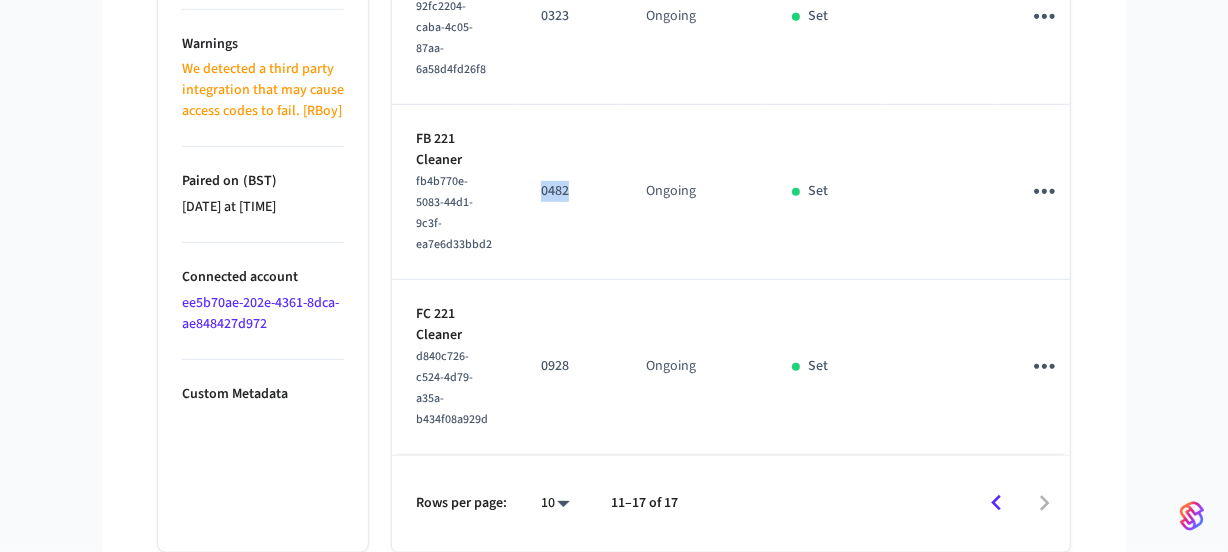 scroll, scrollTop: 1177, scrollLeft: 0, axis: vertical 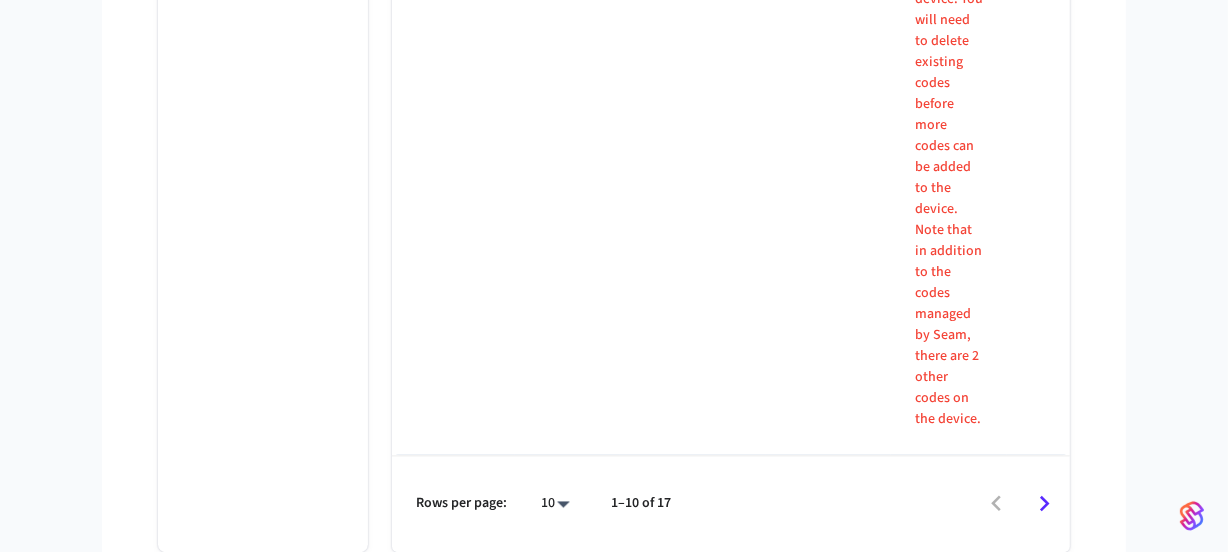 click 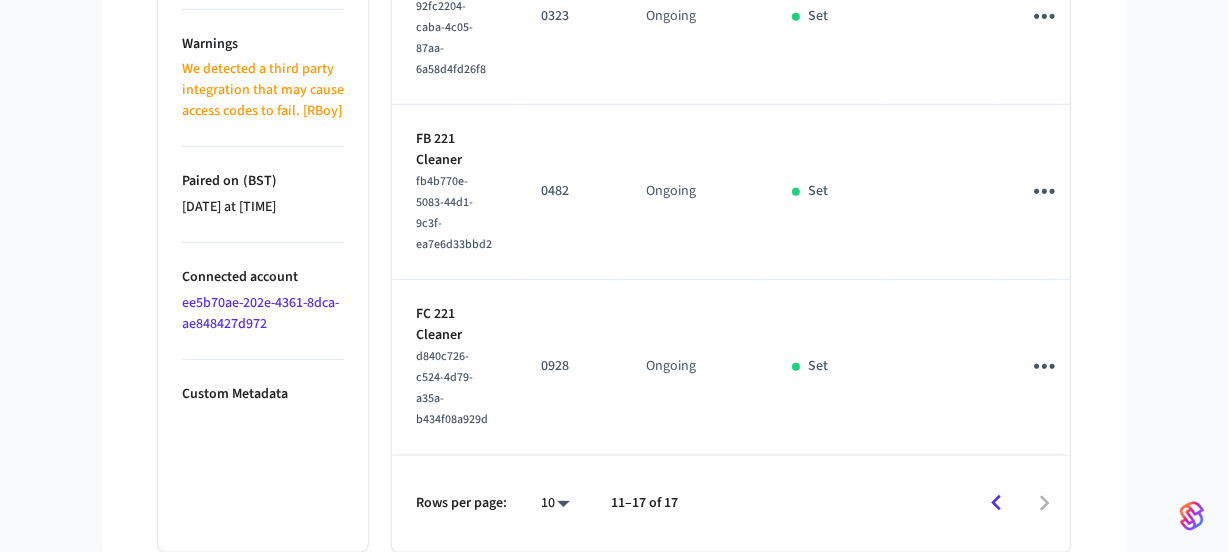 scroll, scrollTop: 1177, scrollLeft: 0, axis: vertical 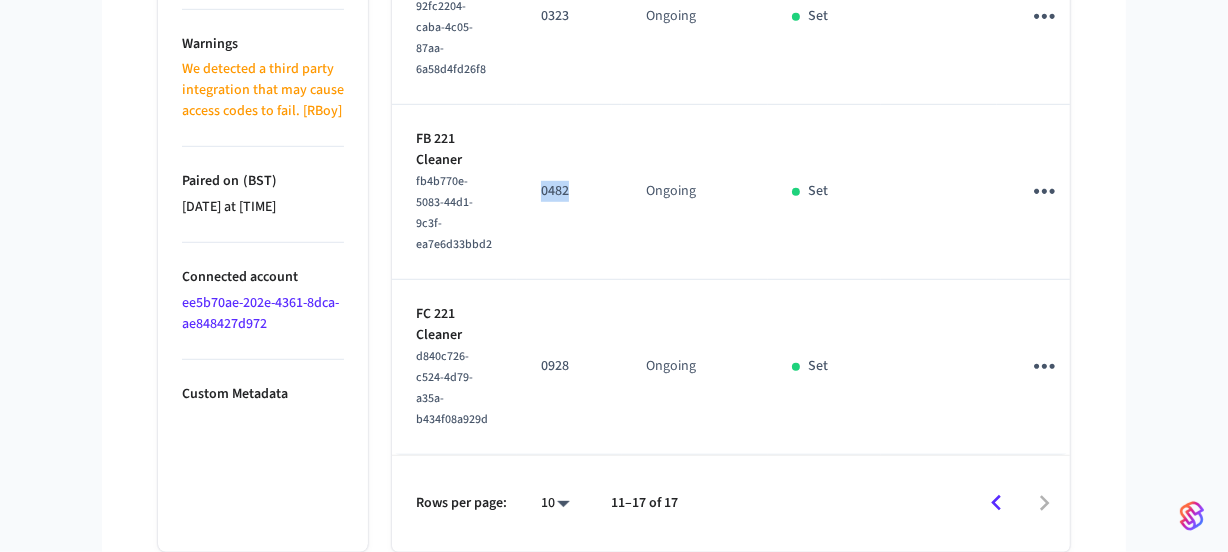click on "0482" at bounding box center [569, 191] 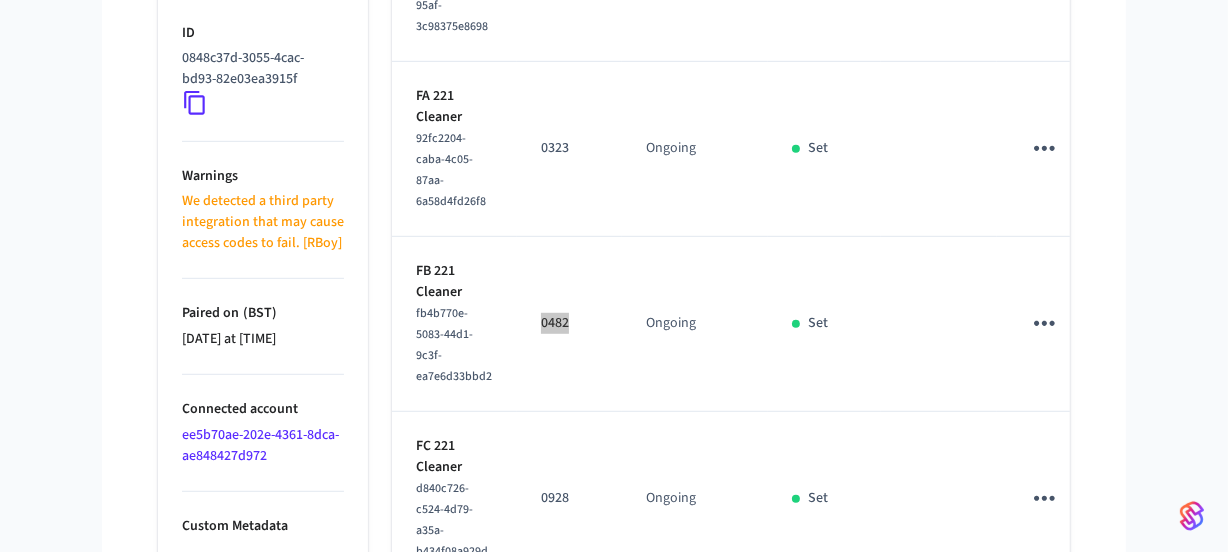 scroll, scrollTop: 1177, scrollLeft: 0, axis: vertical 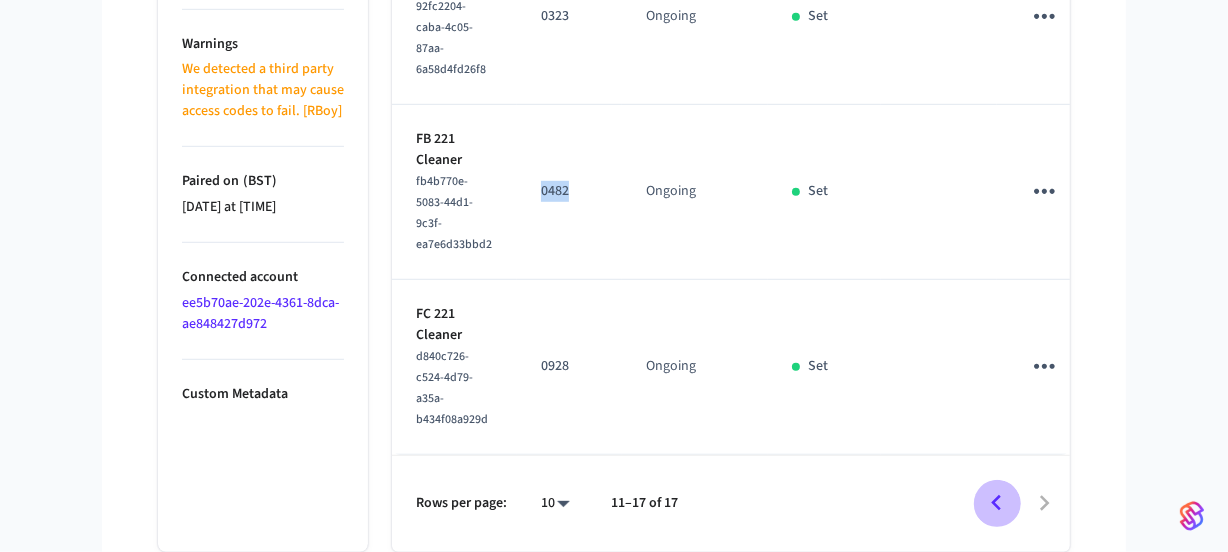 click 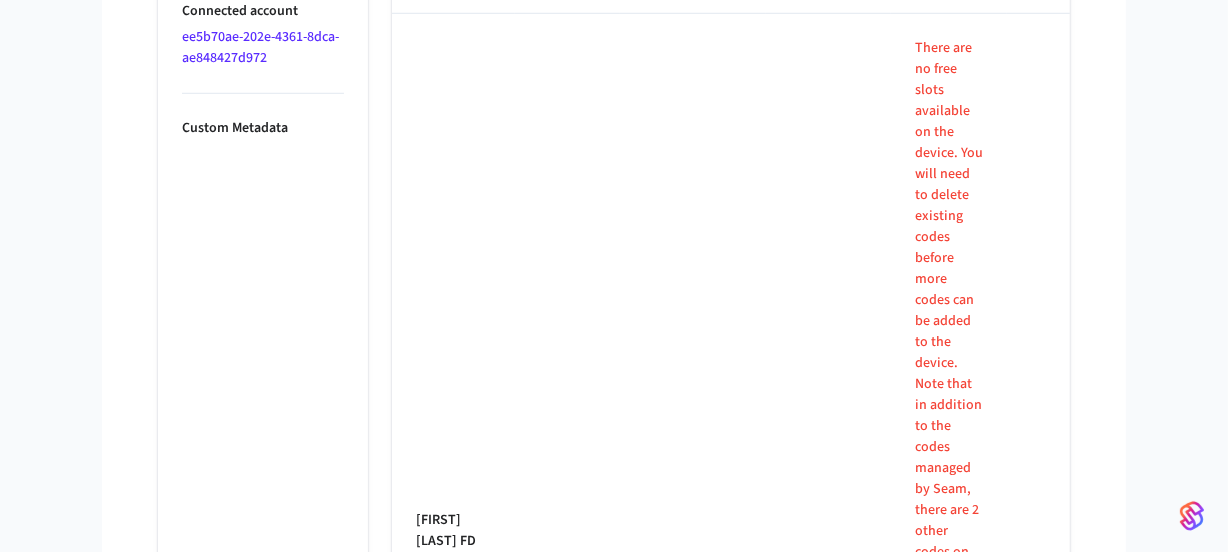 scroll, scrollTop: 1722, scrollLeft: 0, axis: vertical 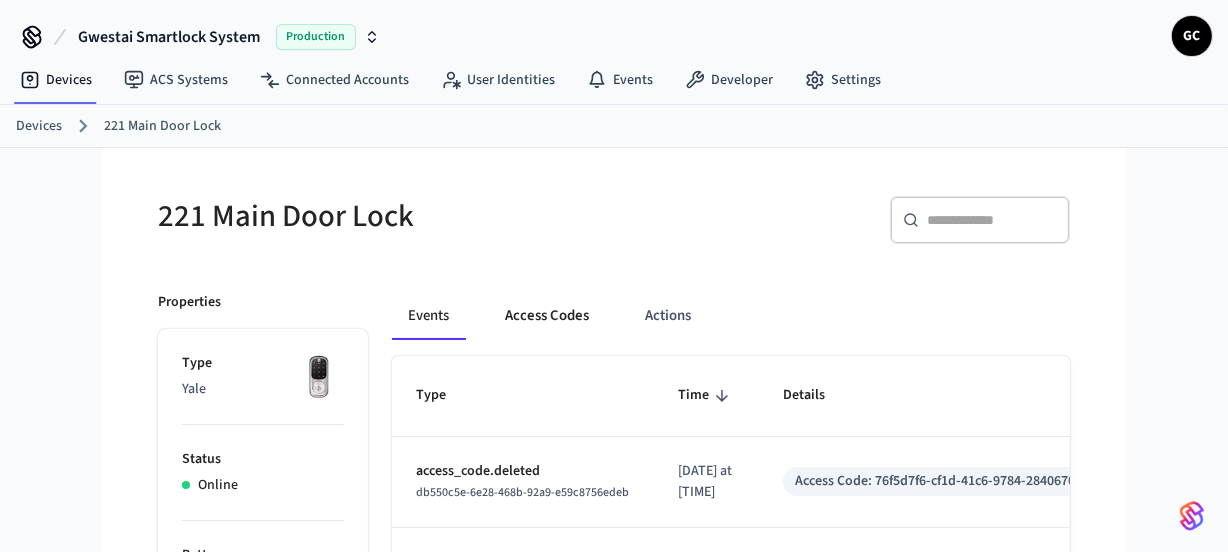 click on "Access Codes" at bounding box center [547, 316] 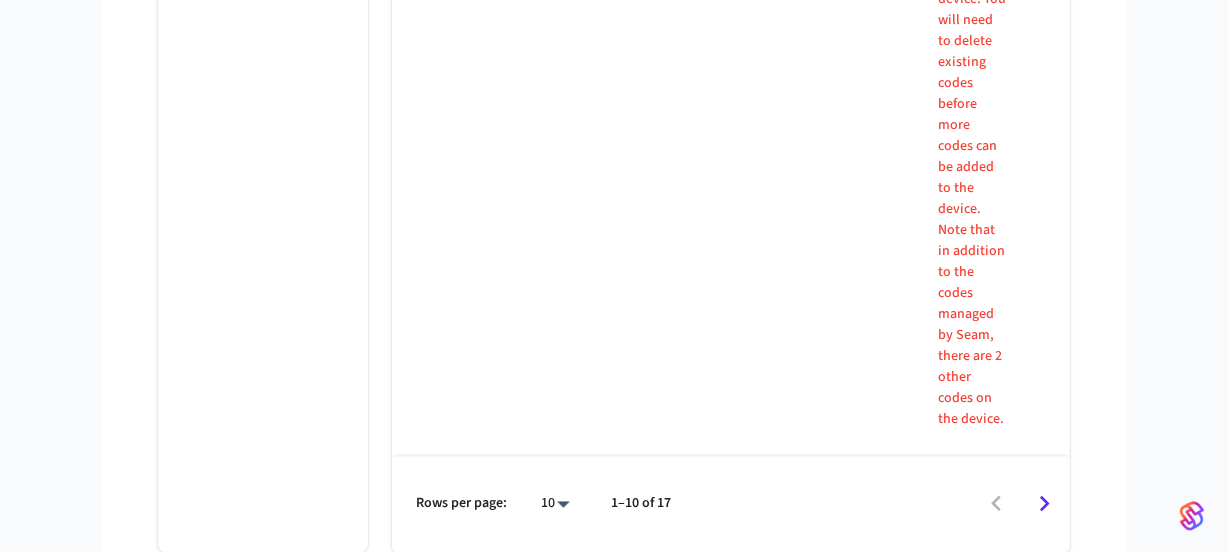 scroll, scrollTop: 3718, scrollLeft: 0, axis: vertical 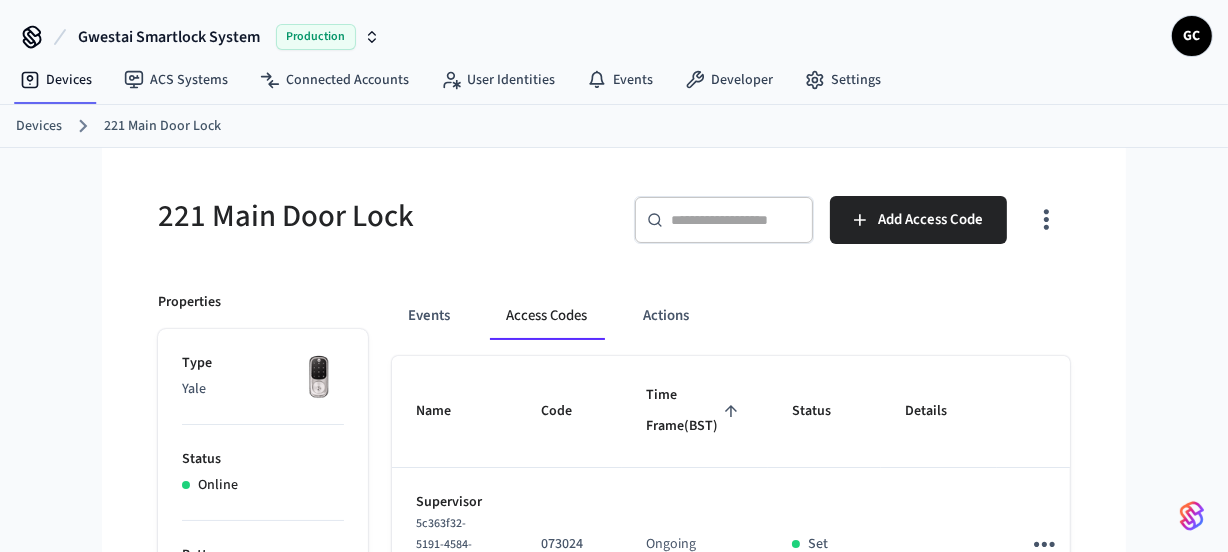 click on "Devices" at bounding box center (39, 126) 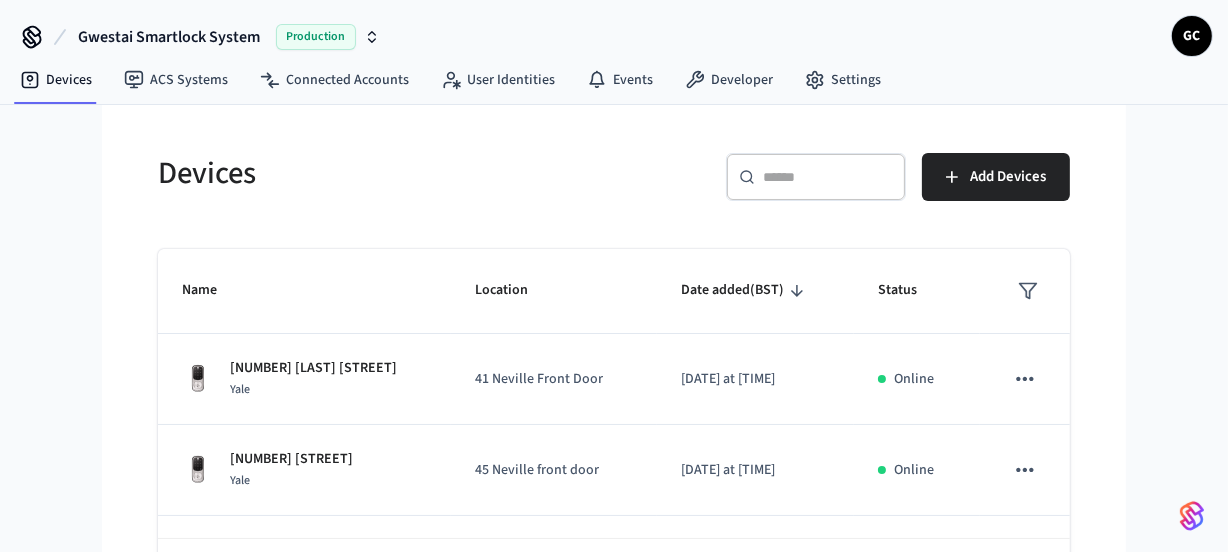 click at bounding box center (828, 177) 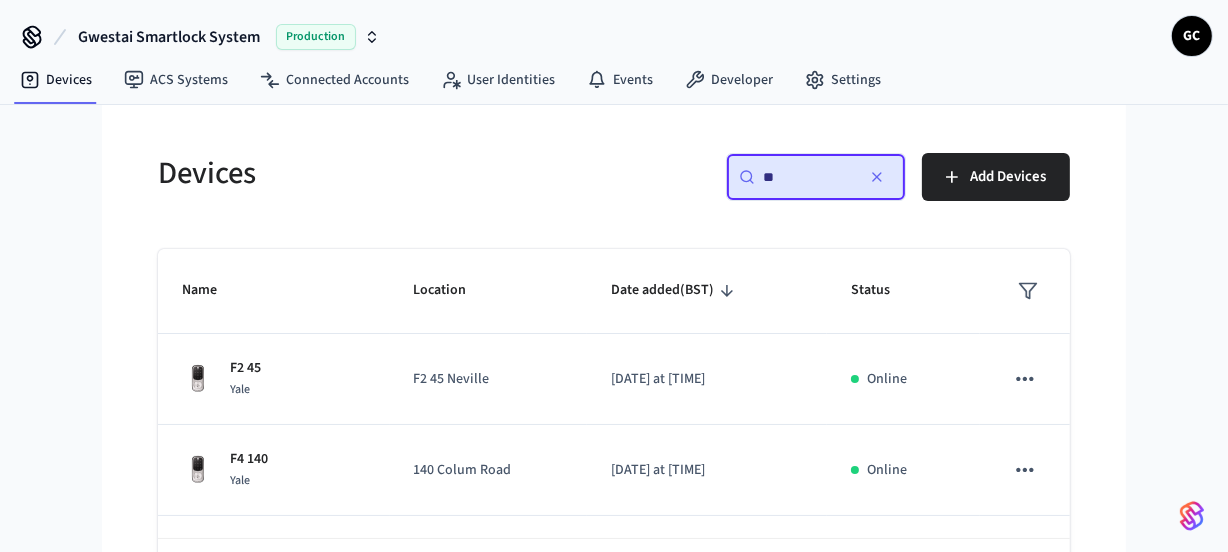 drag, startPoint x: 820, startPoint y: 181, endPoint x: 630, endPoint y: 164, distance: 190.759 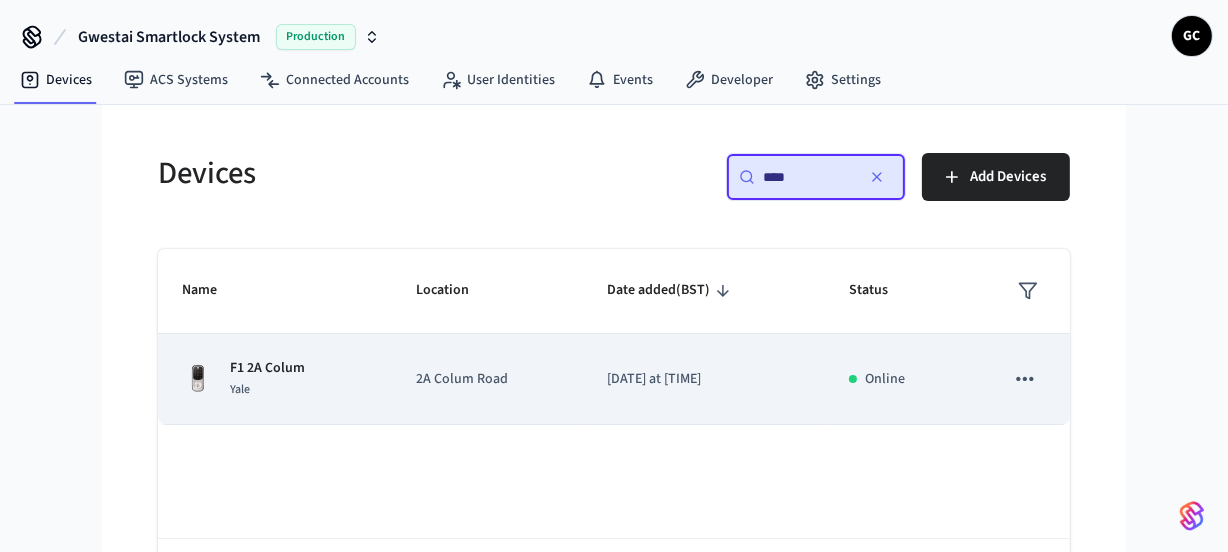 type on "****" 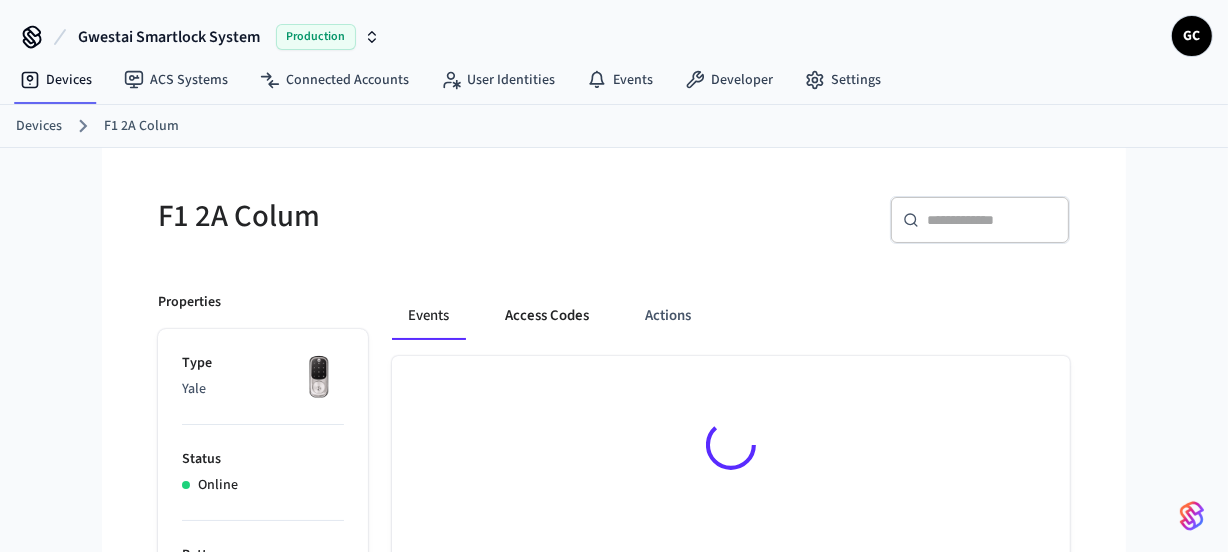 click on "Access Codes" at bounding box center [547, 316] 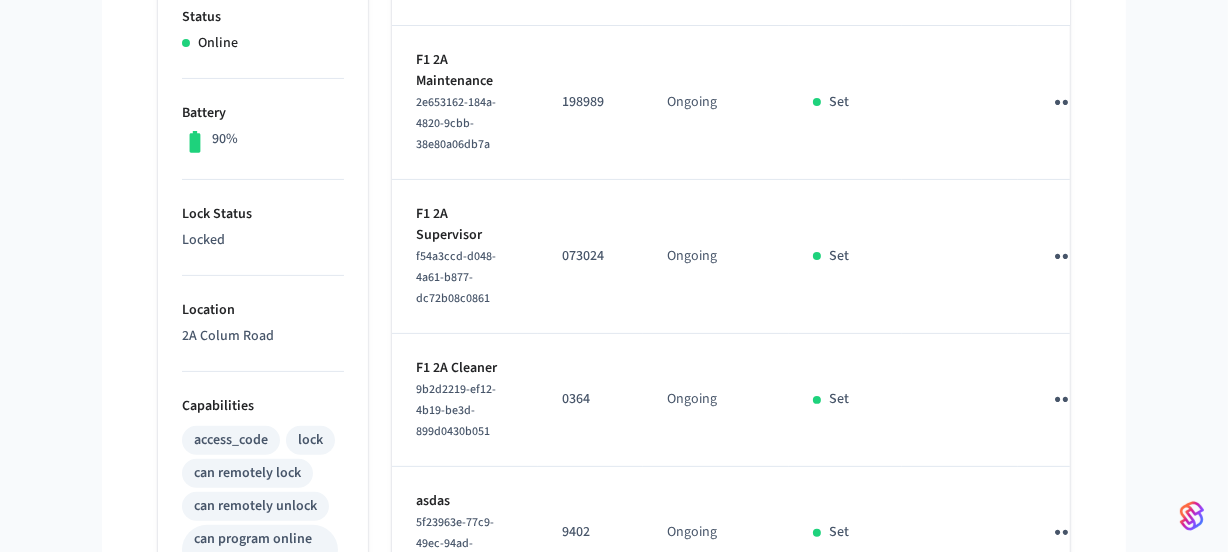 scroll, scrollTop: 545, scrollLeft: 0, axis: vertical 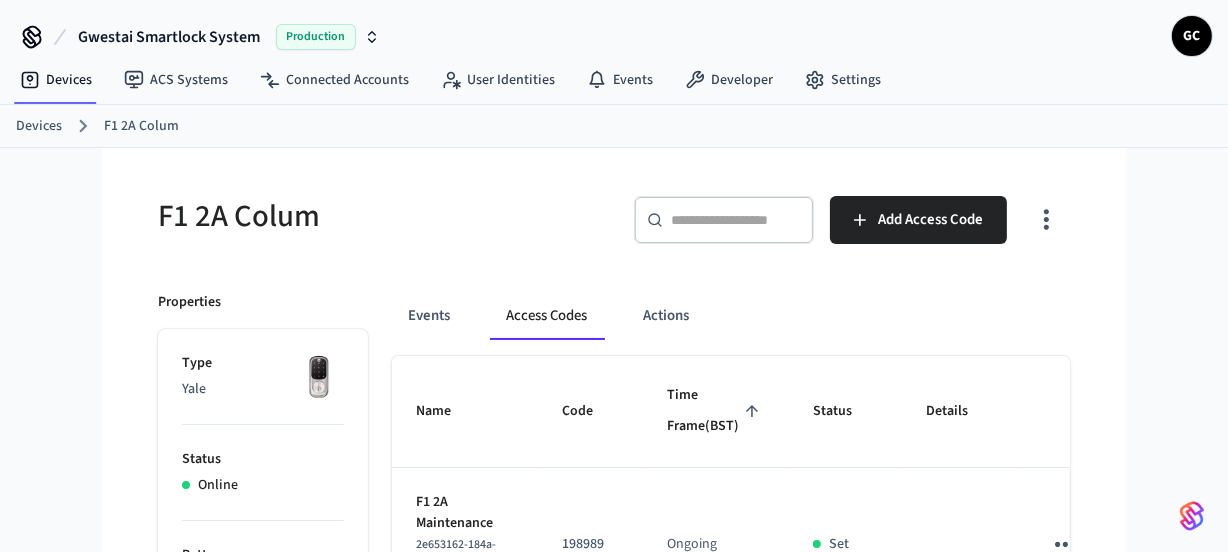 click on "Devices [POSTAL_CODE] [STREET]" at bounding box center [614, 126] 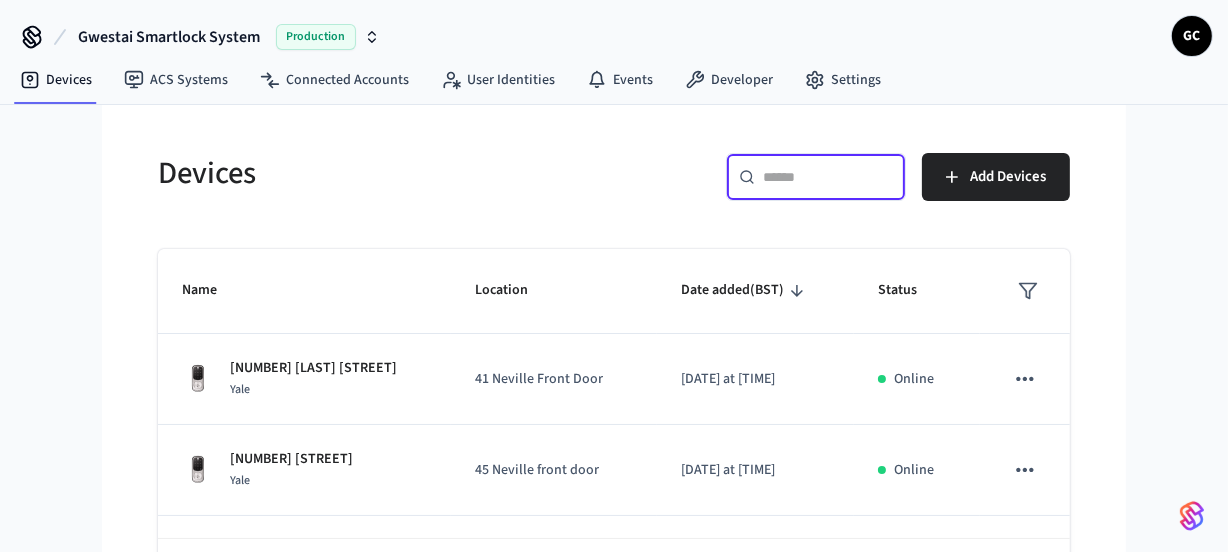 click at bounding box center (828, 177) 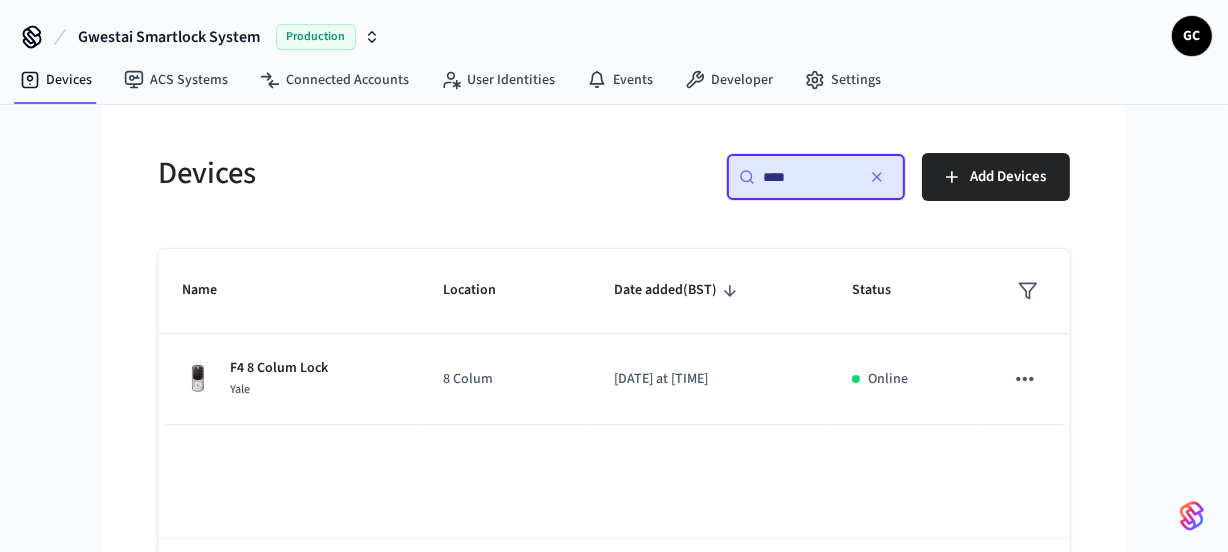 type on "****" 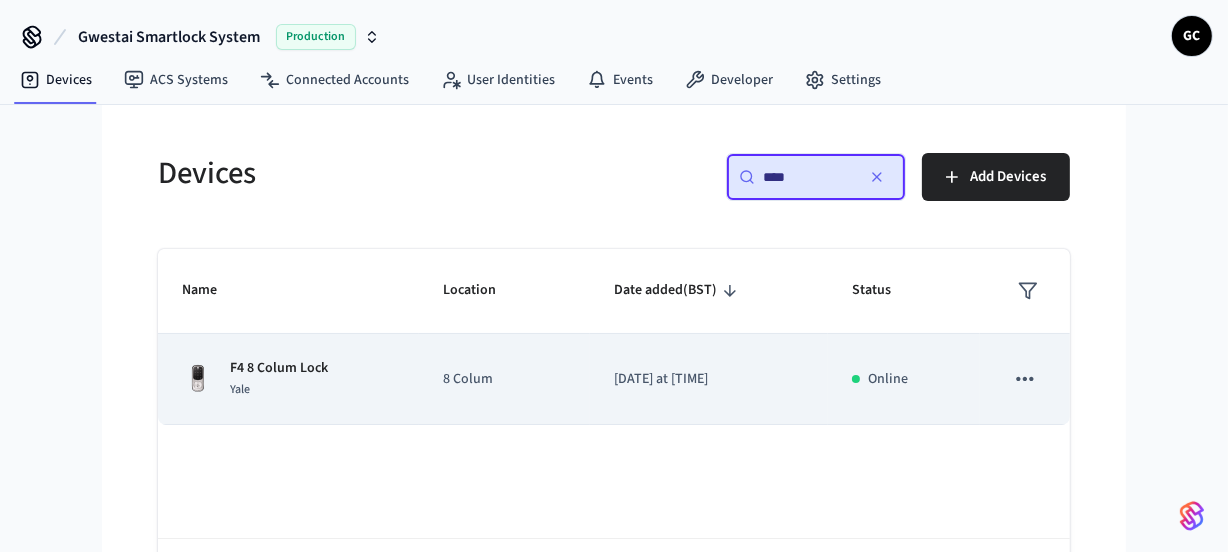 click on "[POSTAL_CODE] [NUMBER] [STREET] [BRAND]" at bounding box center [288, 379] 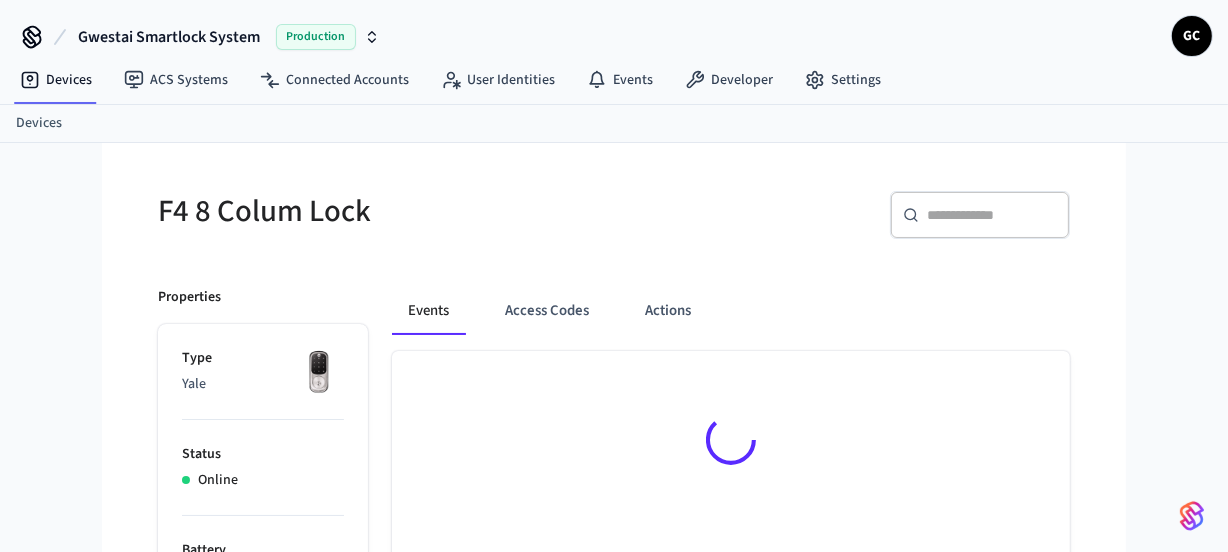 click on "Type" at bounding box center [263, 358] 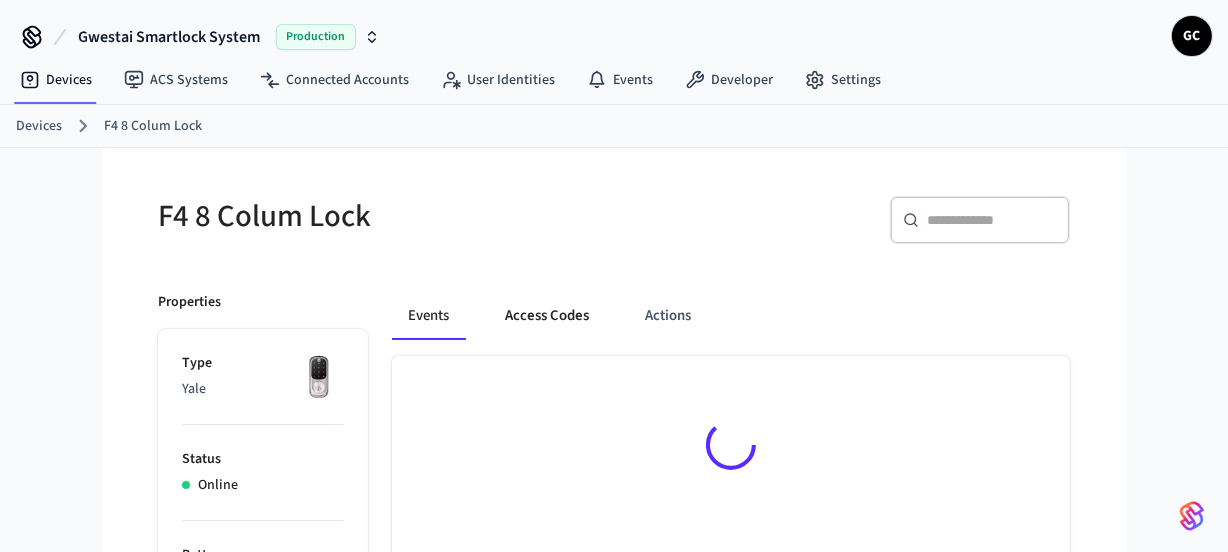 click on "Access Codes" at bounding box center (547, 316) 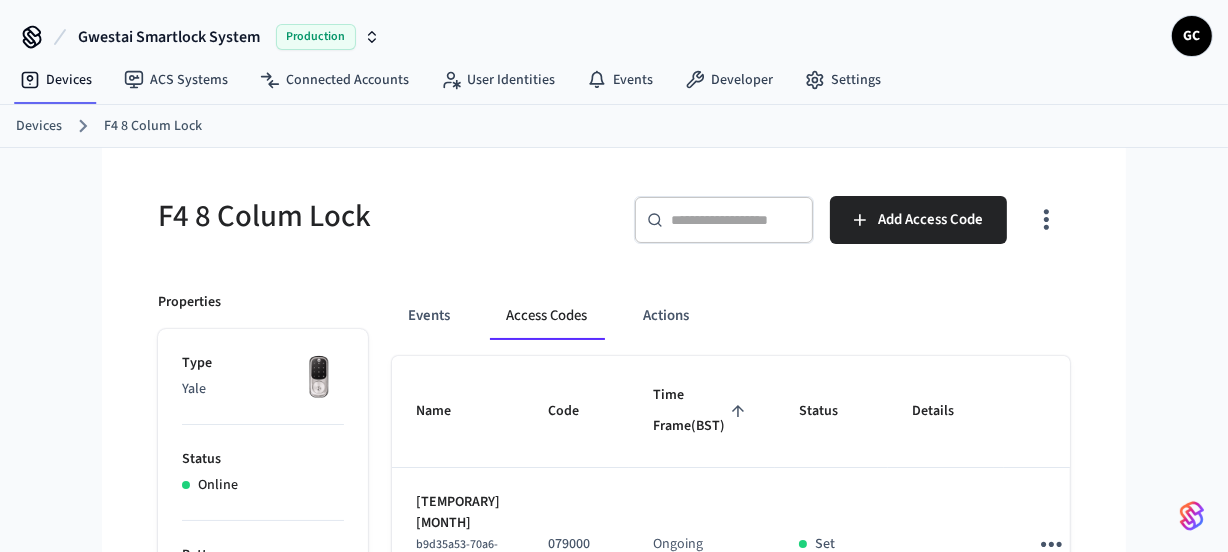 click on "Access Codes" at bounding box center (546, 316) 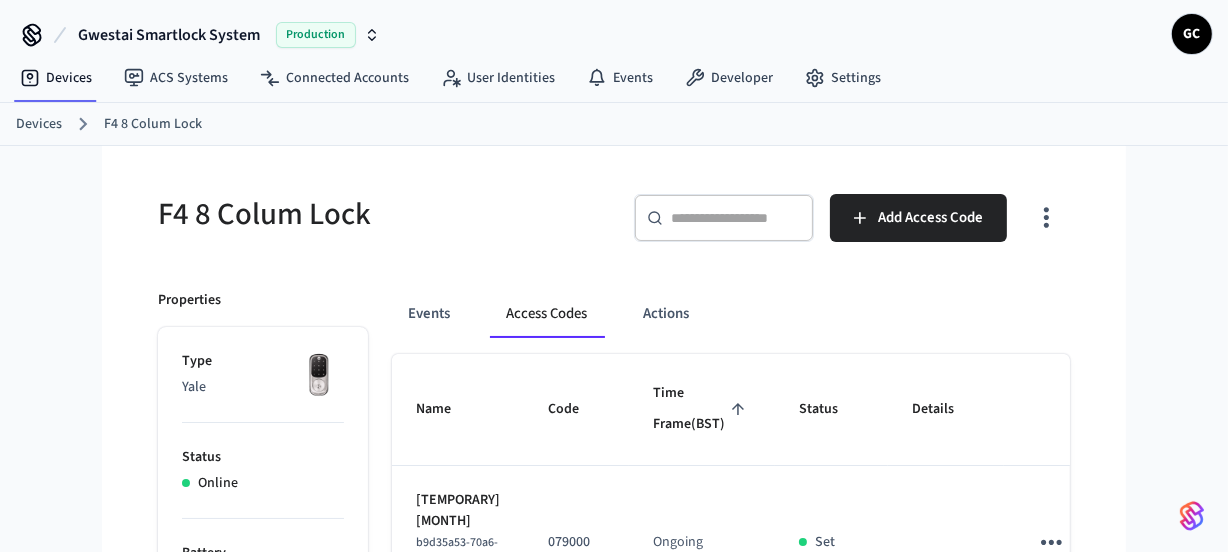 scroll, scrollTop: 0, scrollLeft: 0, axis: both 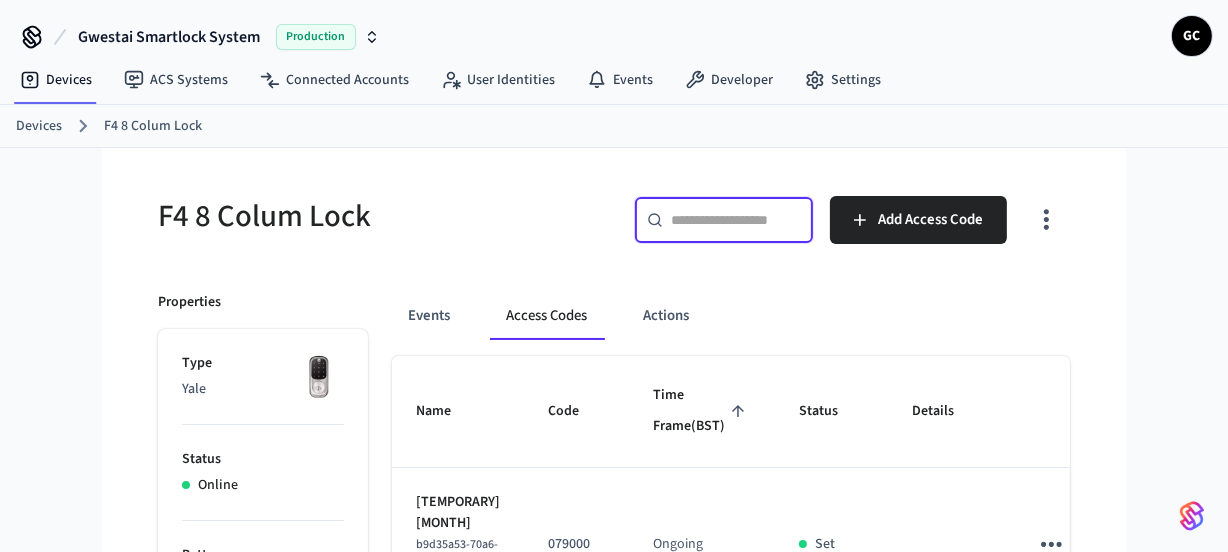 click at bounding box center (736, 220) 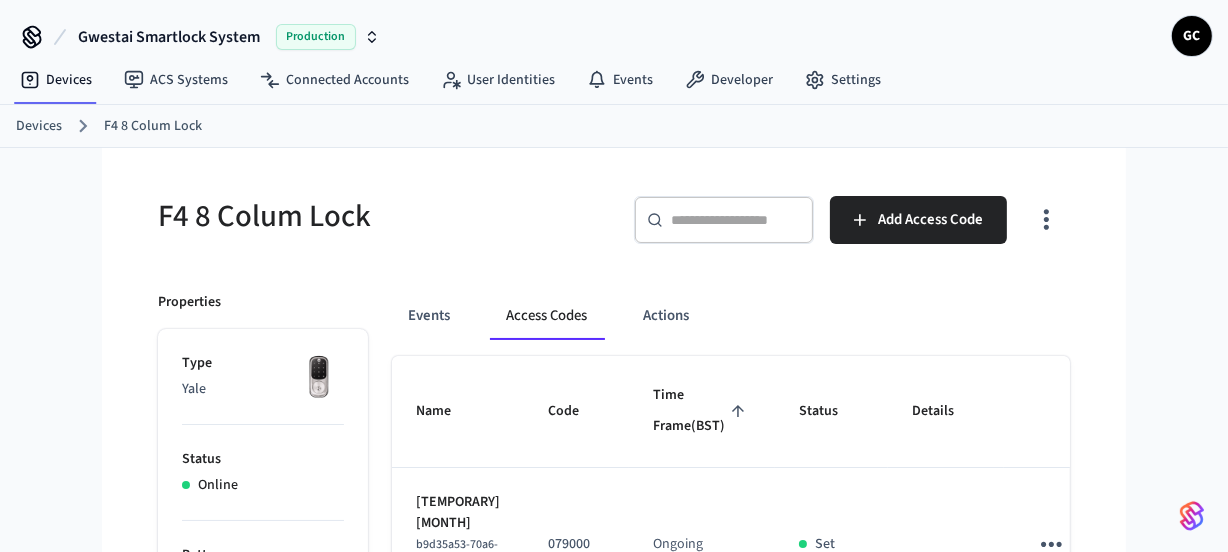 click on "Devices" at bounding box center [39, 126] 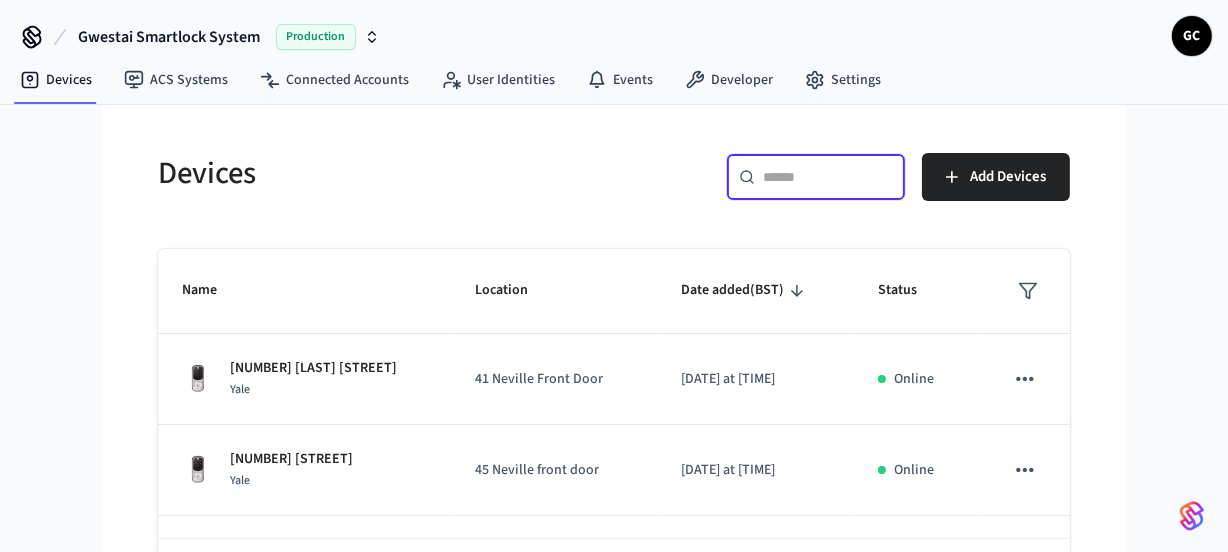 click at bounding box center (828, 177) 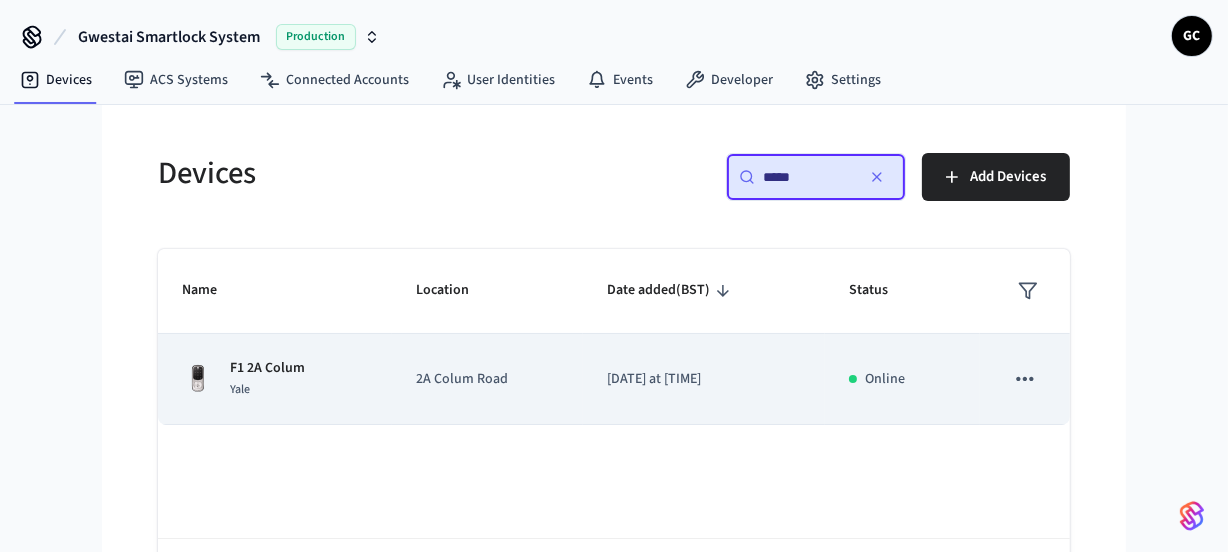 type on "*****" 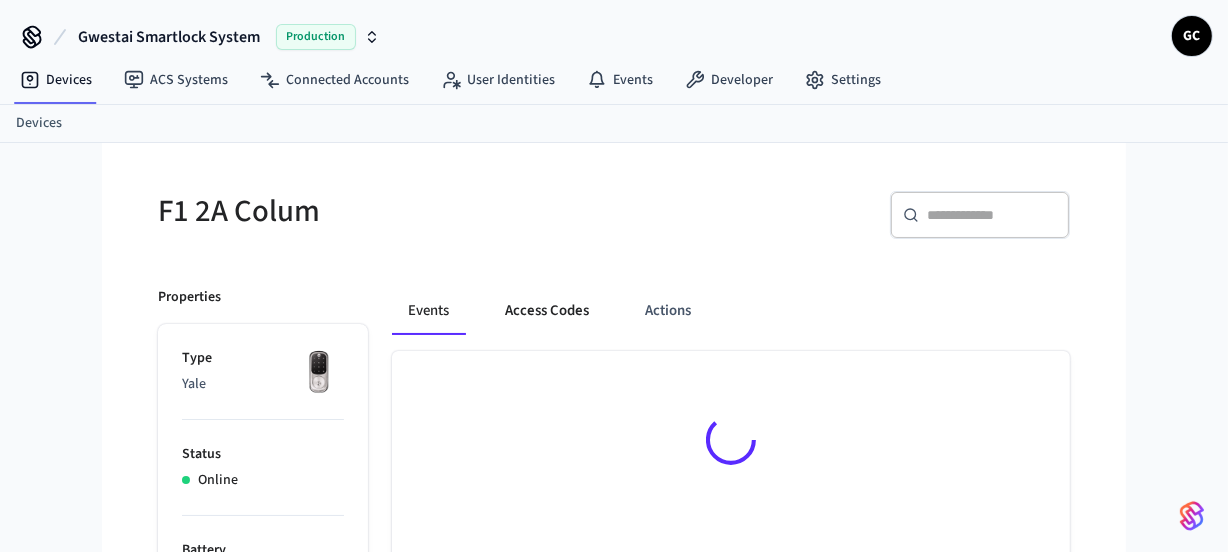 click on "Access Codes" at bounding box center (547, 311) 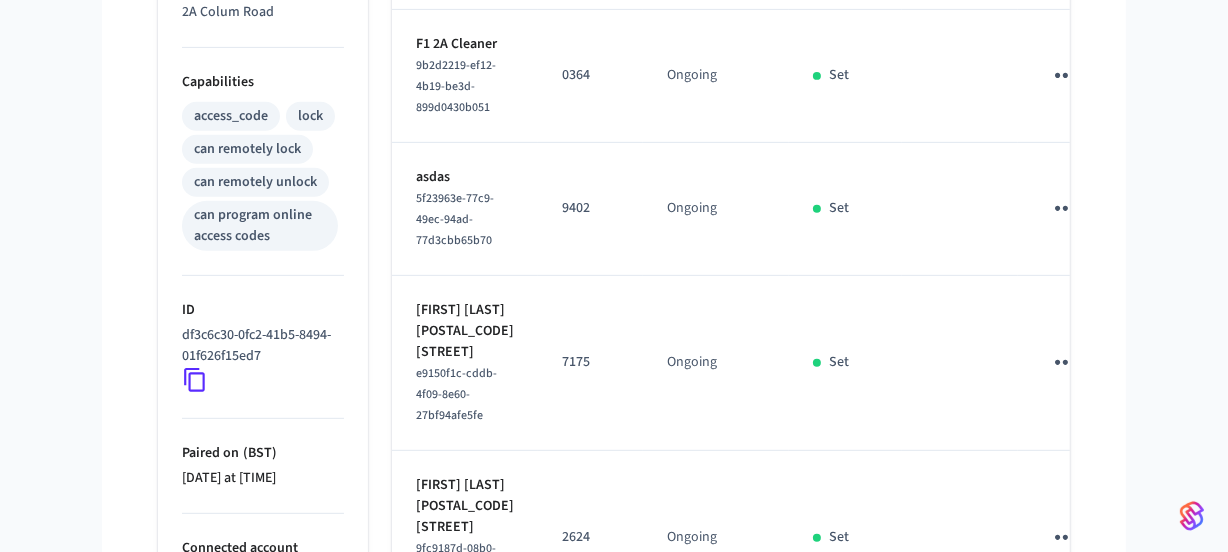 scroll, scrollTop: 764, scrollLeft: 0, axis: vertical 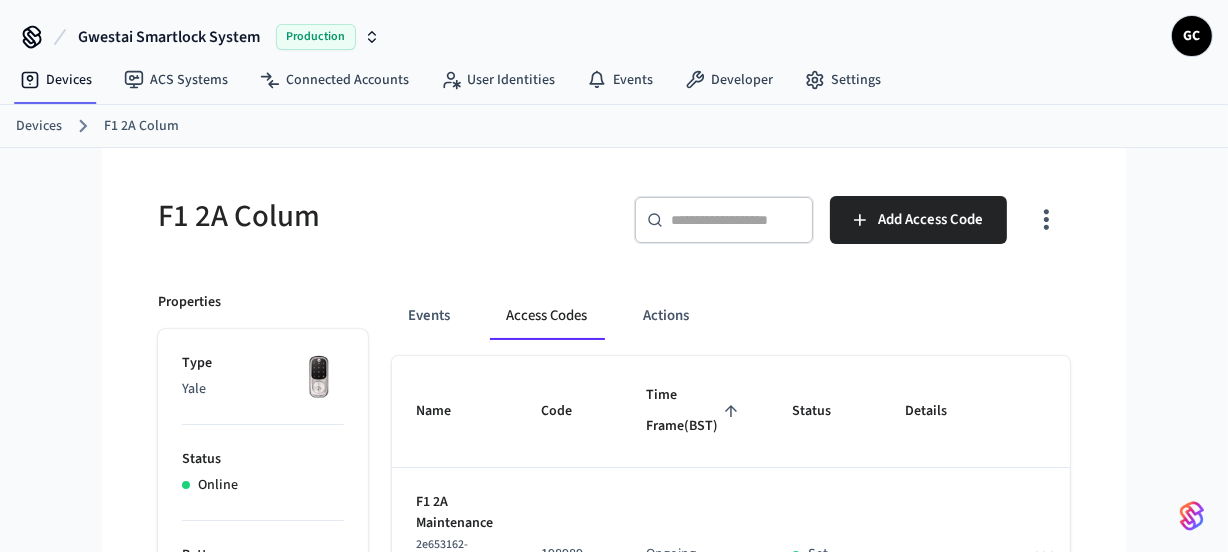 click on "Devices" at bounding box center (39, 126) 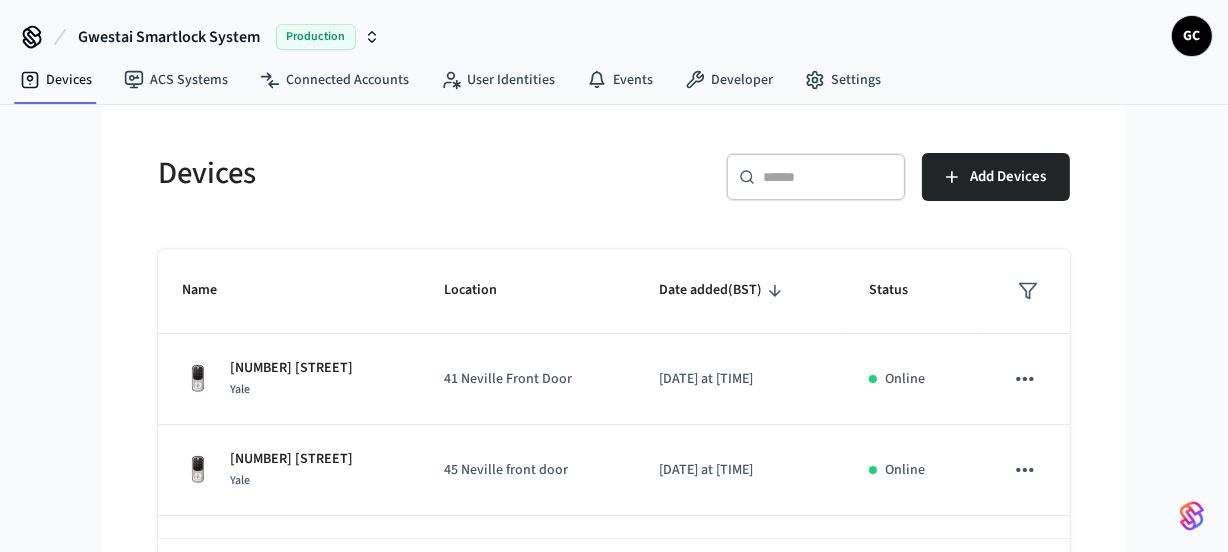 click at bounding box center [828, 177] 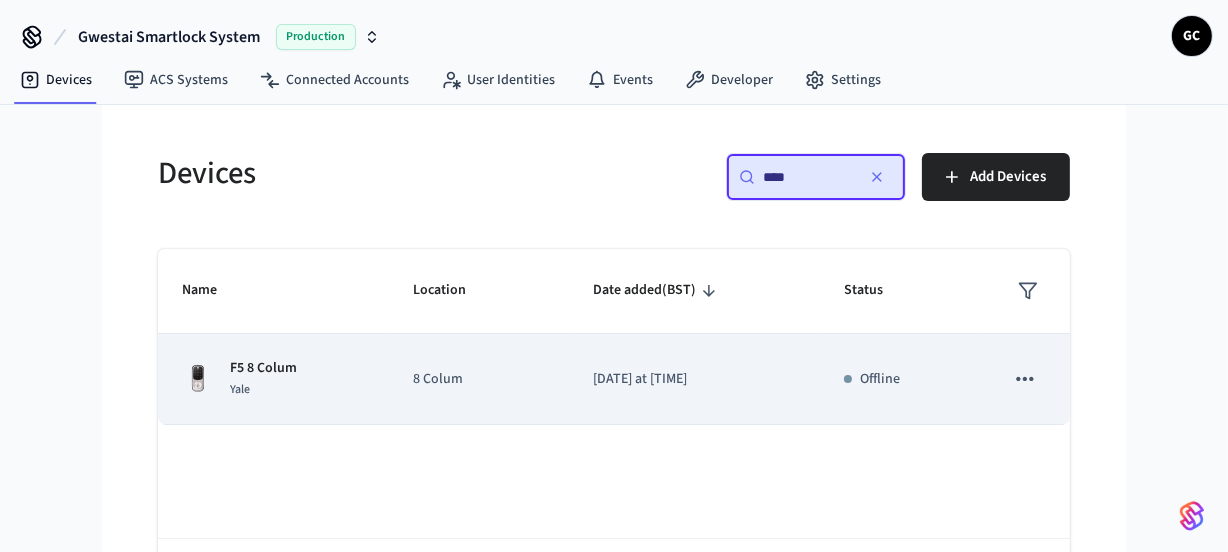 type on "****" 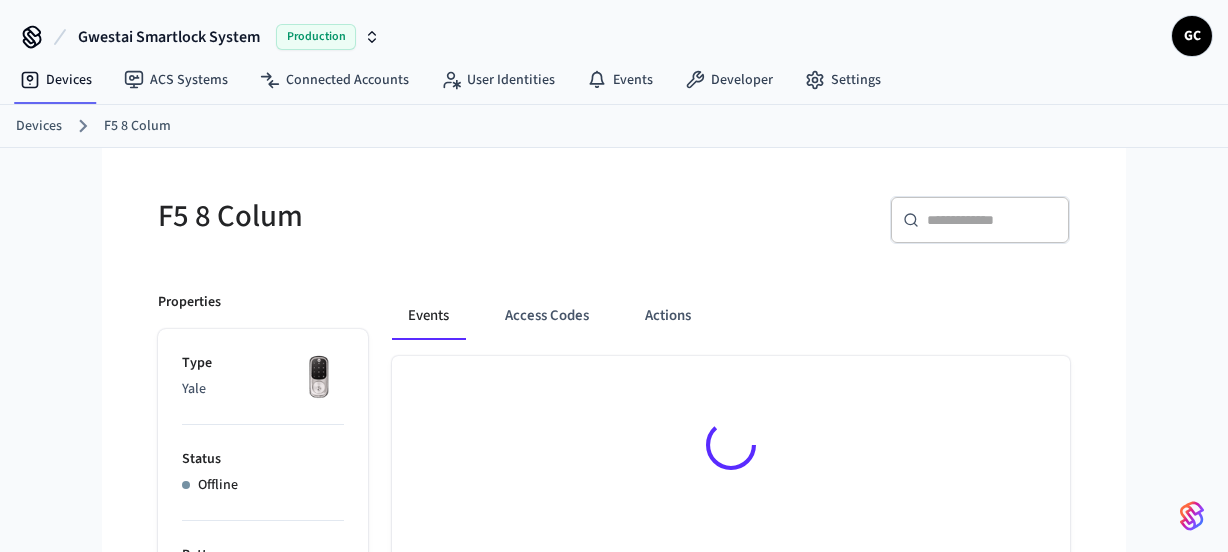 scroll, scrollTop: 0, scrollLeft: 0, axis: both 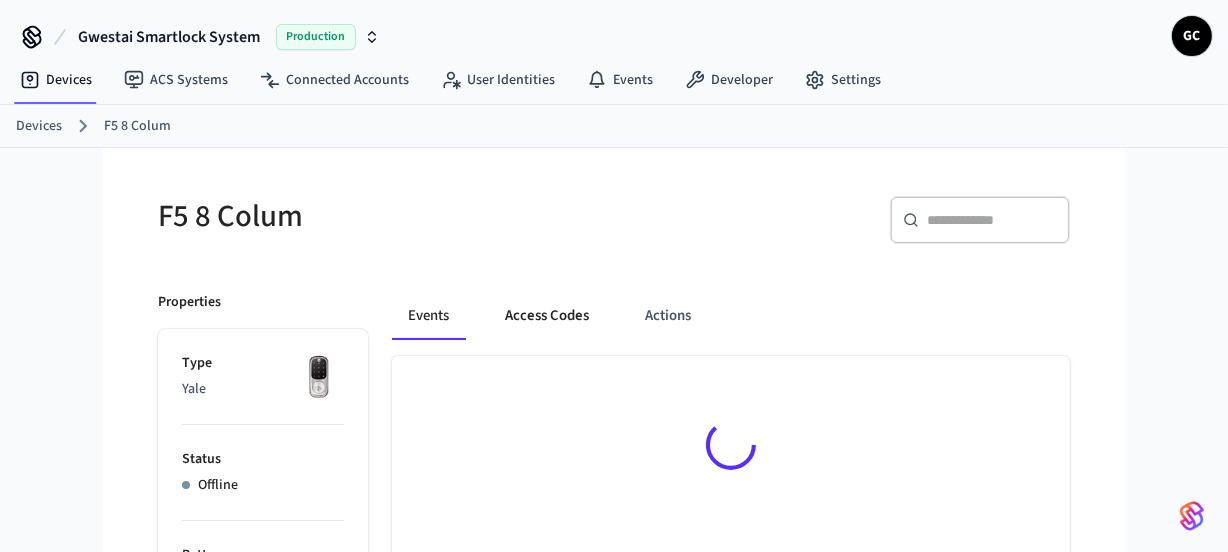 click on "Access Codes" at bounding box center (547, 316) 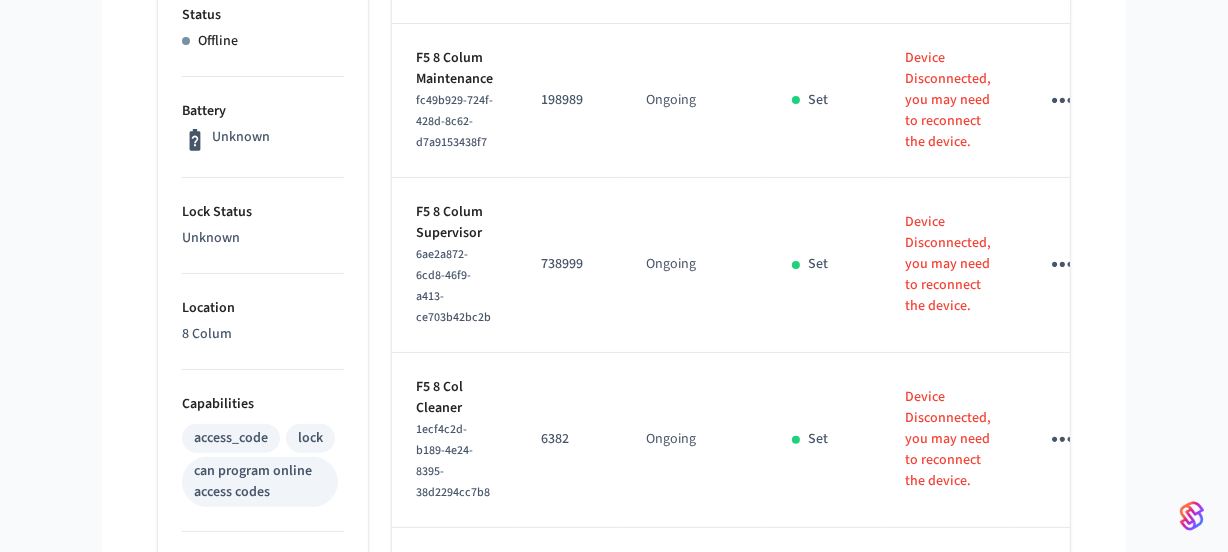 scroll, scrollTop: 535, scrollLeft: 0, axis: vertical 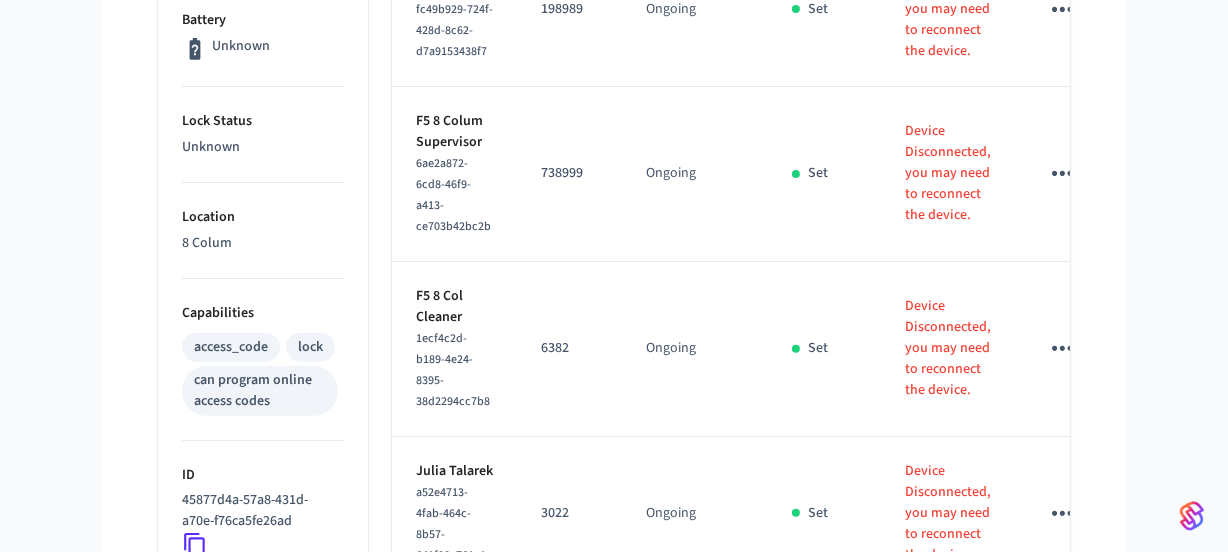 click on "6382" at bounding box center (569, 348) 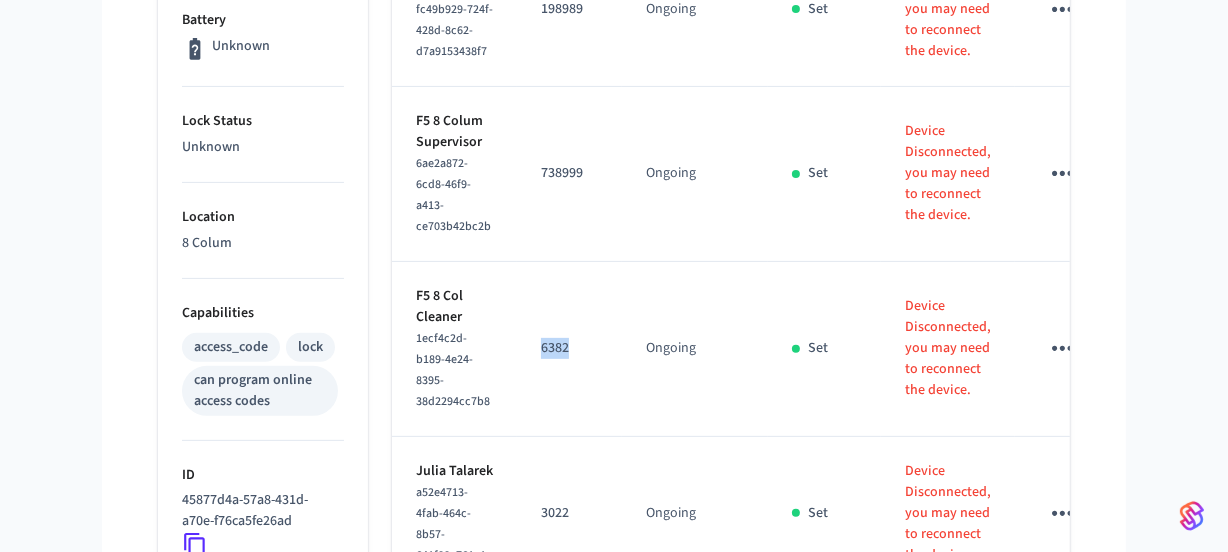 click on "6382" at bounding box center [569, 348] 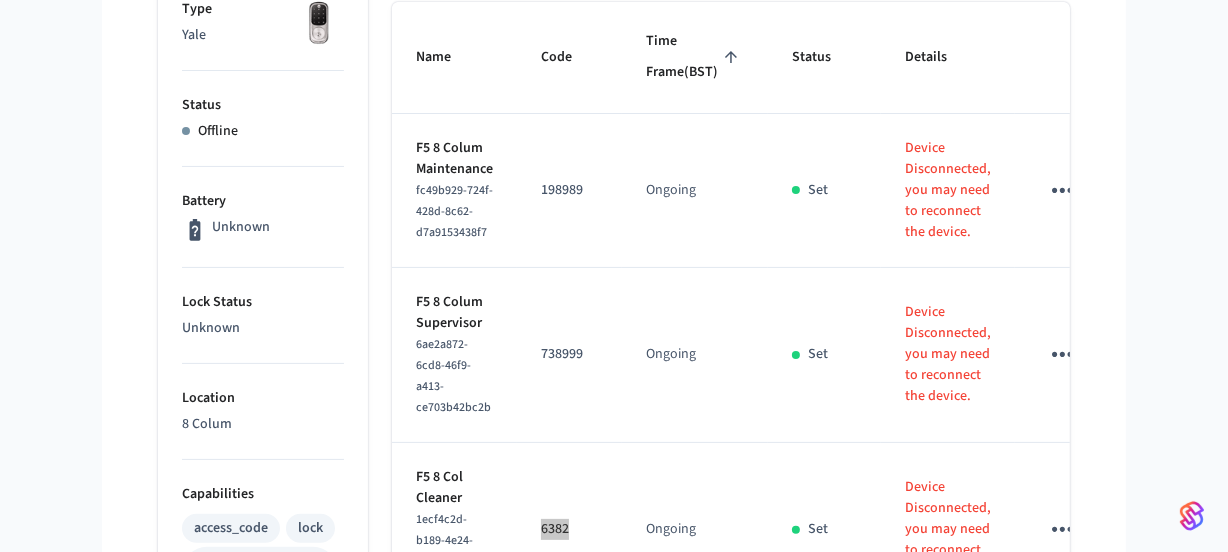 scroll, scrollTop: 353, scrollLeft: 0, axis: vertical 